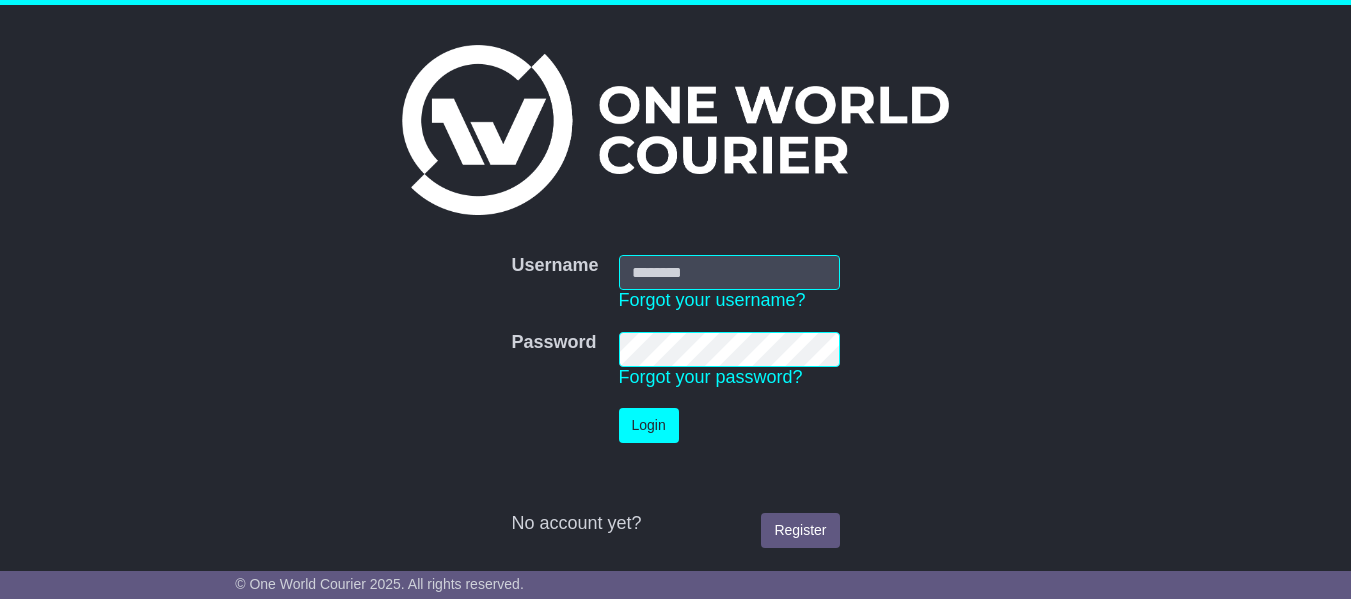 scroll, scrollTop: 0, scrollLeft: 0, axis: both 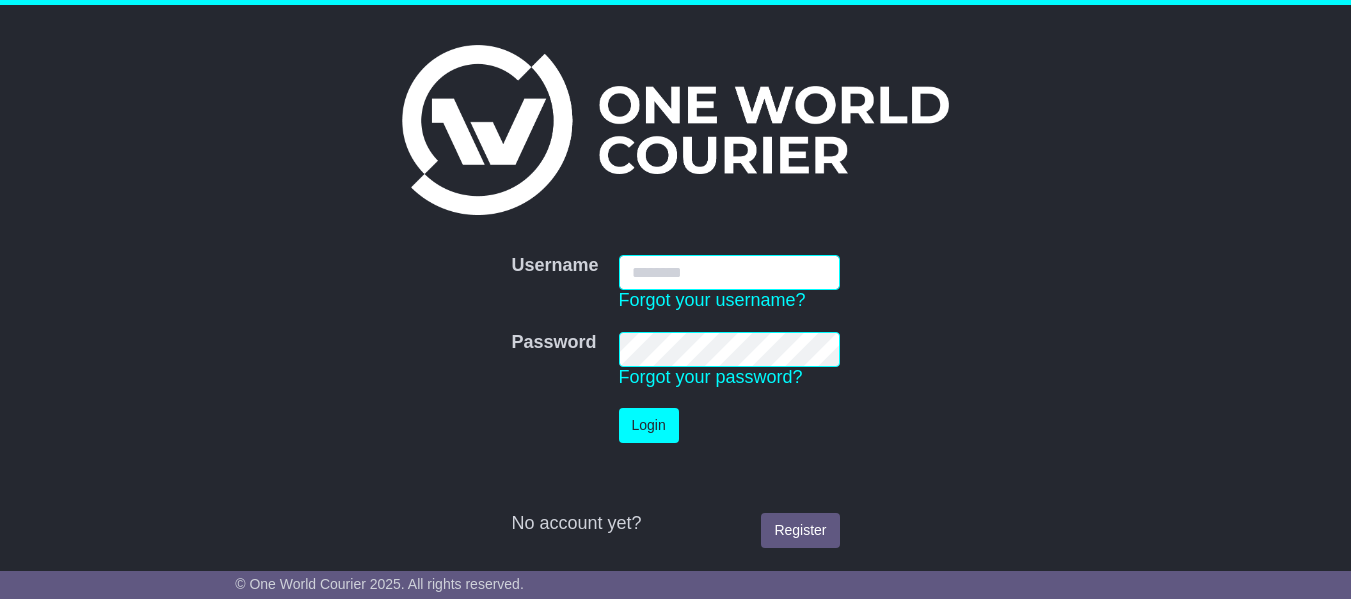 type on "**********" 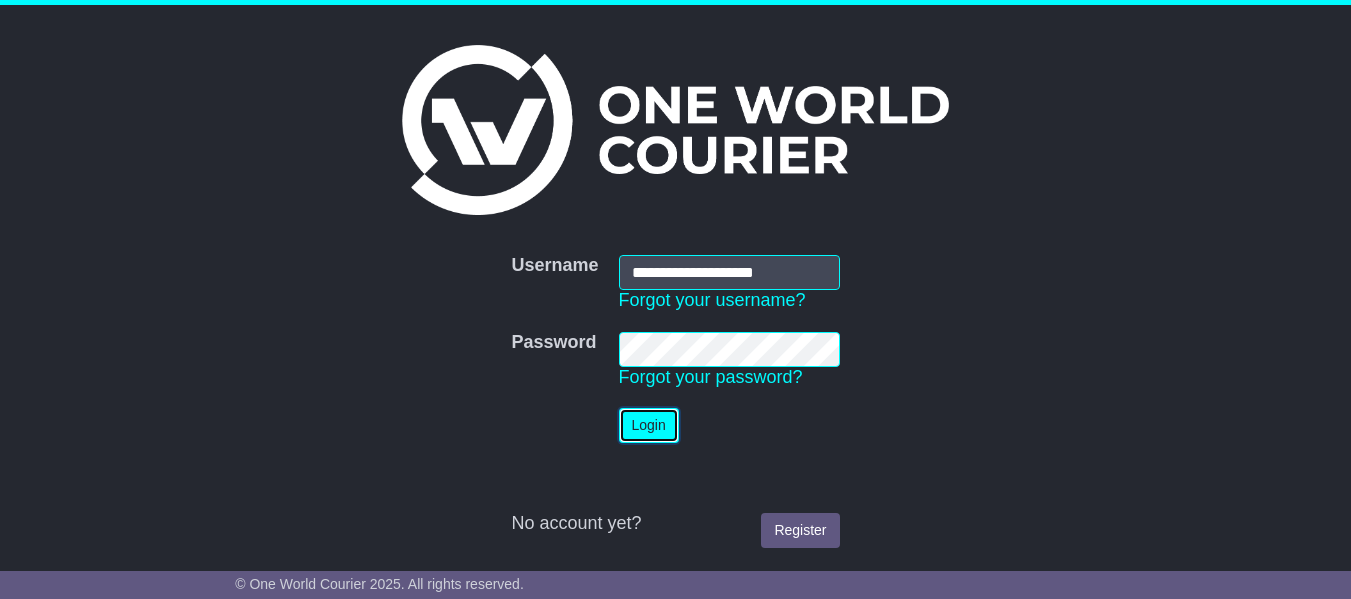 click on "Login" at bounding box center (649, 425) 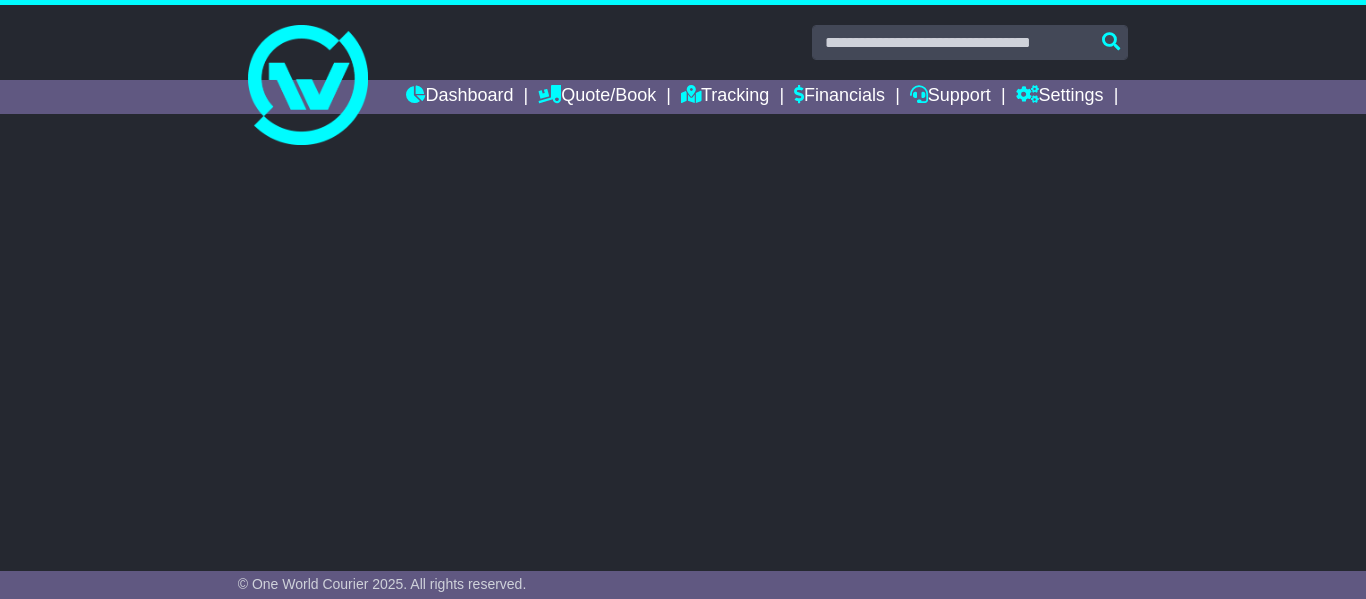 select on "**" 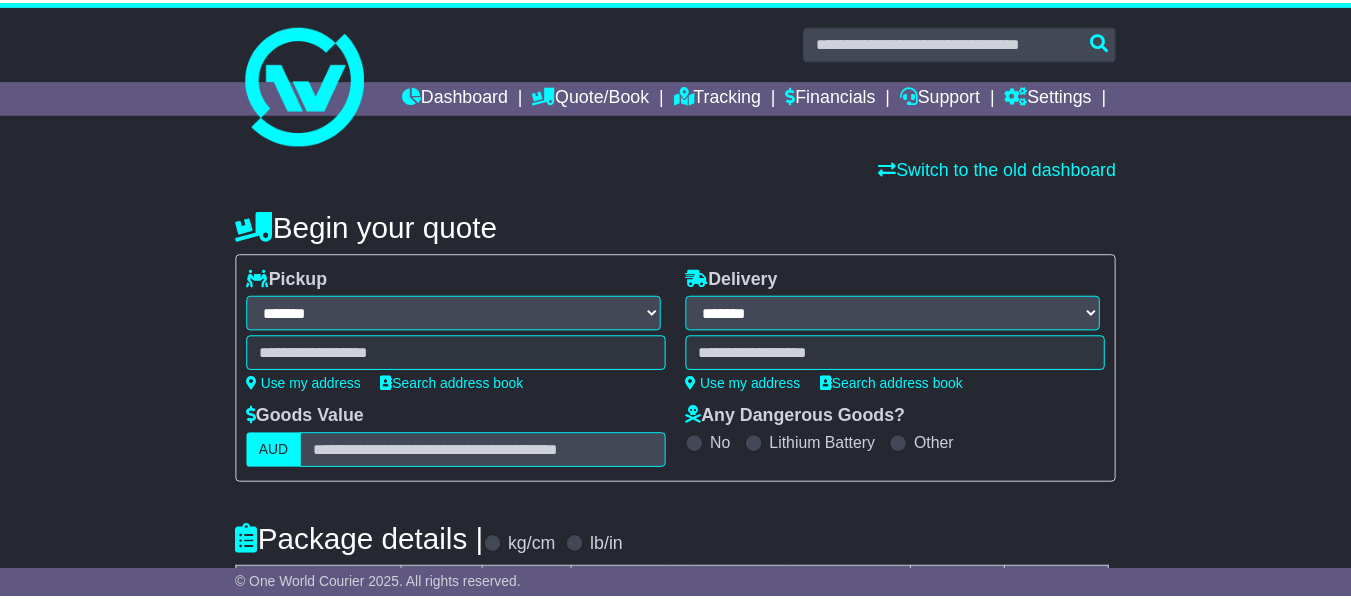 scroll, scrollTop: 0, scrollLeft: 0, axis: both 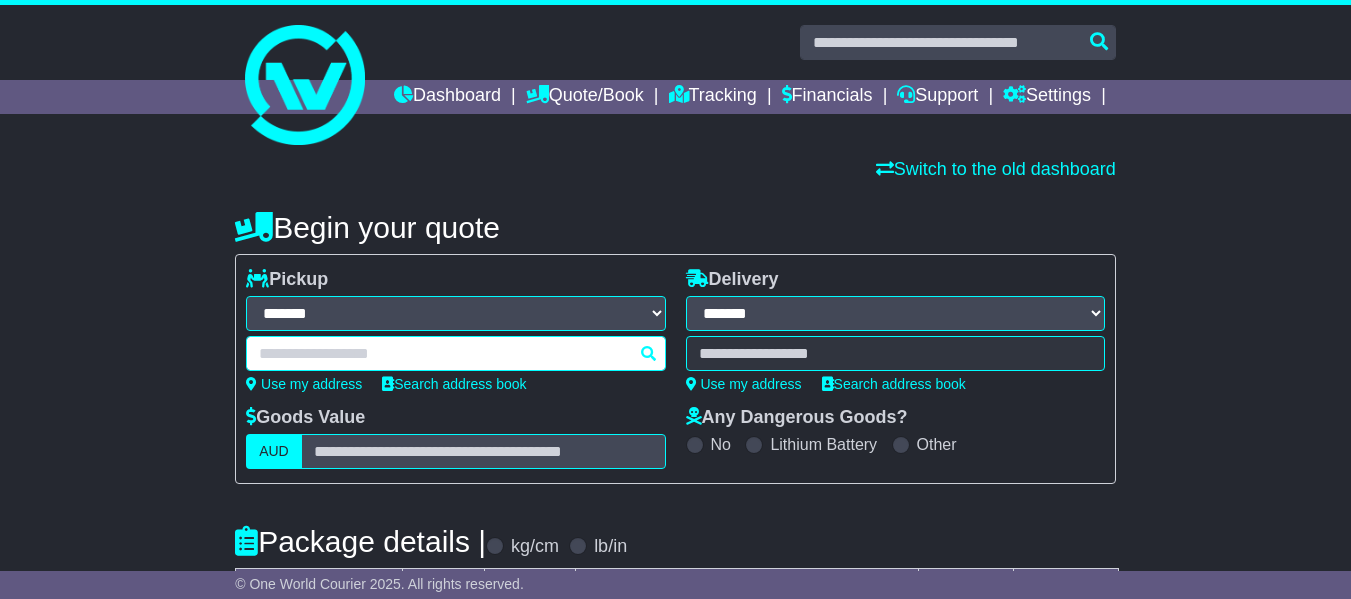 click at bounding box center (455, 353) 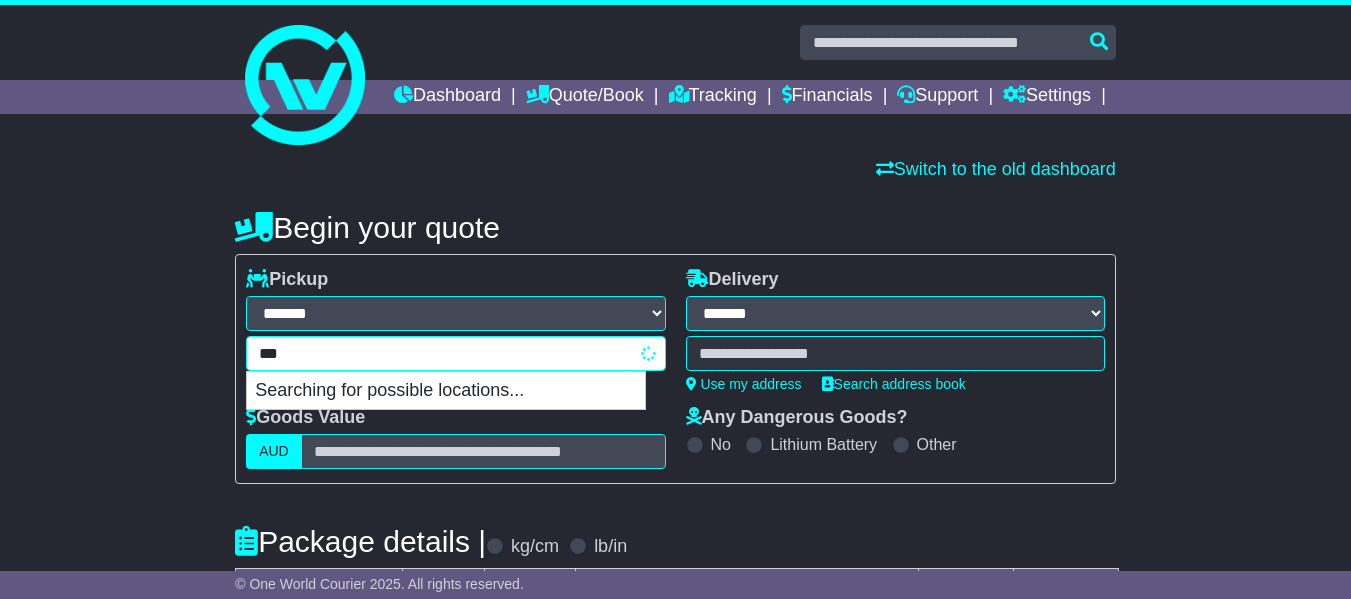 type on "****" 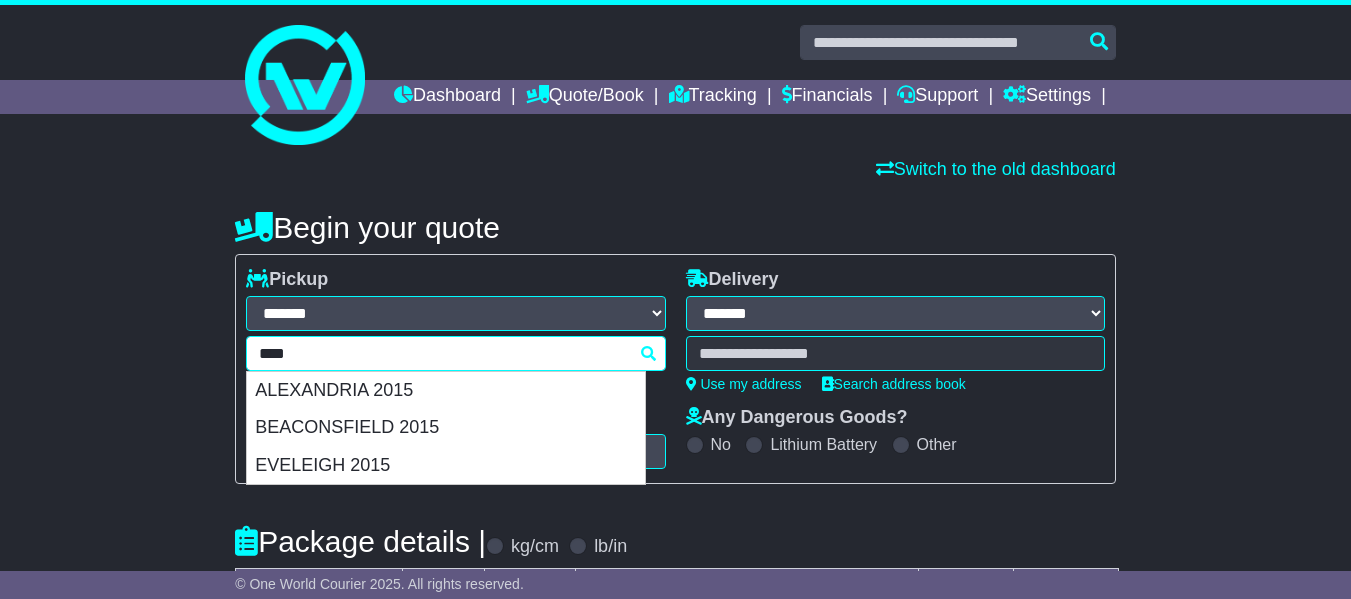click on "ALEXANDRIA 2015" at bounding box center [446, 391] 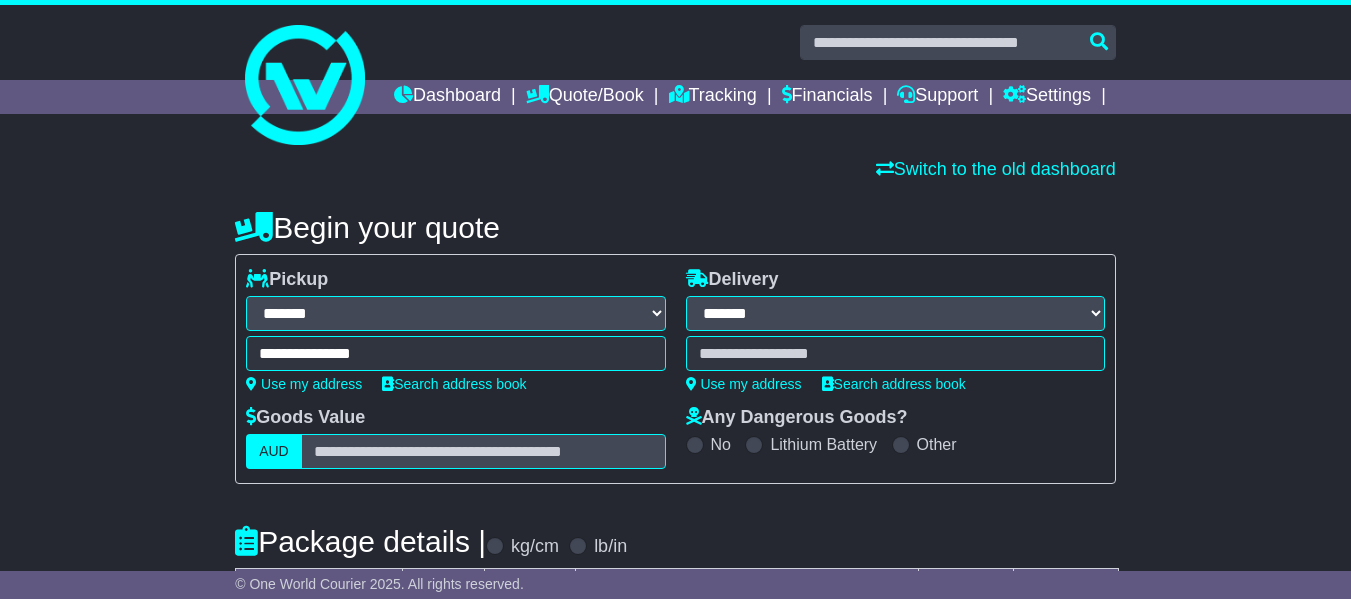 type on "**********" 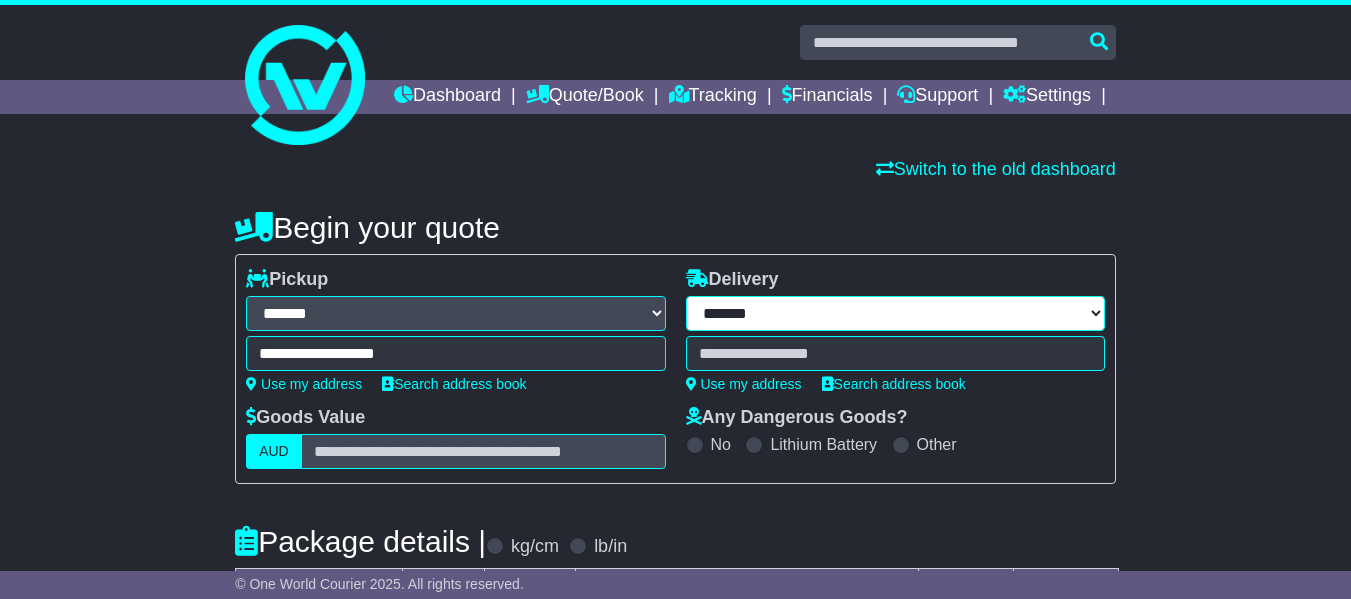 click on "**********" at bounding box center [895, 313] 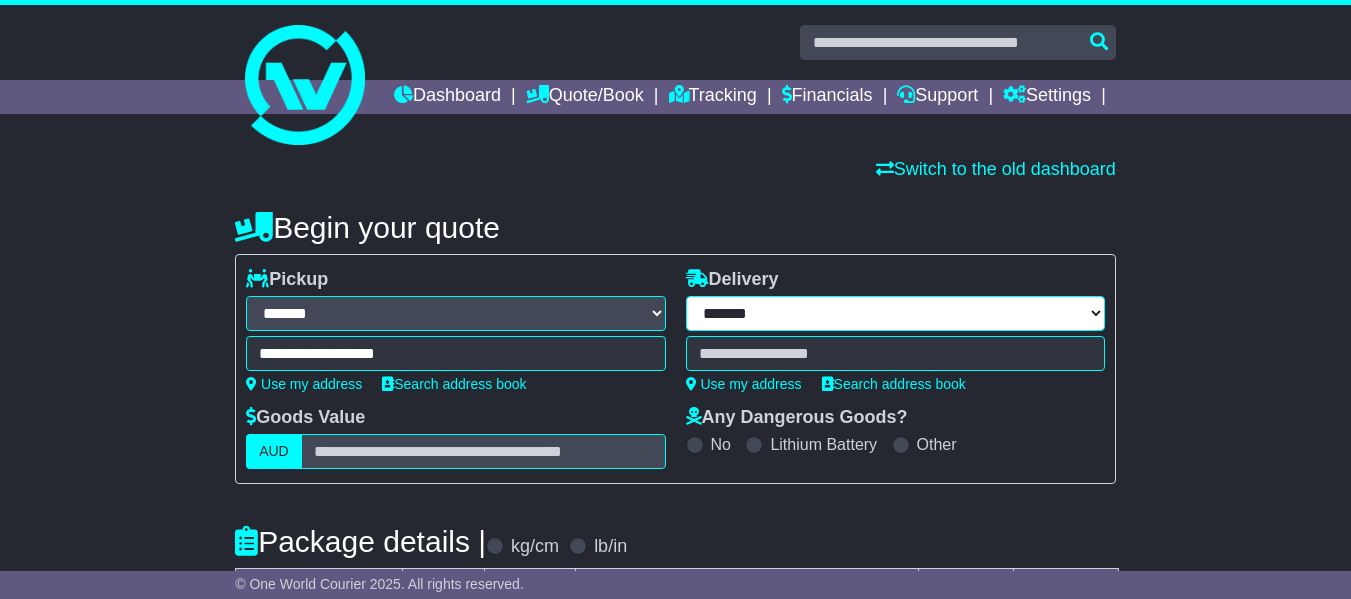 select on "**" 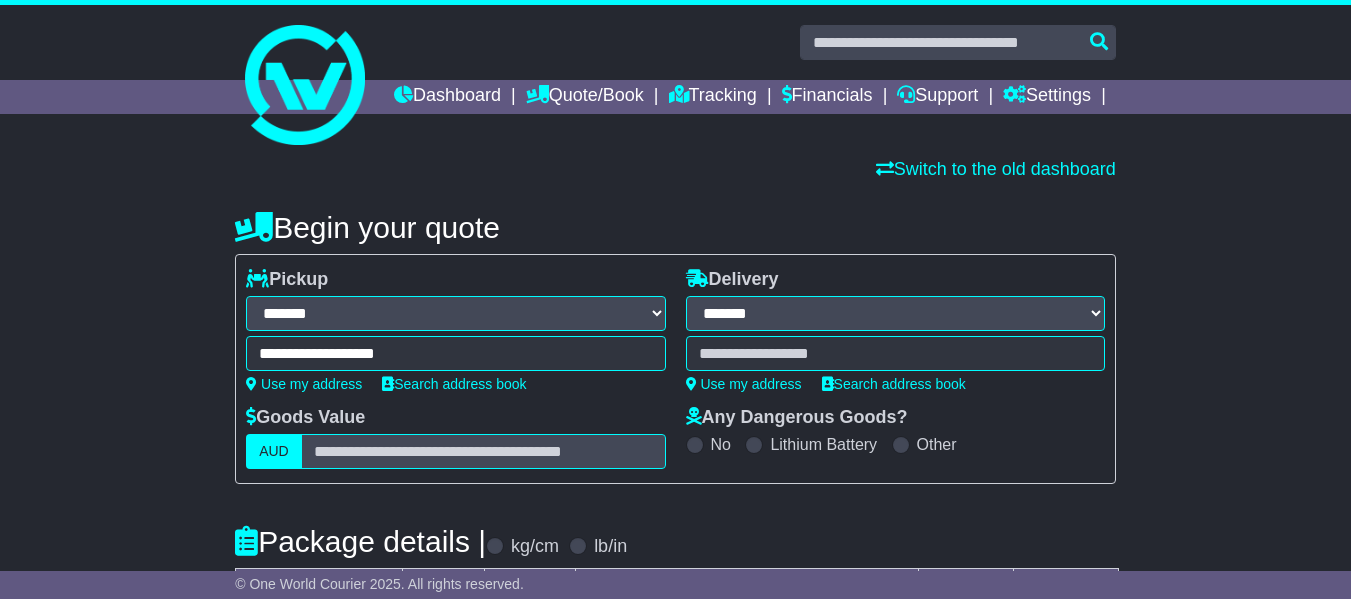 click on "**********" at bounding box center [895, 313] 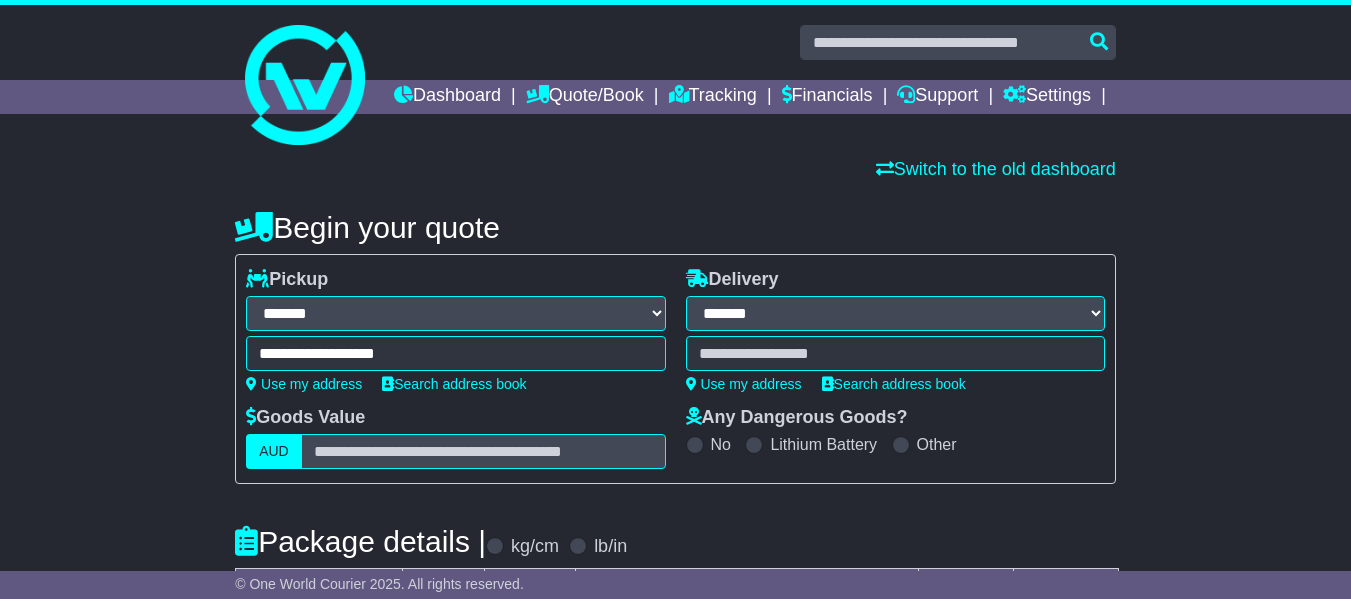 click at bounding box center [895, 353] 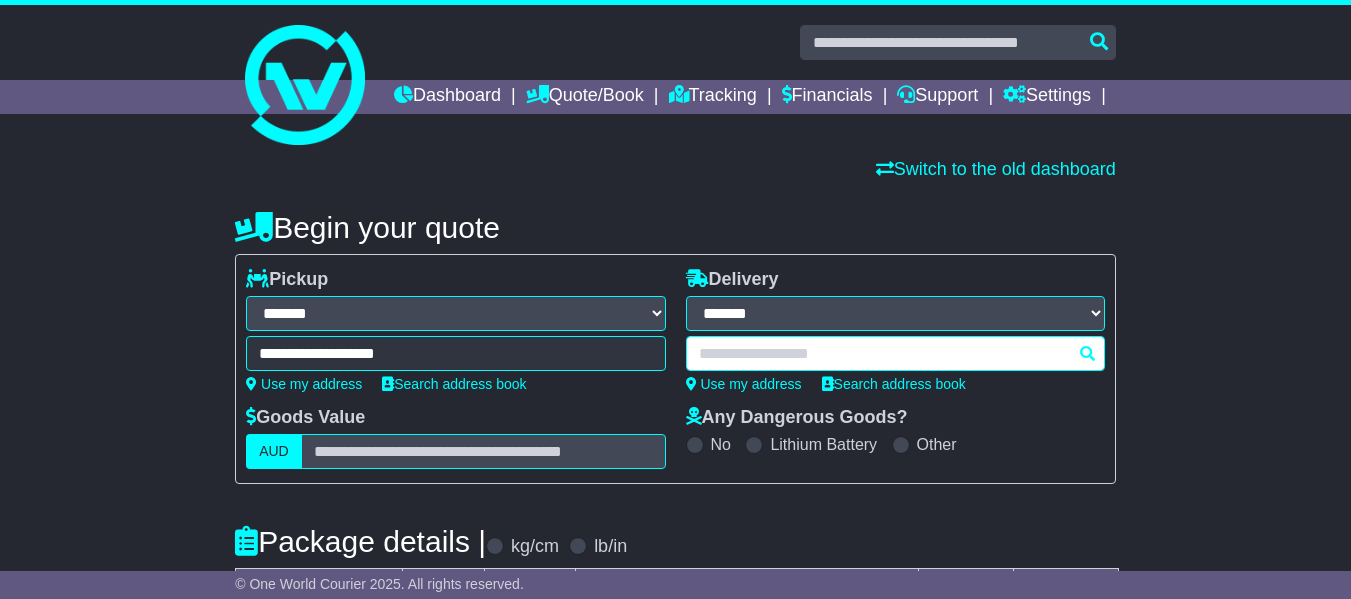 paste on "*****" 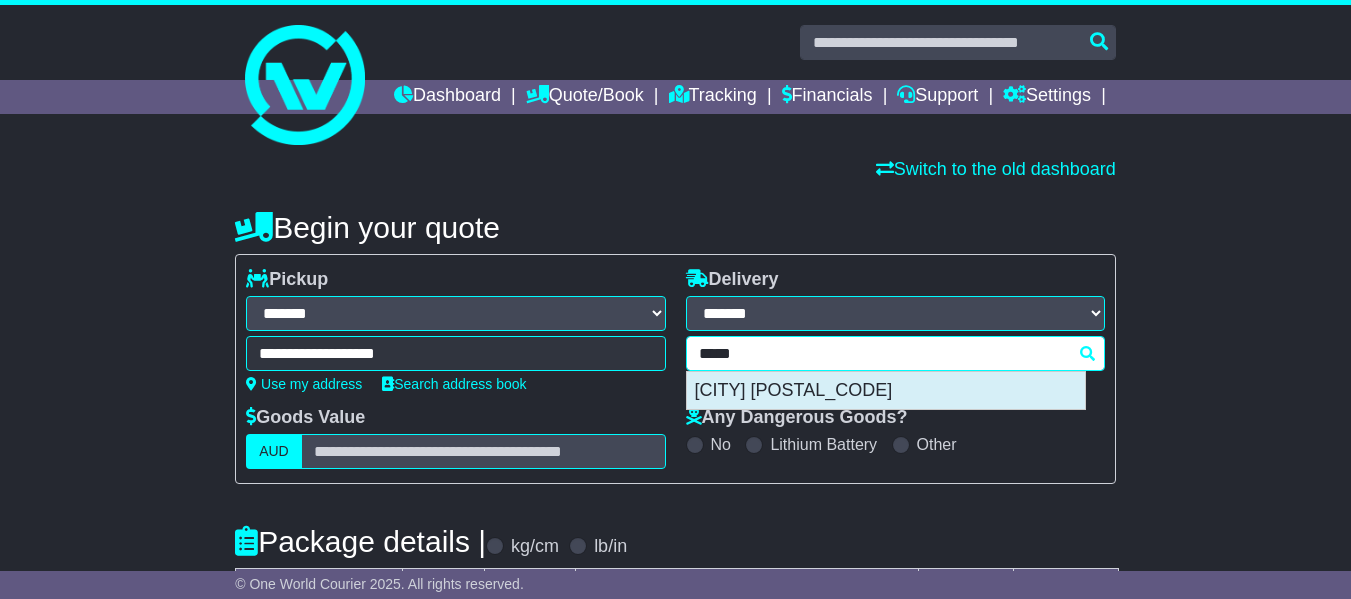 click on "RATINGEN 40878" at bounding box center [886, 391] 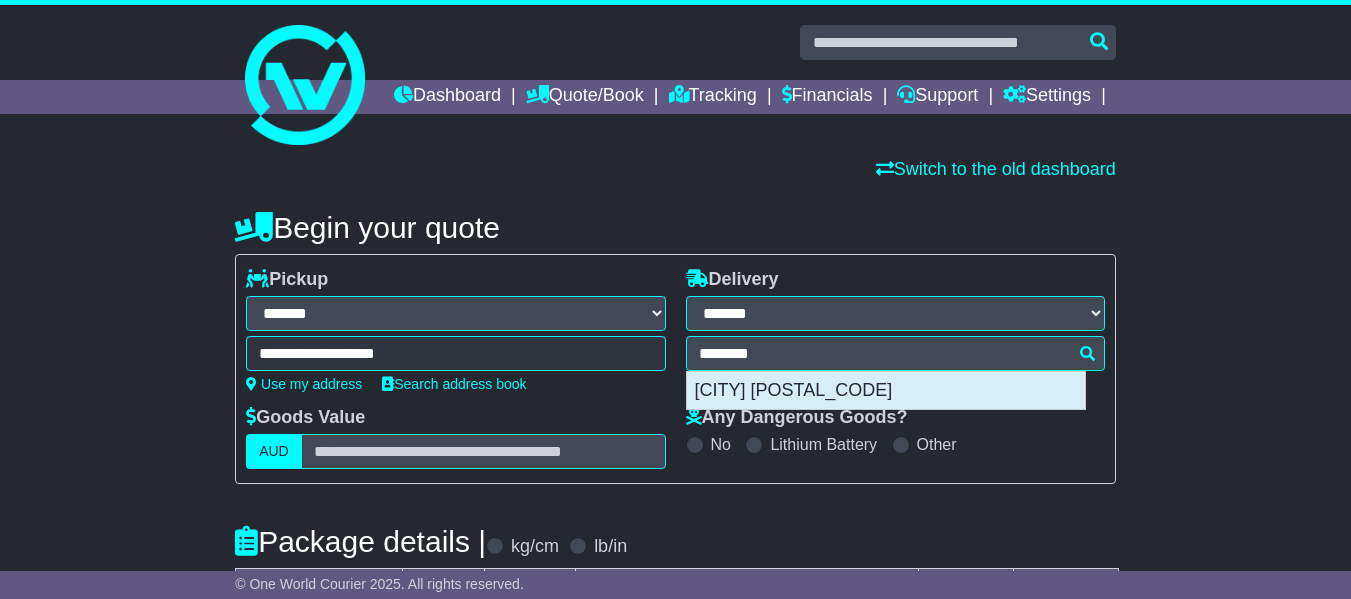 type on "**********" 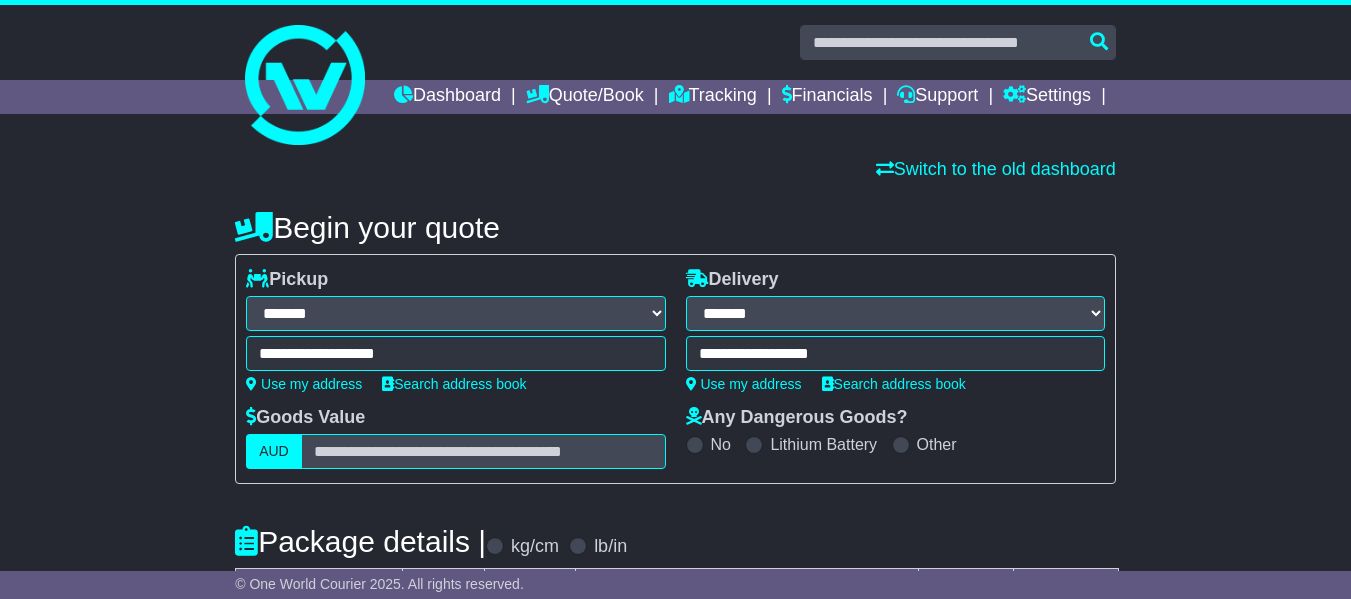 scroll, scrollTop: 100, scrollLeft: 0, axis: vertical 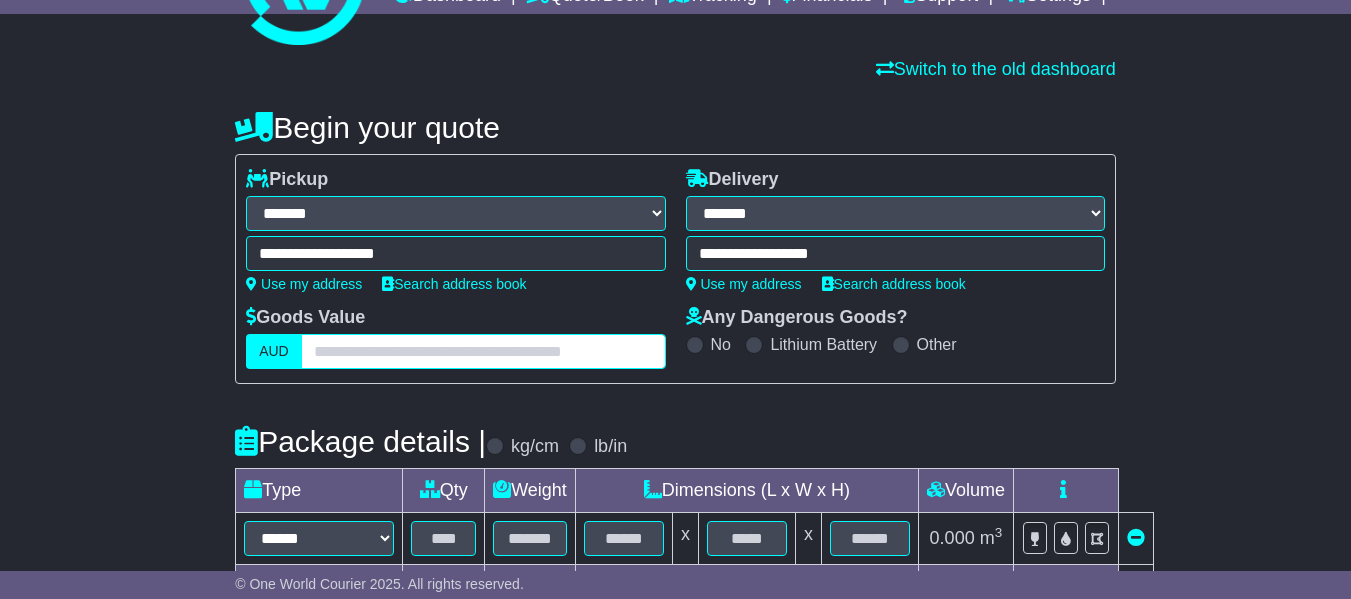 click at bounding box center (483, 351) 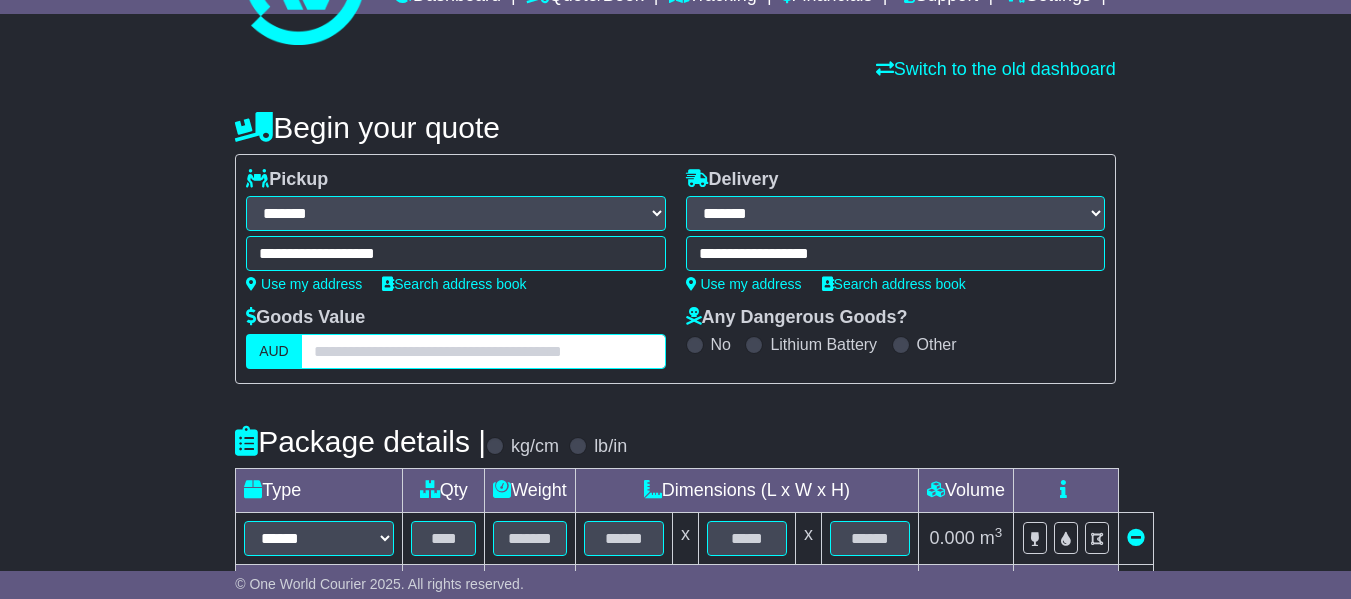paste on "******" 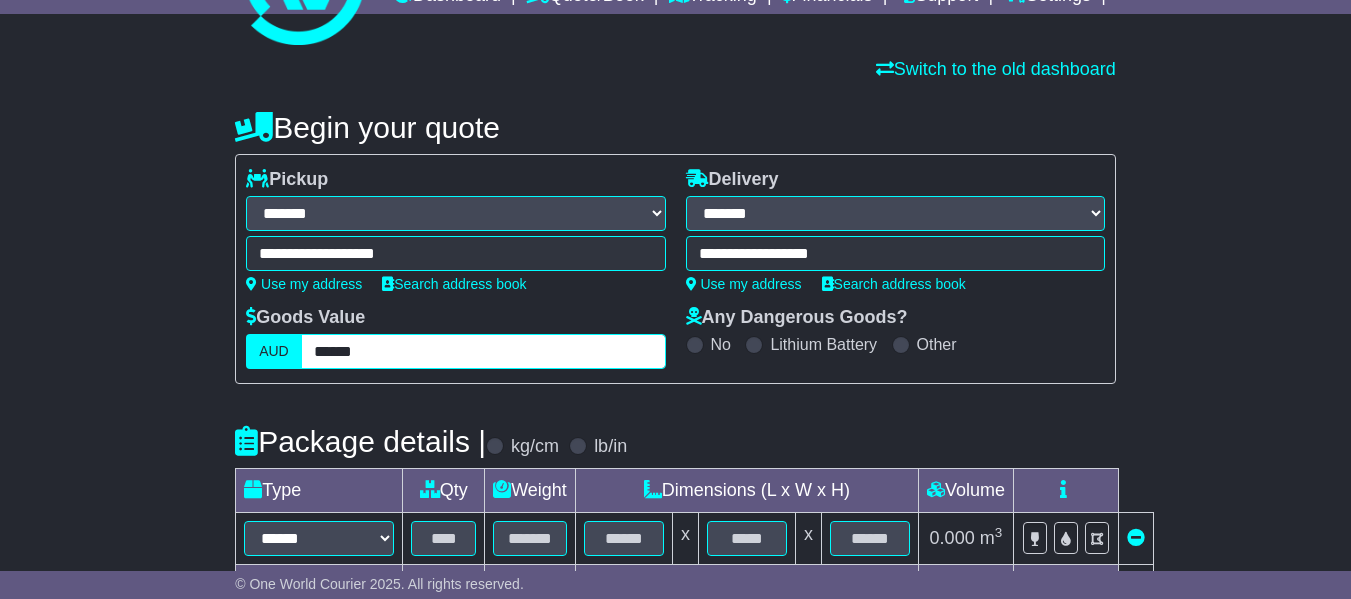 type on "******" 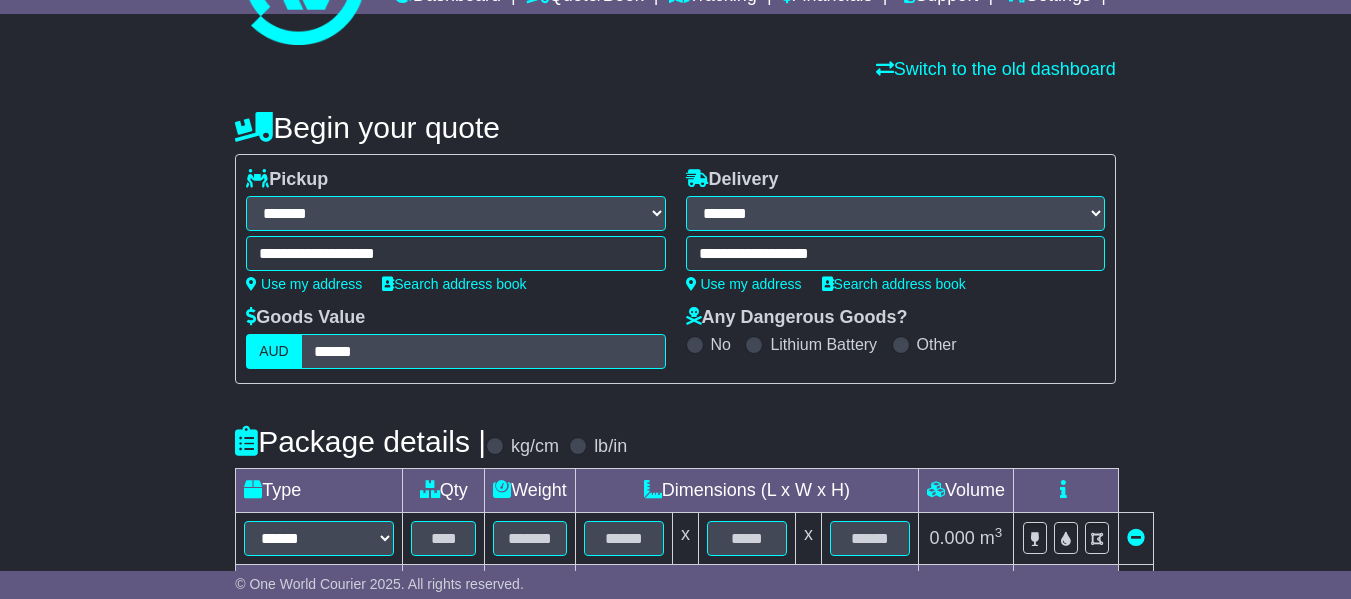click on "Goods Value
AUD
******" at bounding box center [455, 338] 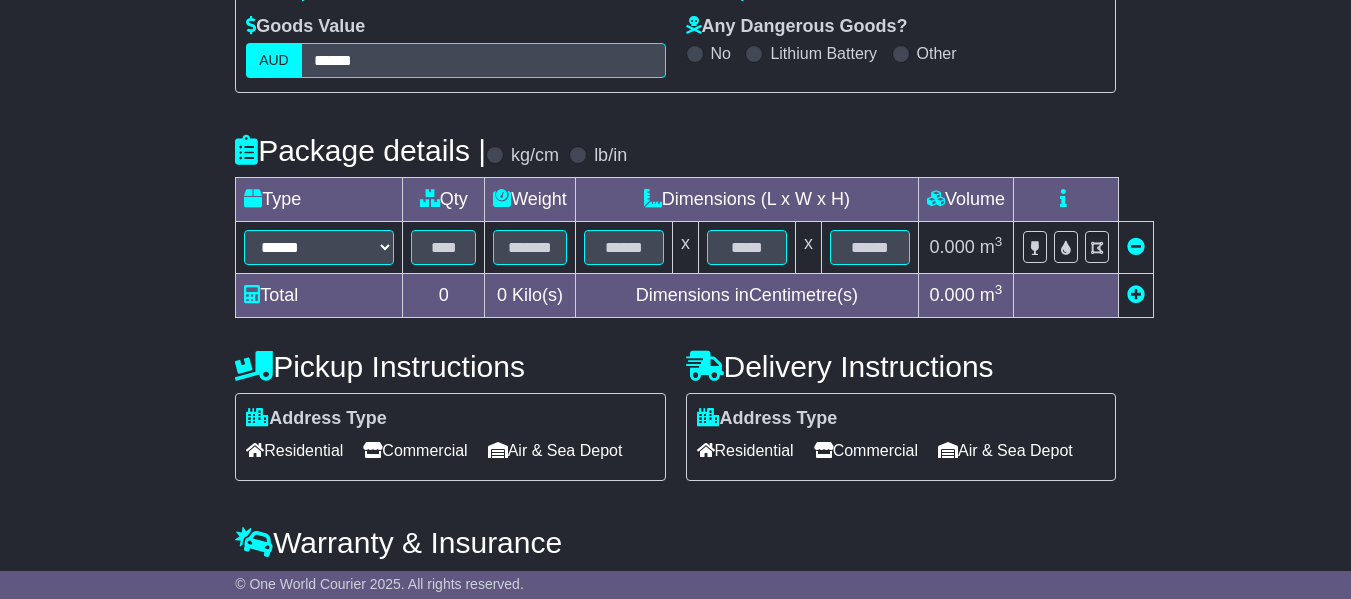 scroll, scrollTop: 400, scrollLeft: 0, axis: vertical 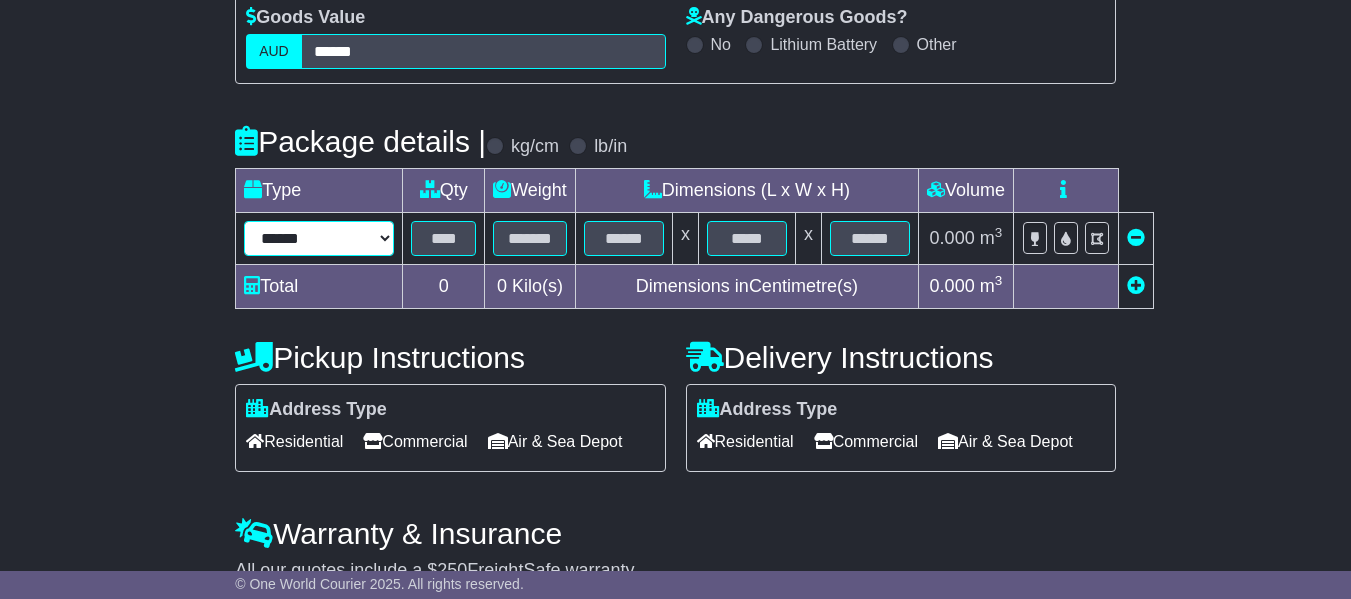 click on "****** ****** *** ******** ***** **** **** ****** *** *******" at bounding box center (319, 238) 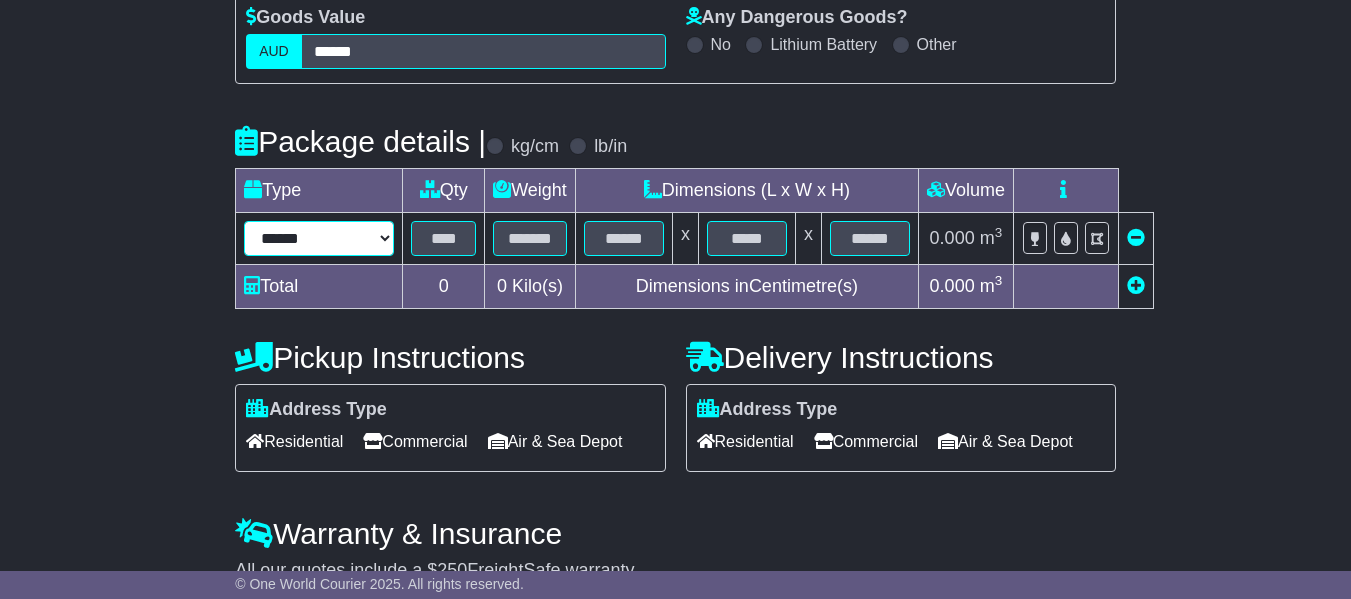 select on "*****" 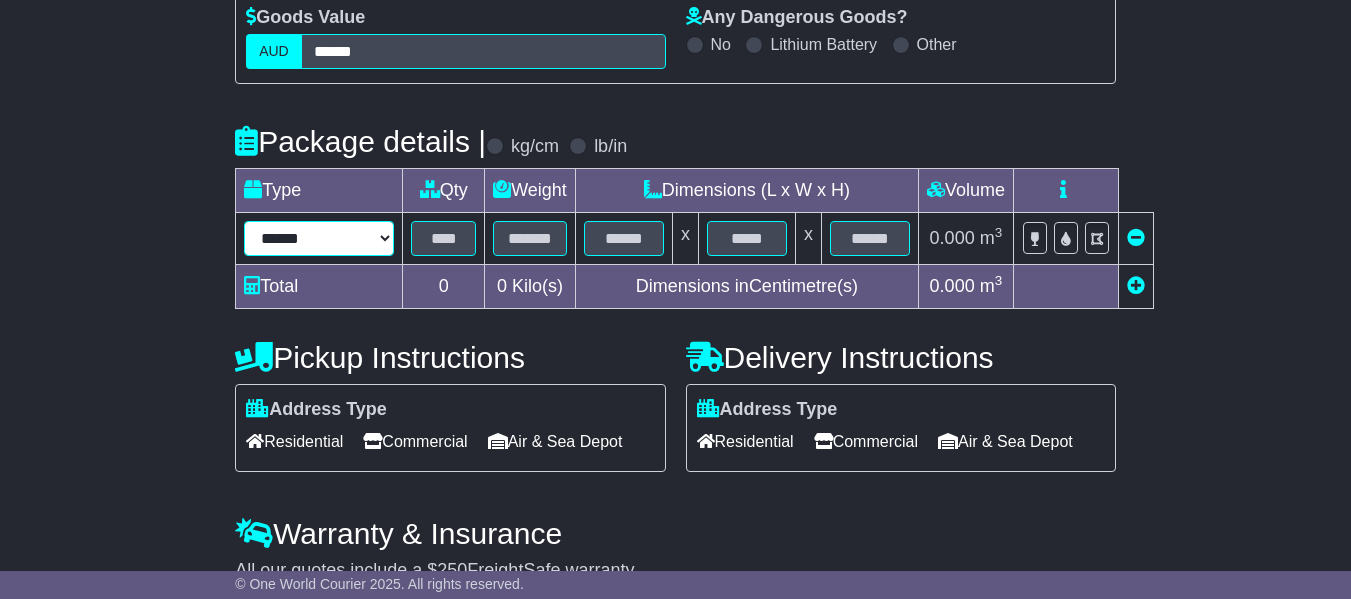 click on "****** ****** *** ******** ***** **** **** ****** *** *******" at bounding box center (319, 238) 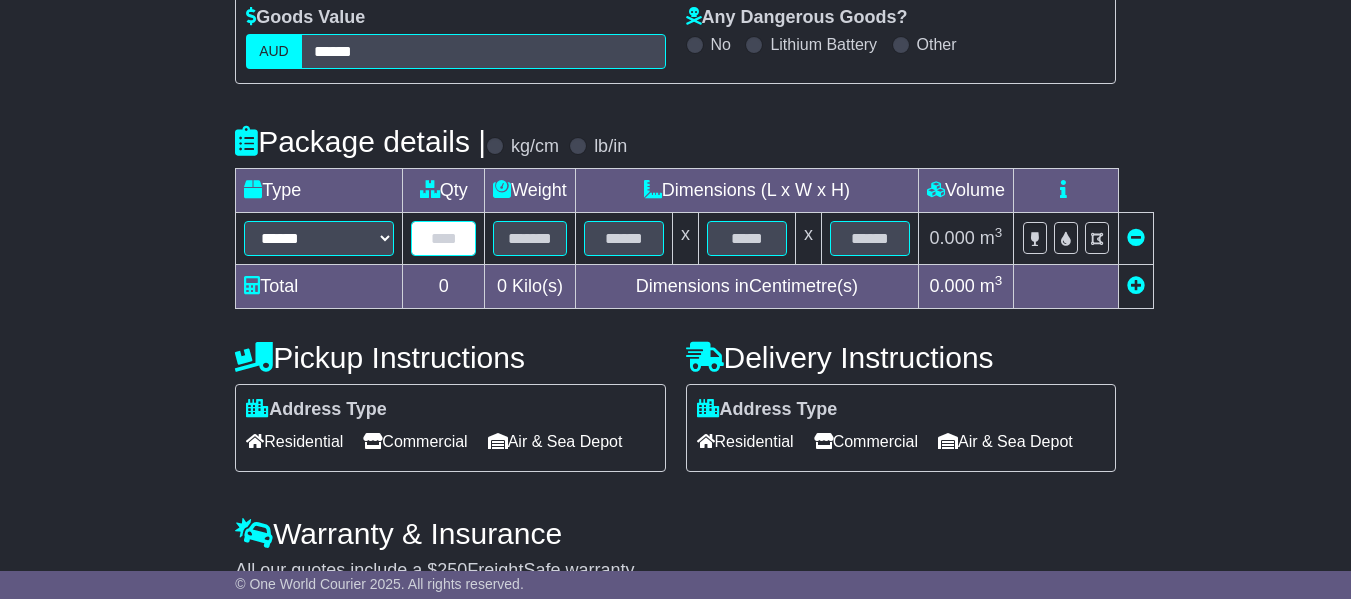 click at bounding box center [443, 238] 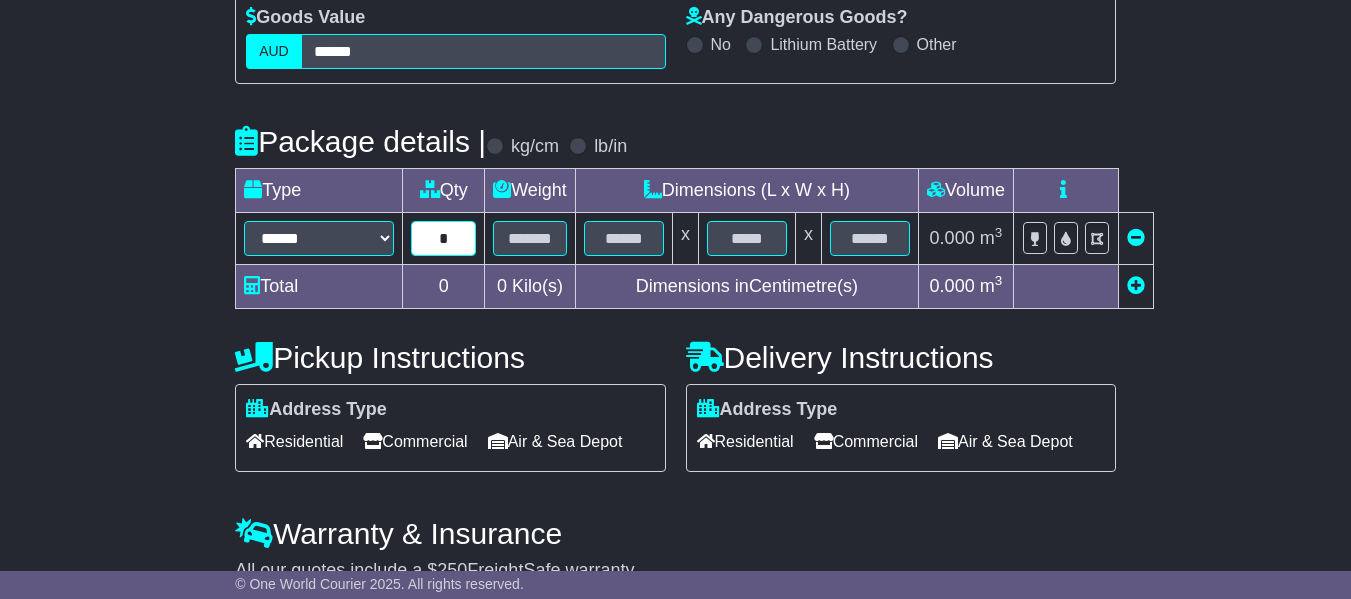 type on "*" 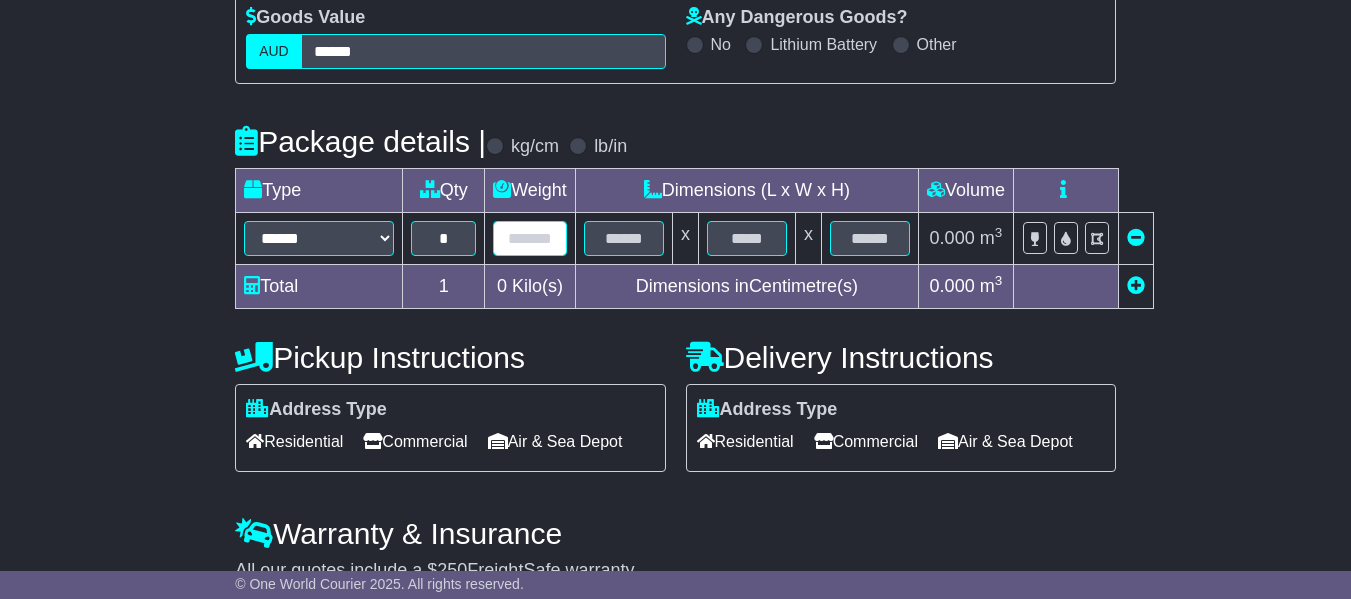 click at bounding box center (530, 238) 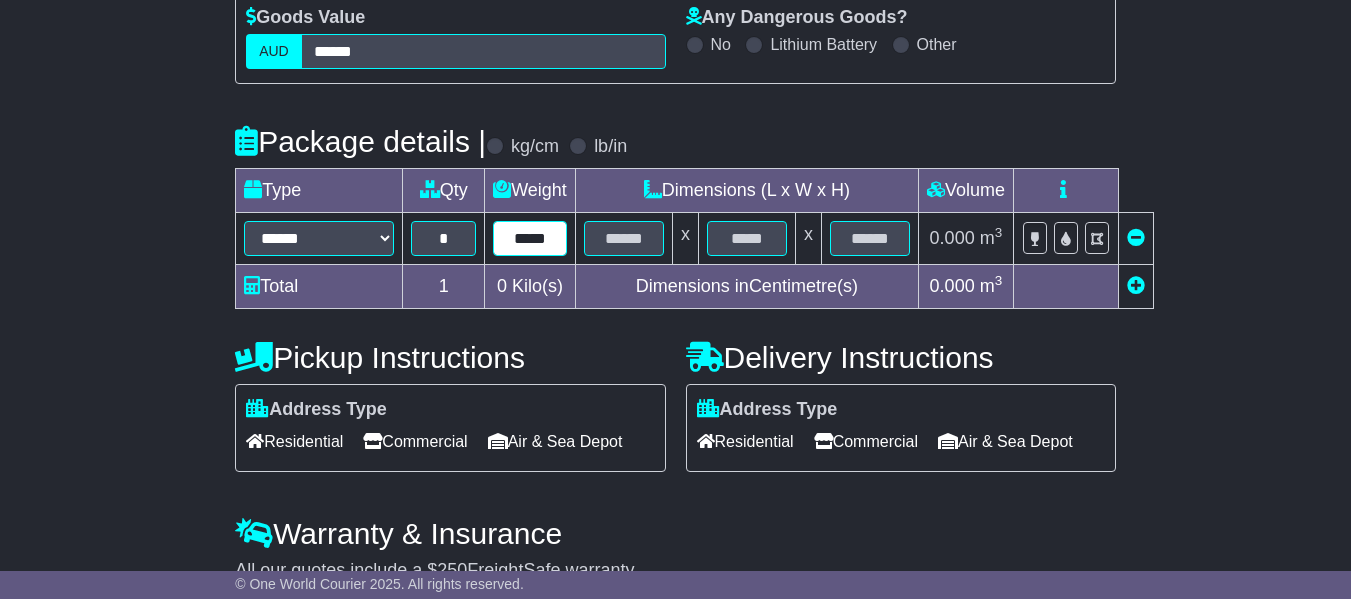 type on "*****" 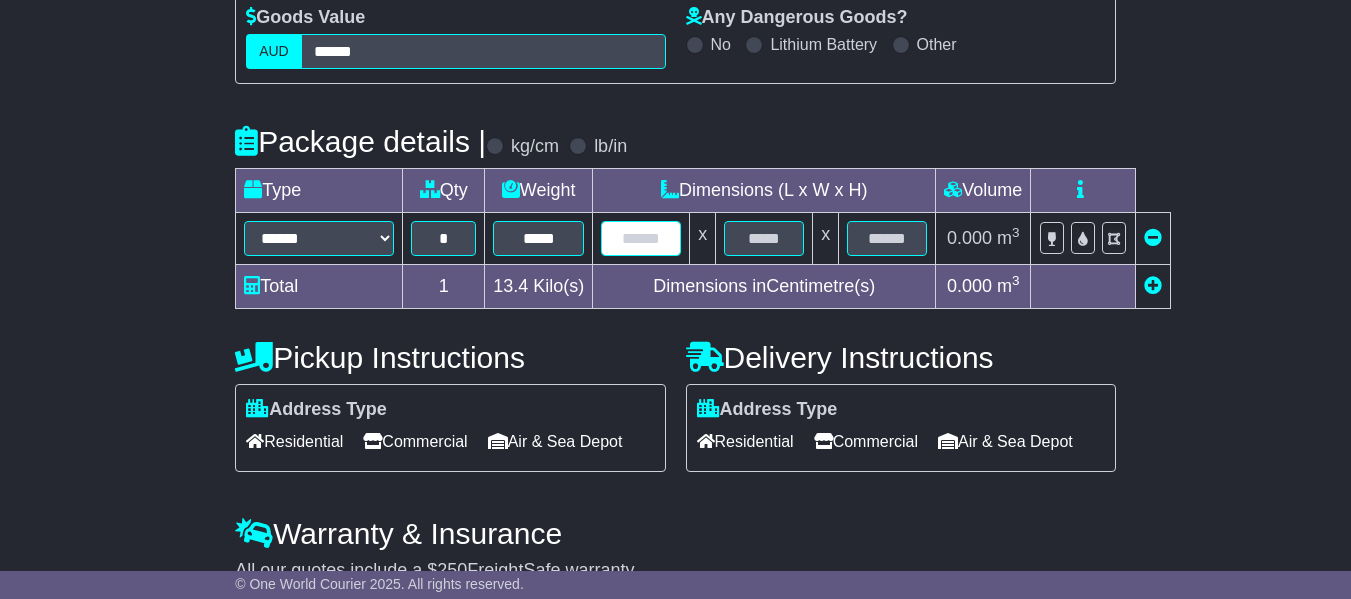 click at bounding box center (641, 238) 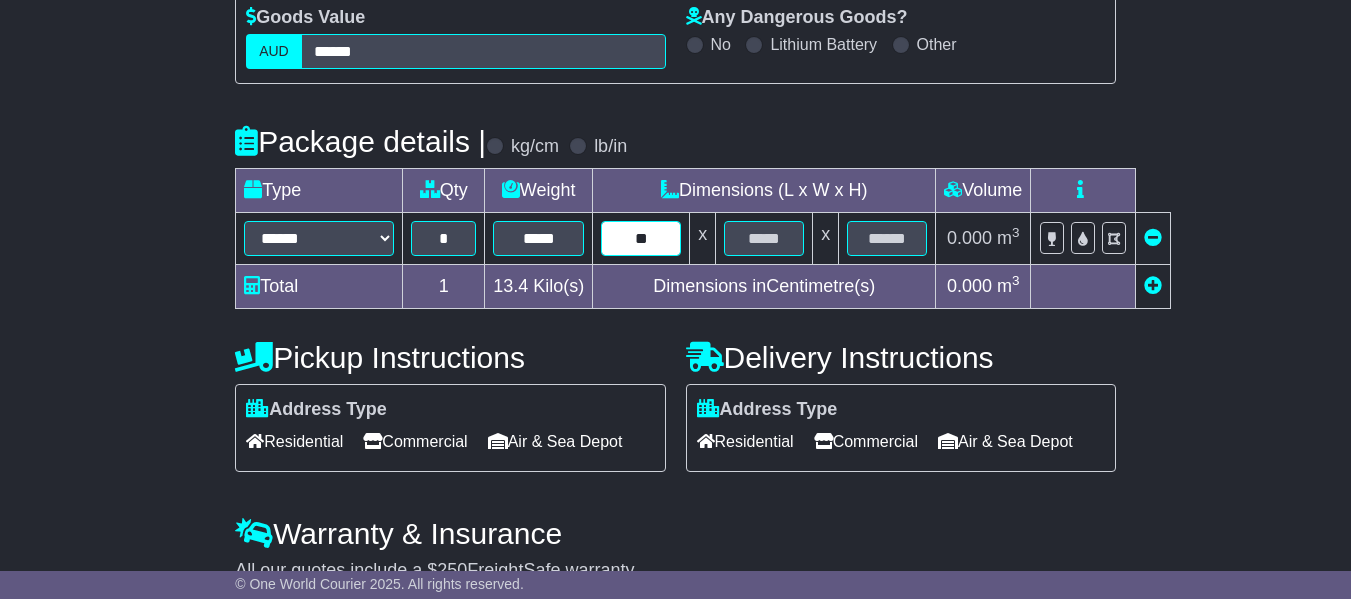 type on "**" 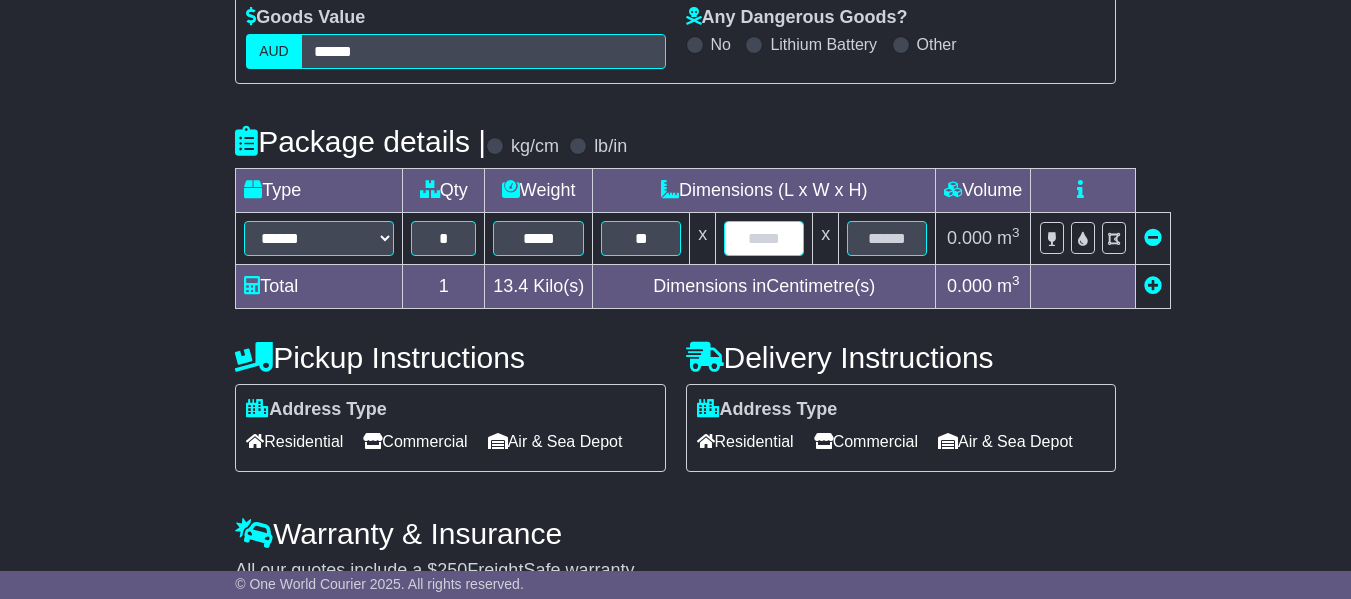 click at bounding box center [764, 238] 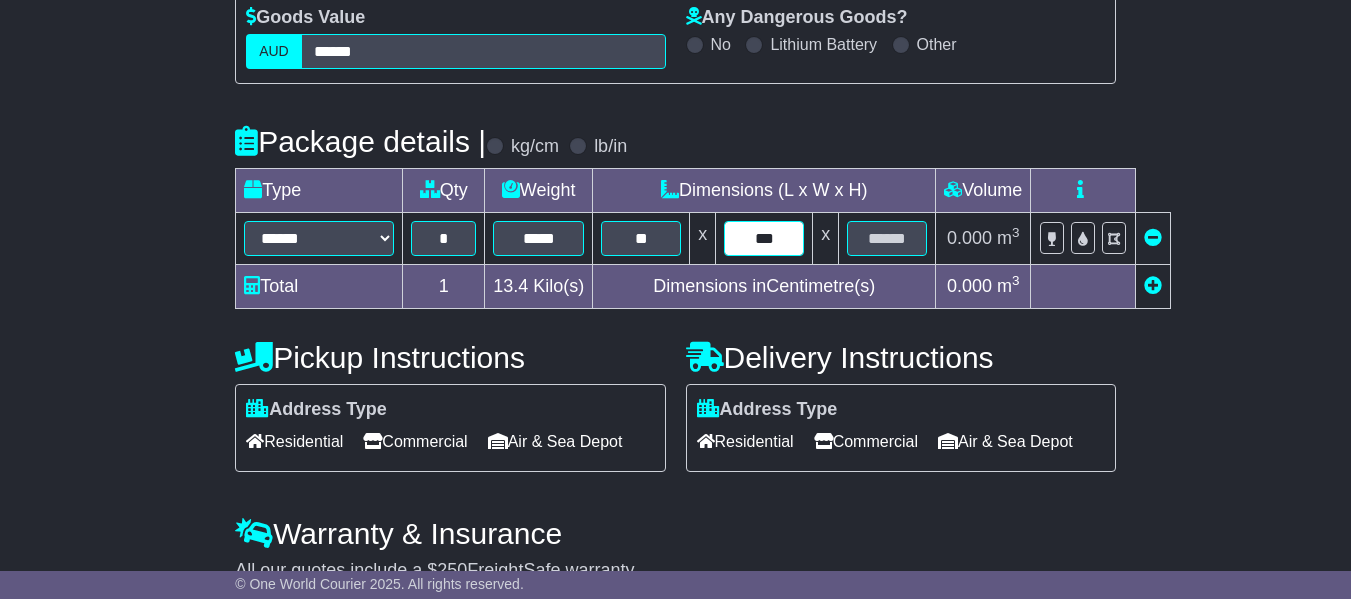 type on "**" 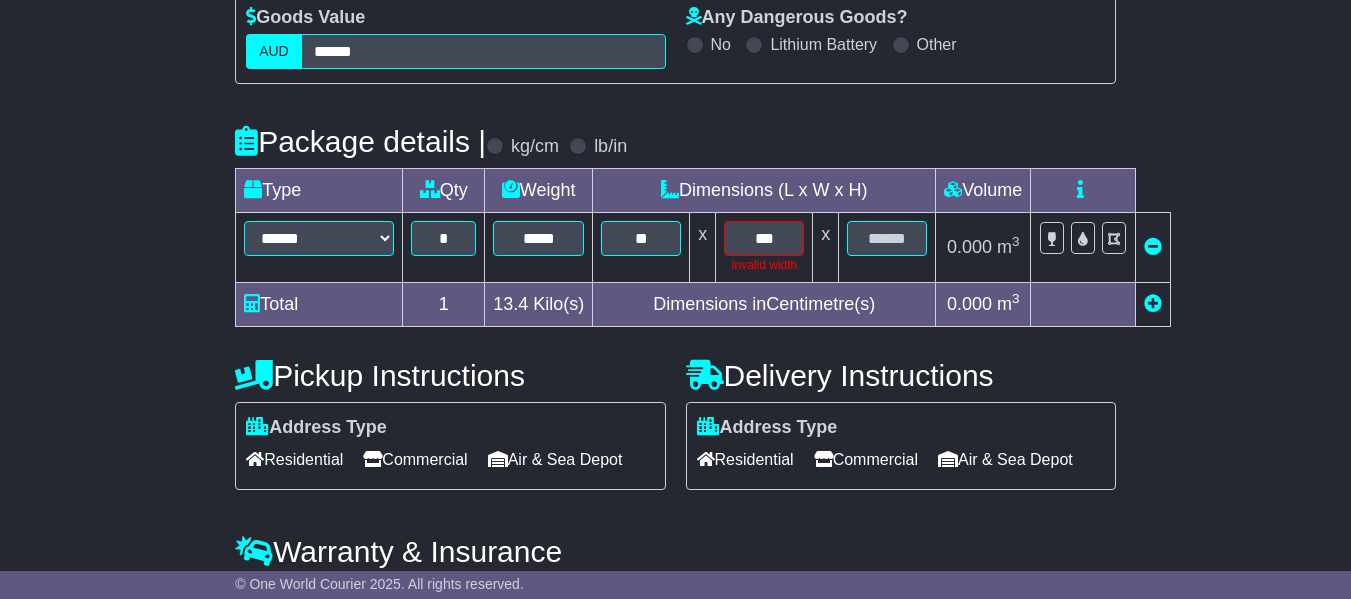 click at bounding box center (887, 248) 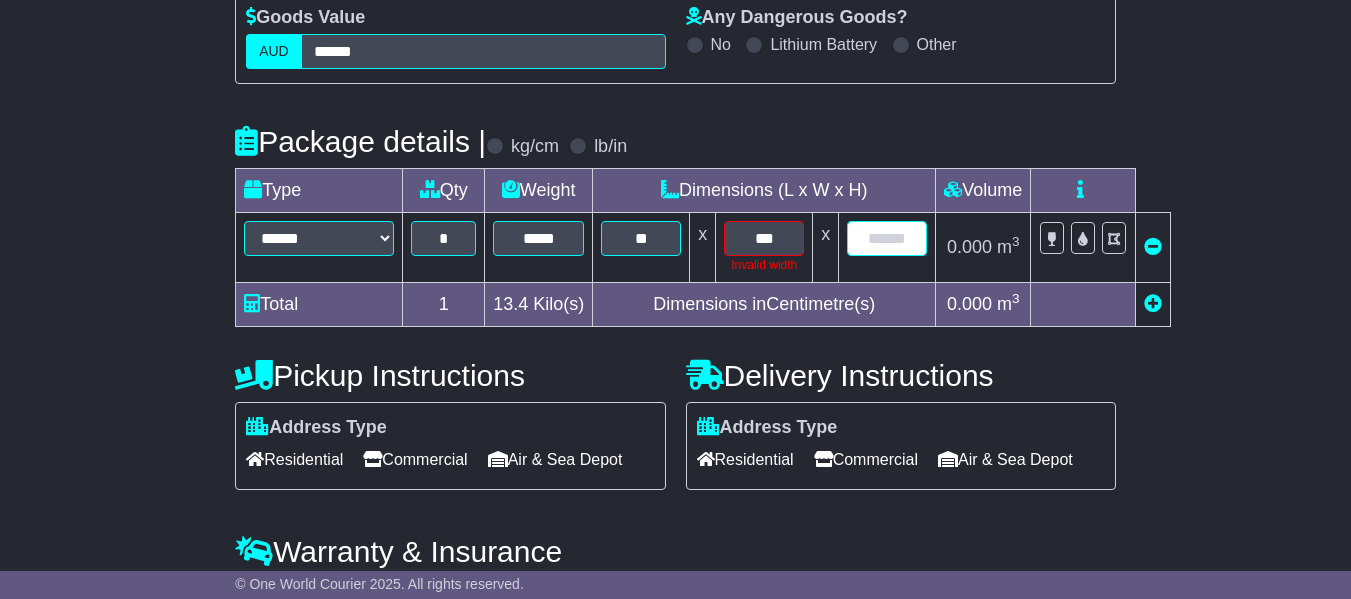 click at bounding box center (887, 238) 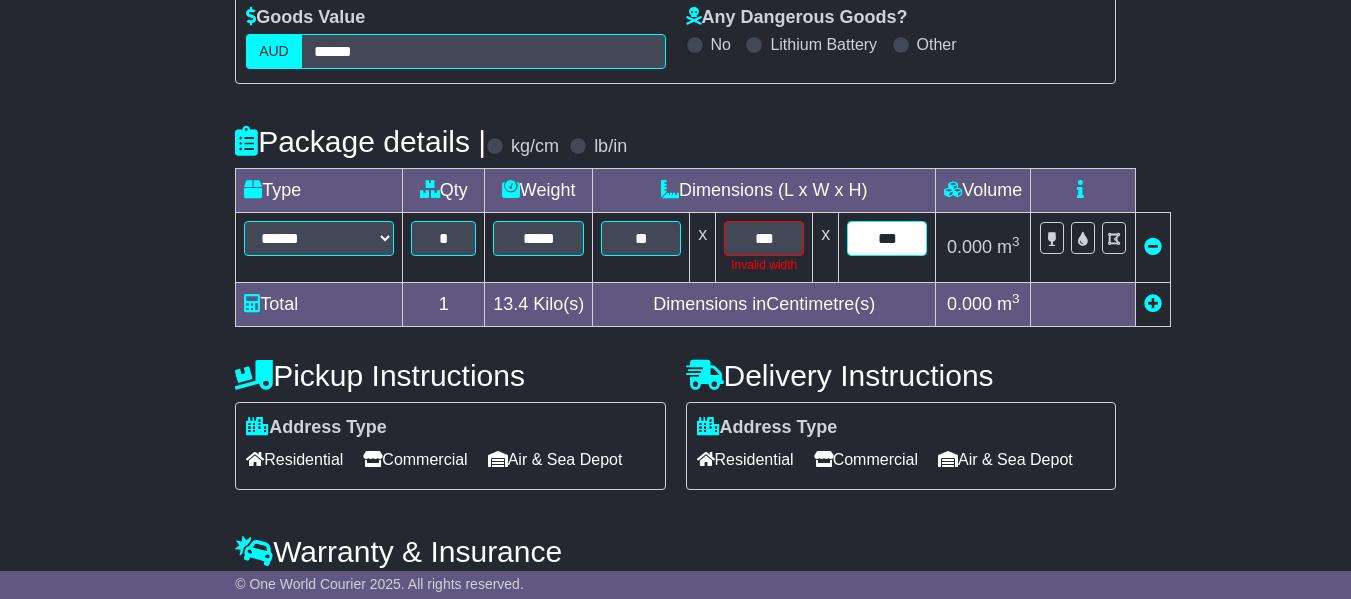 type on "**" 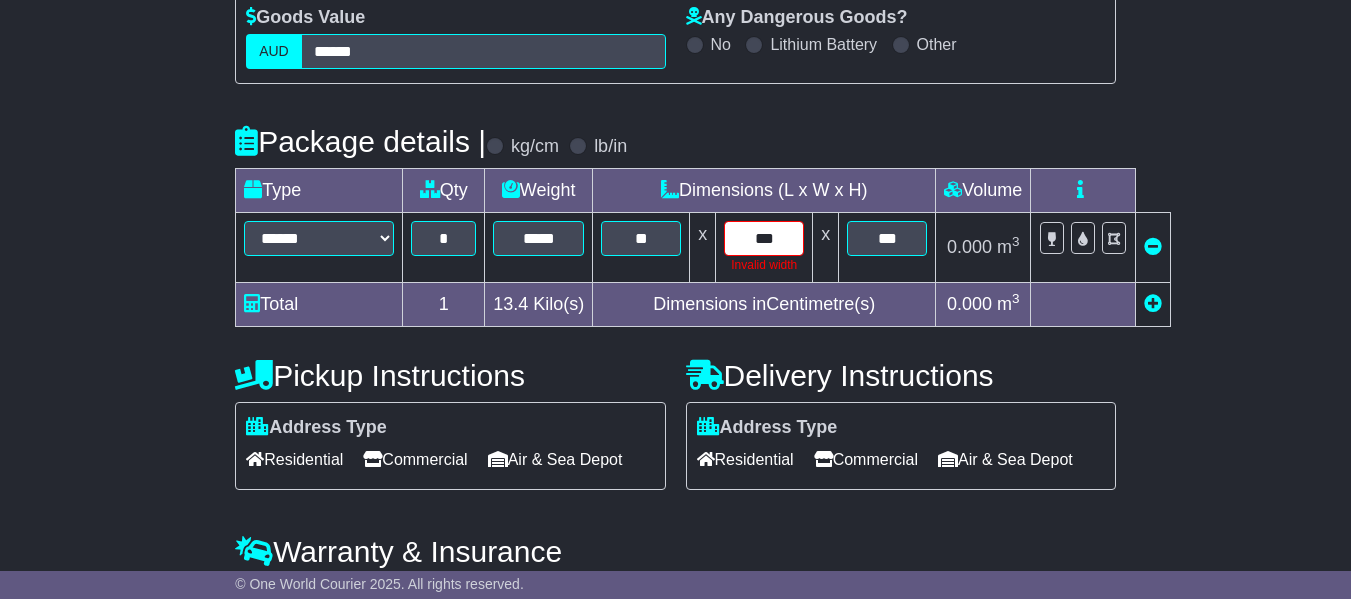 click on "**" at bounding box center (764, 238) 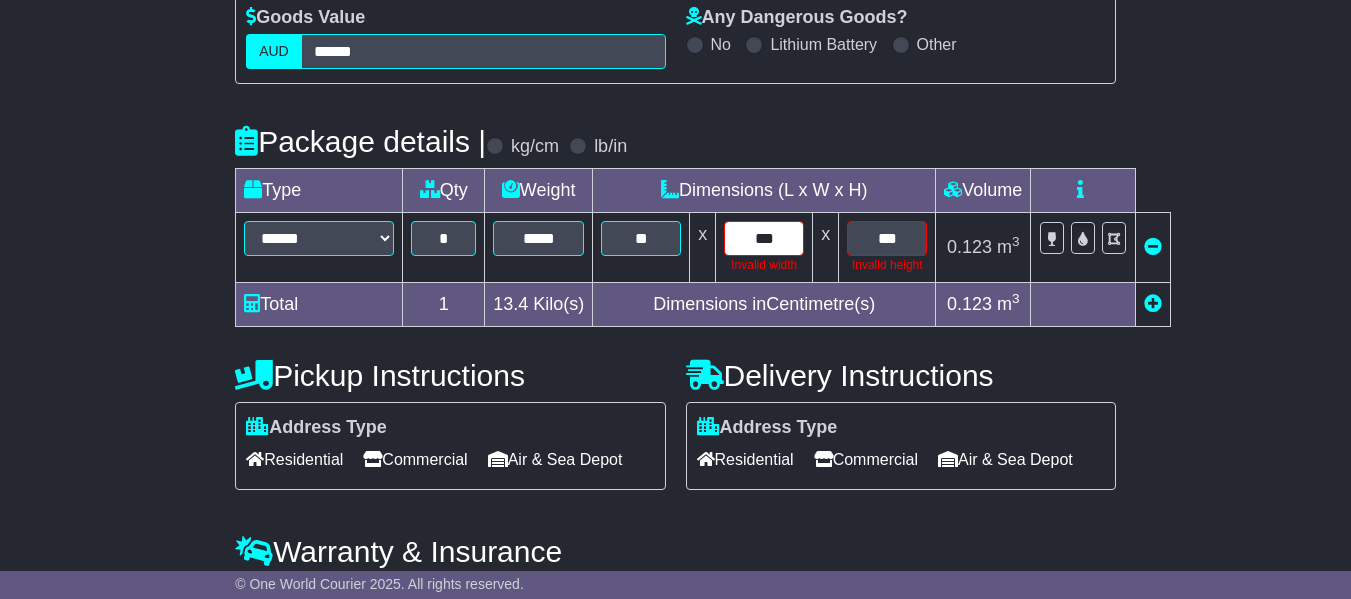 click on "**" at bounding box center [764, 238] 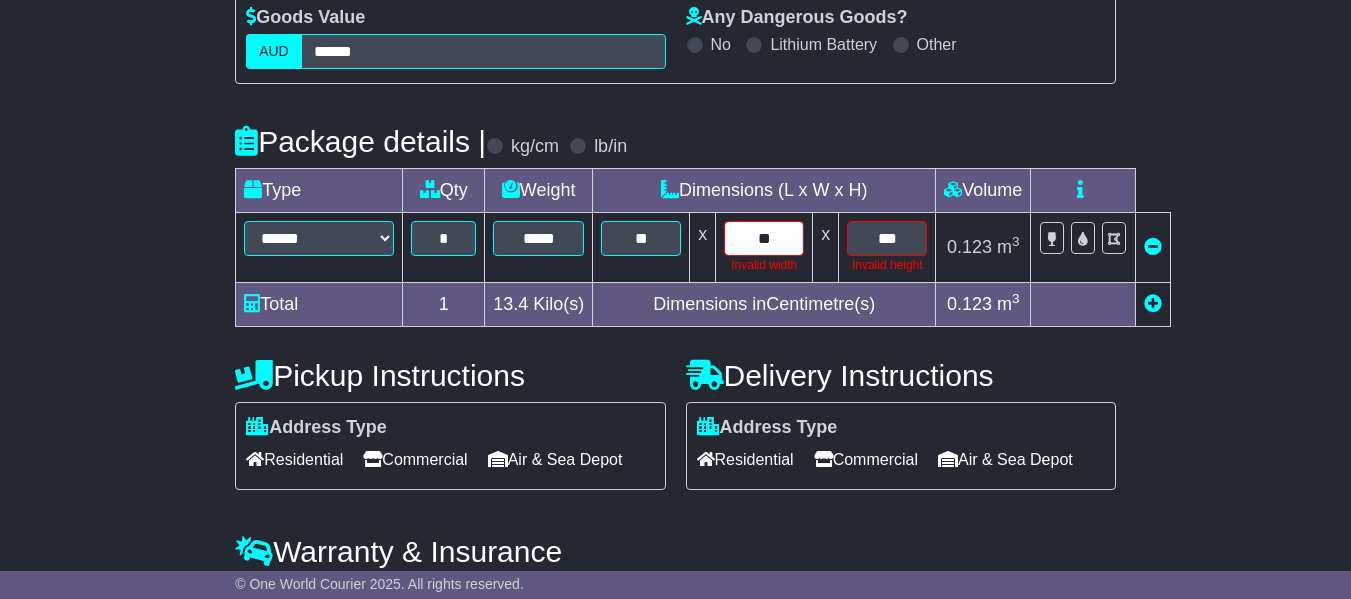 type on "**" 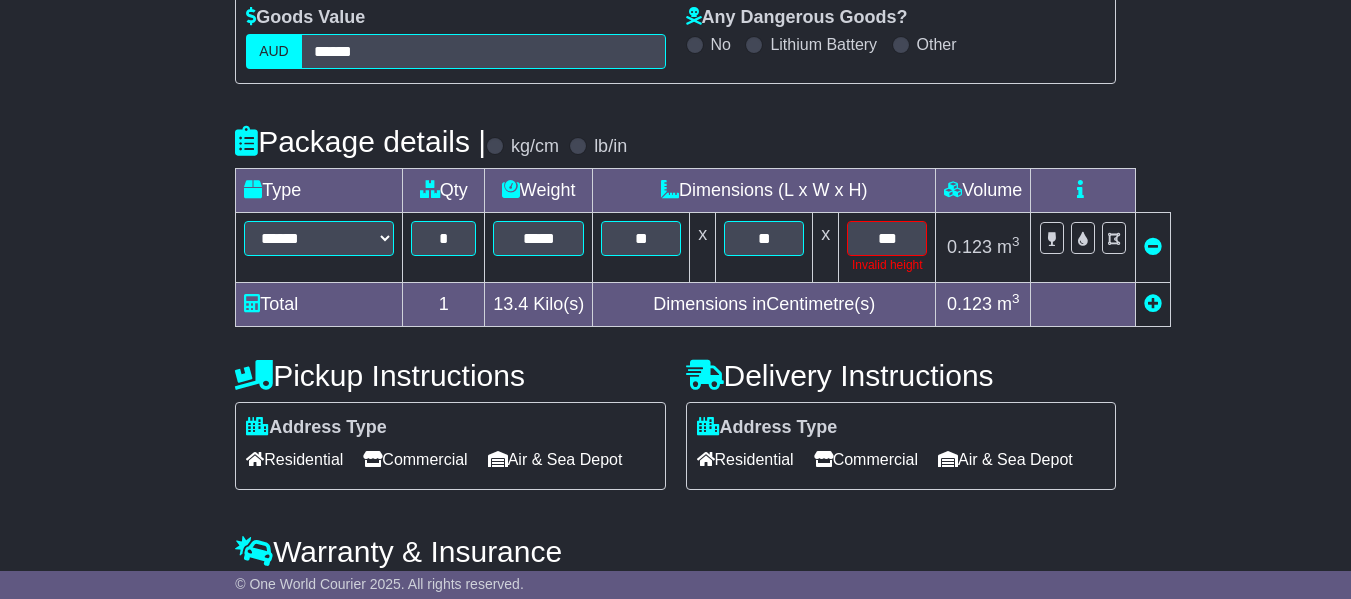 click on "**********" at bounding box center (675, 342) 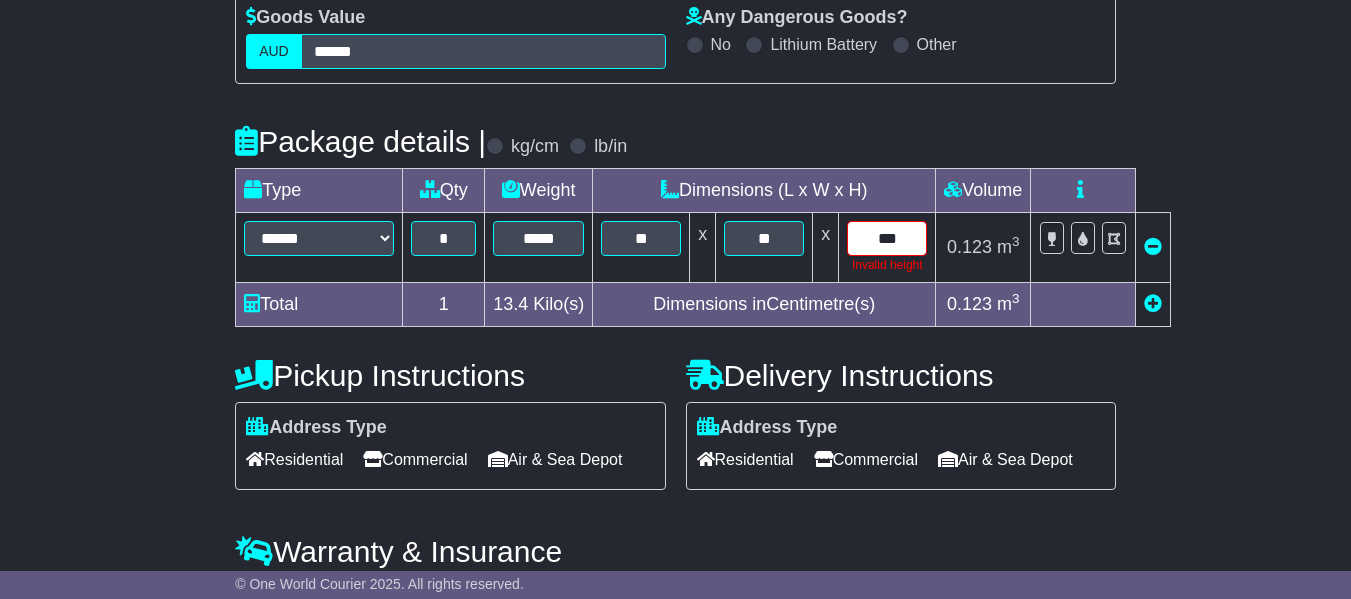 click on "**" at bounding box center [887, 238] 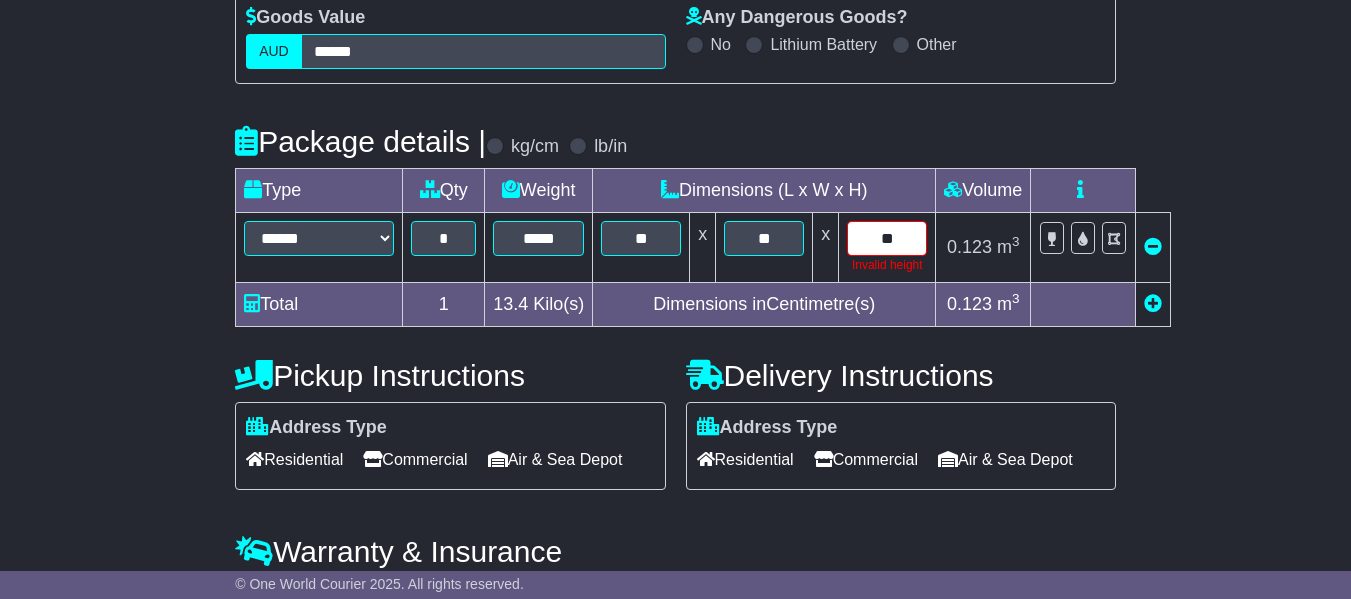 type on "**" 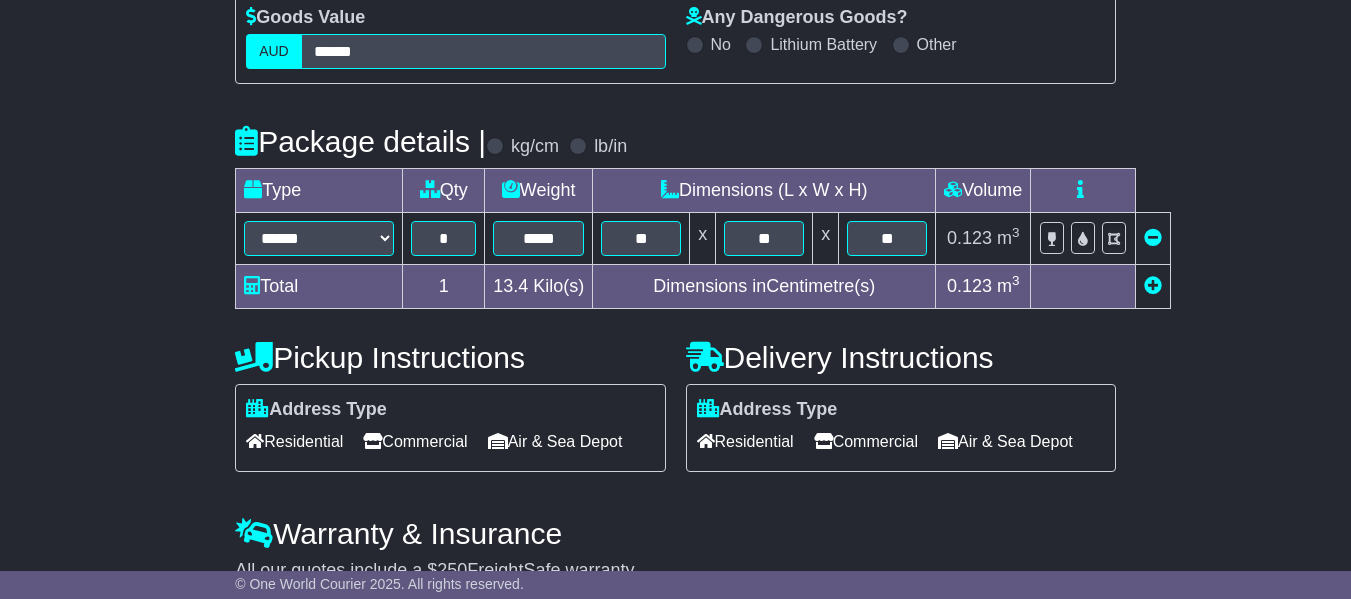 click on "**********" at bounding box center [675, 333] 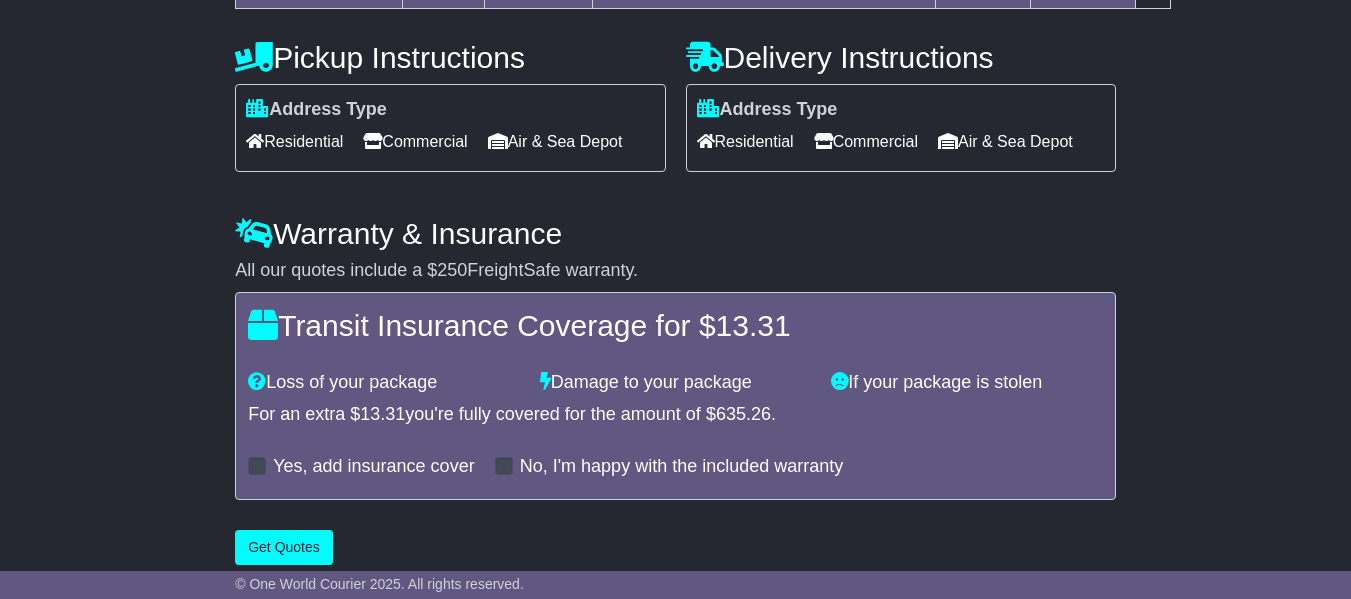 click on "Commercial" at bounding box center [415, 141] 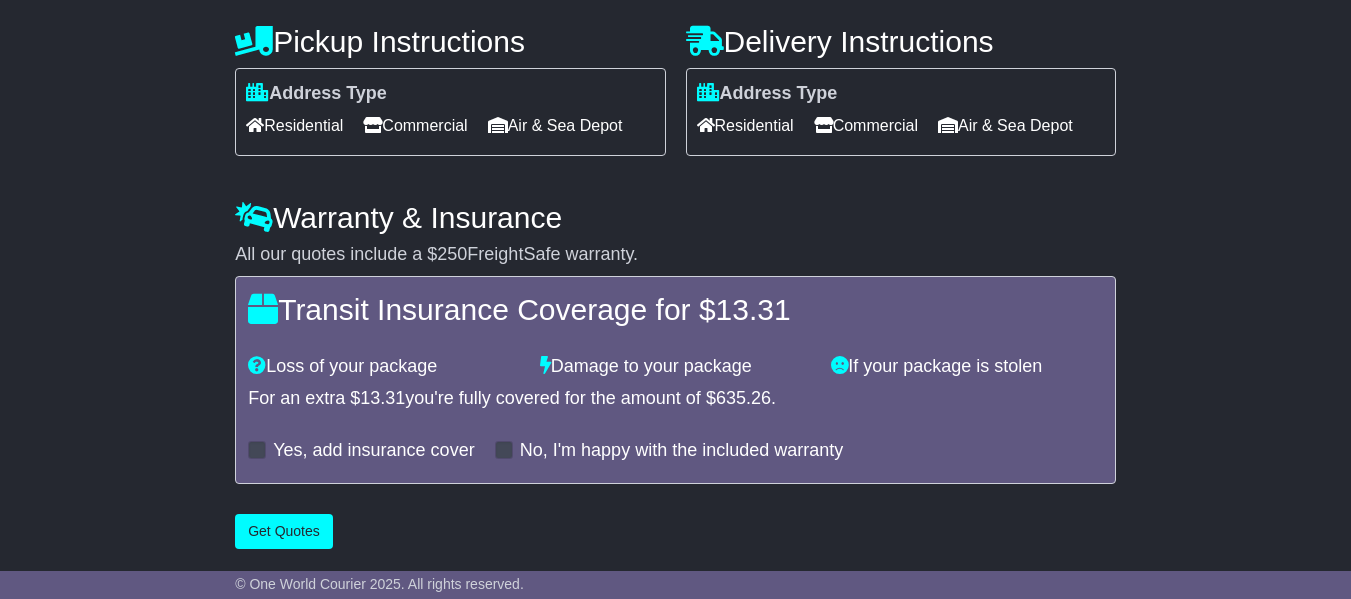 scroll, scrollTop: 783, scrollLeft: 0, axis: vertical 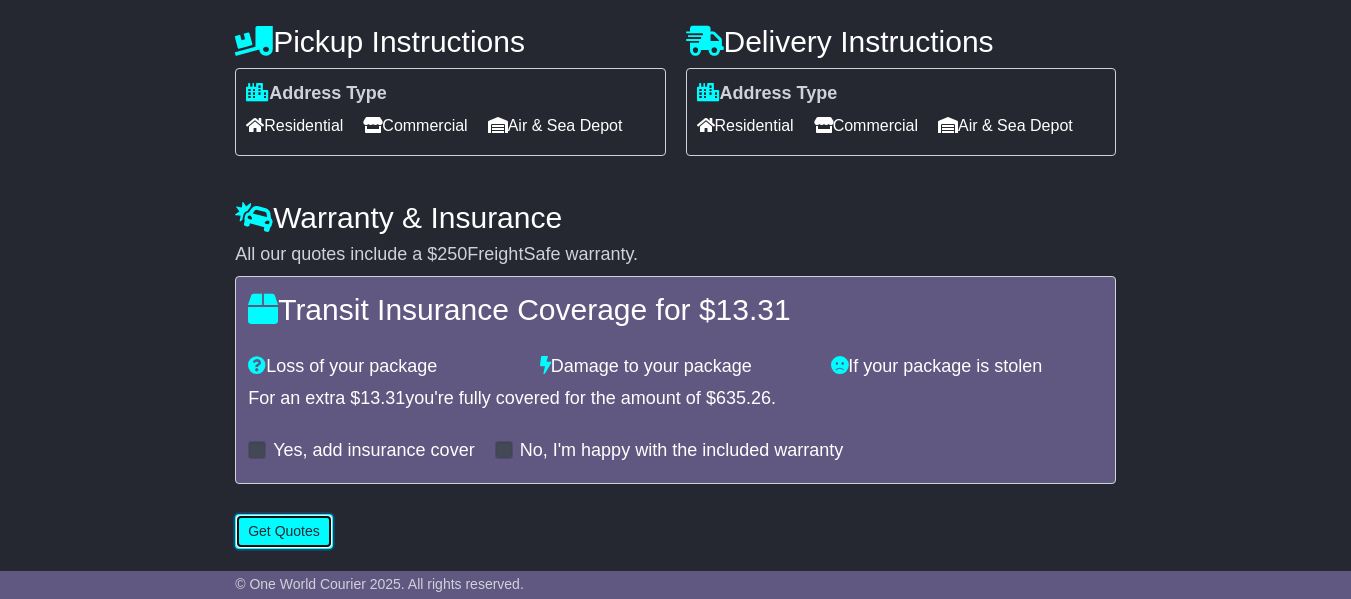 click on "Get Quotes" at bounding box center [284, 531] 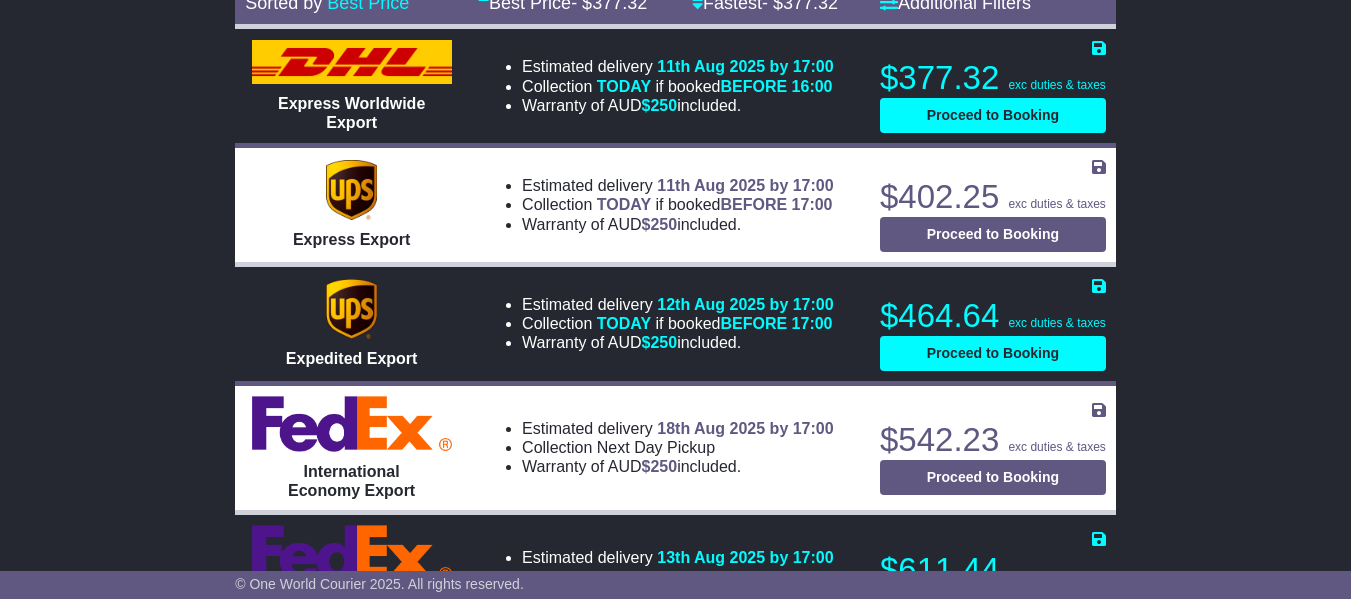 scroll, scrollTop: 793, scrollLeft: 0, axis: vertical 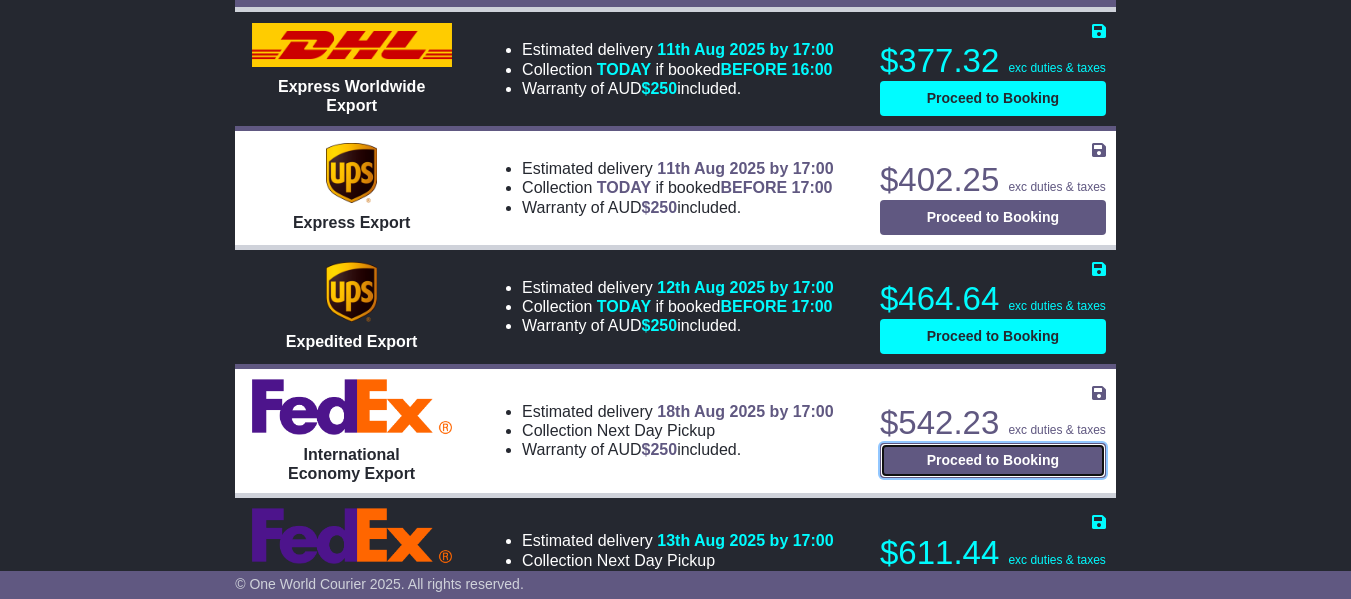click on "Proceed to Booking" at bounding box center [993, 460] 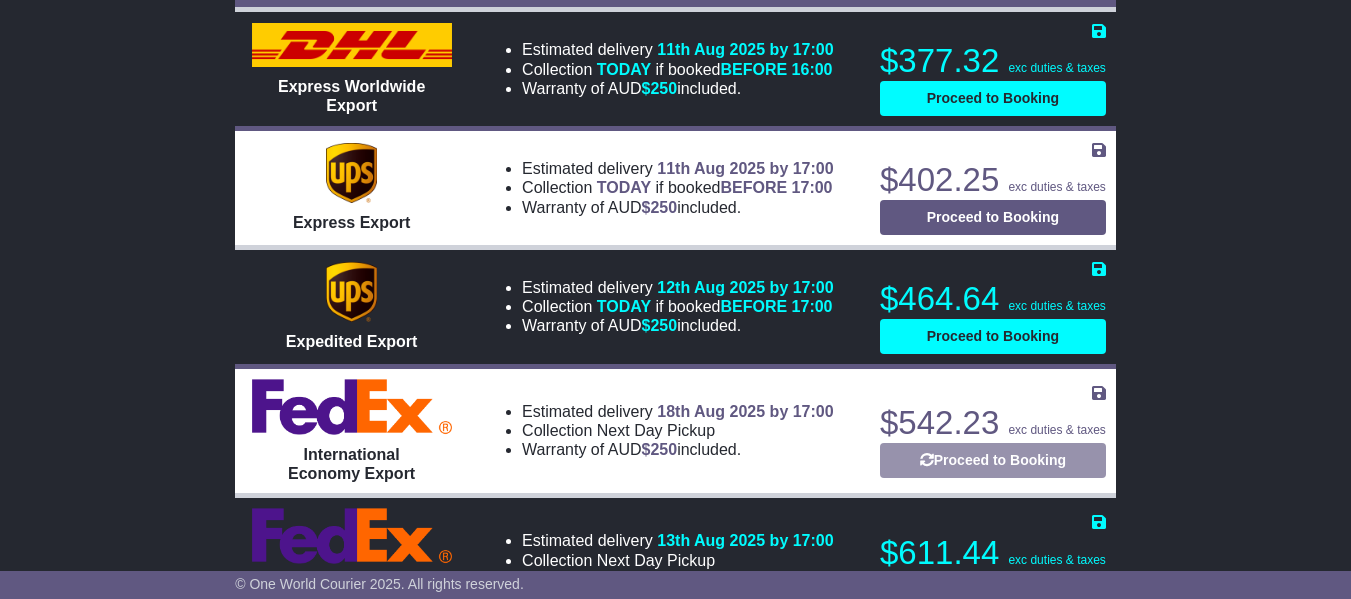 select on "*****" 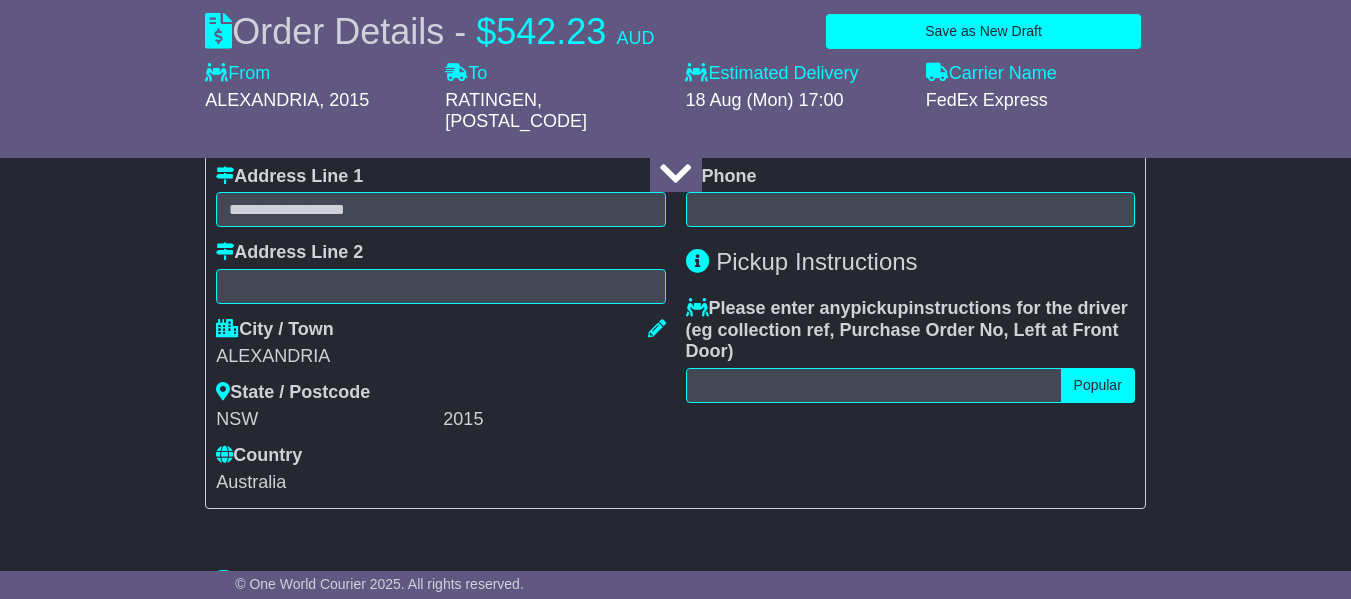 select on "***" 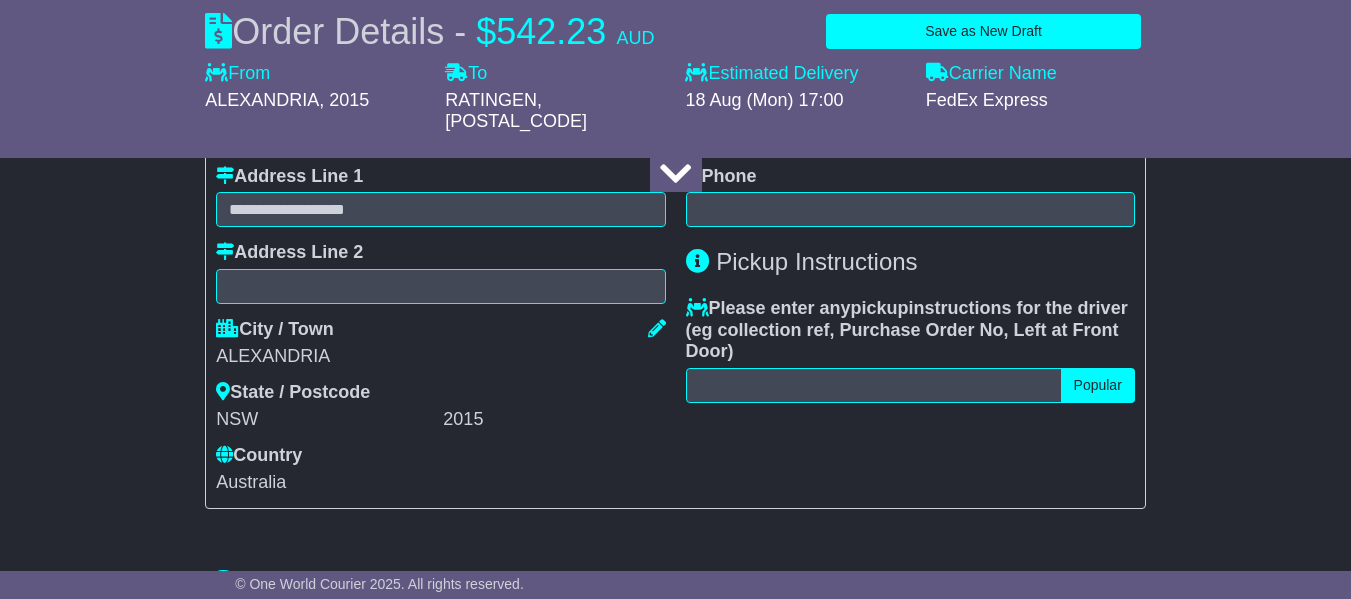 select 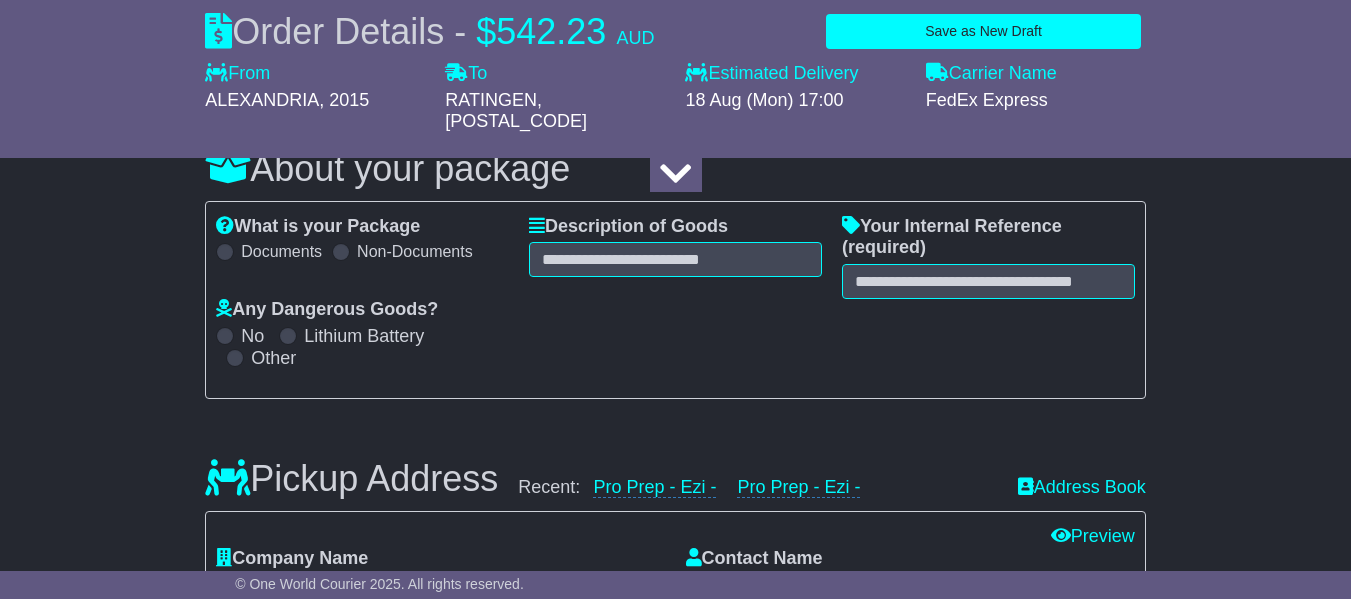 scroll, scrollTop: 293, scrollLeft: 0, axis: vertical 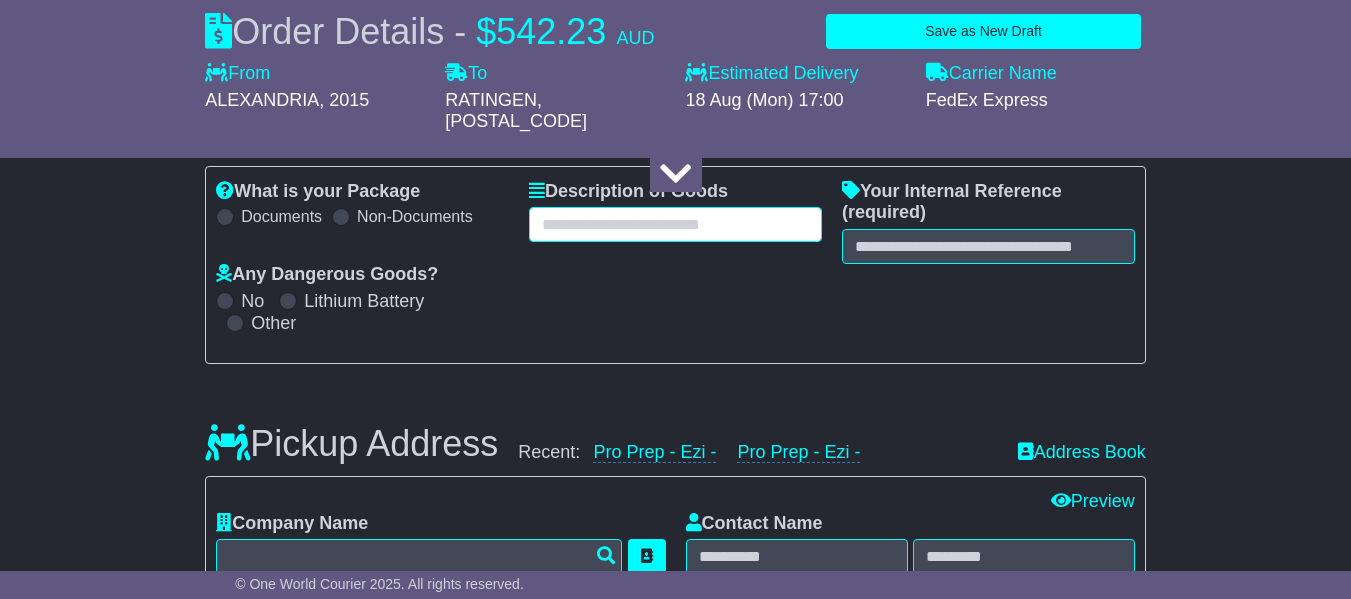click at bounding box center [675, 224] 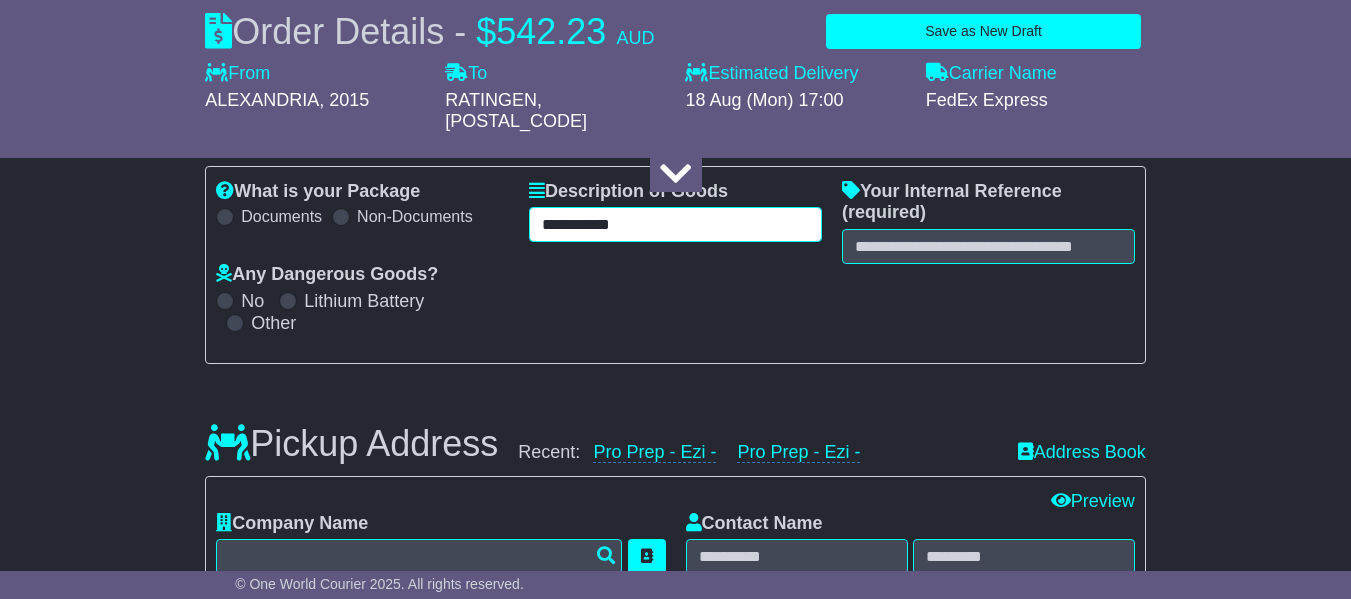 type on "**********" 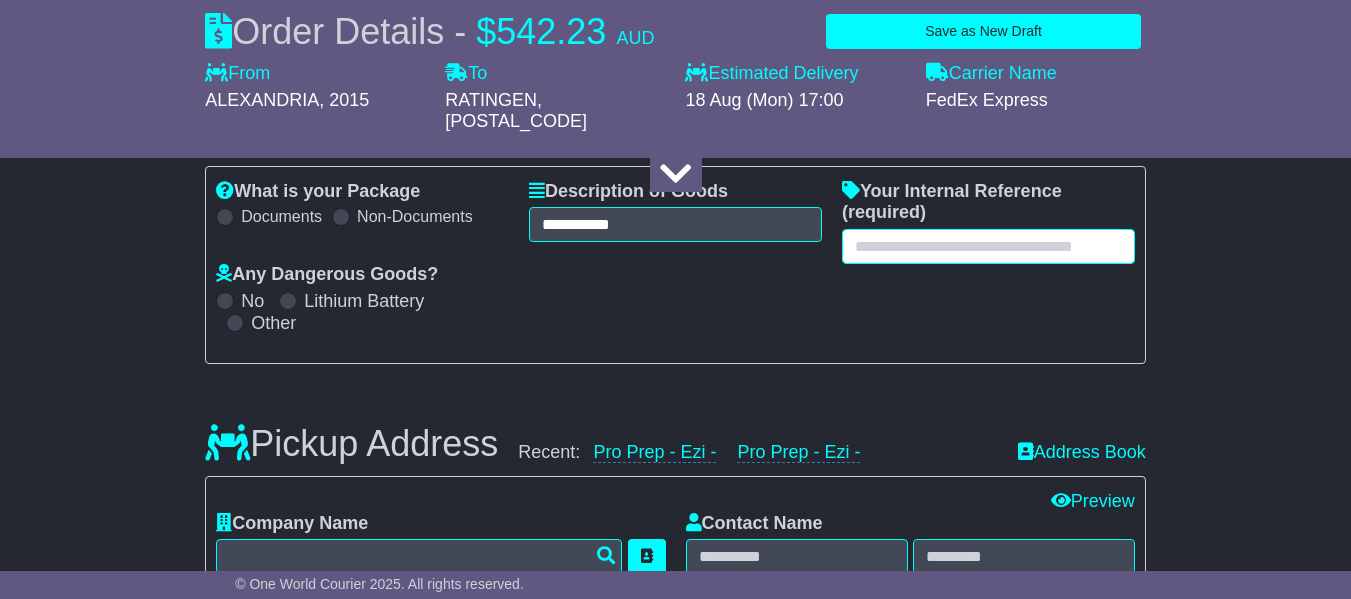click at bounding box center [988, 246] 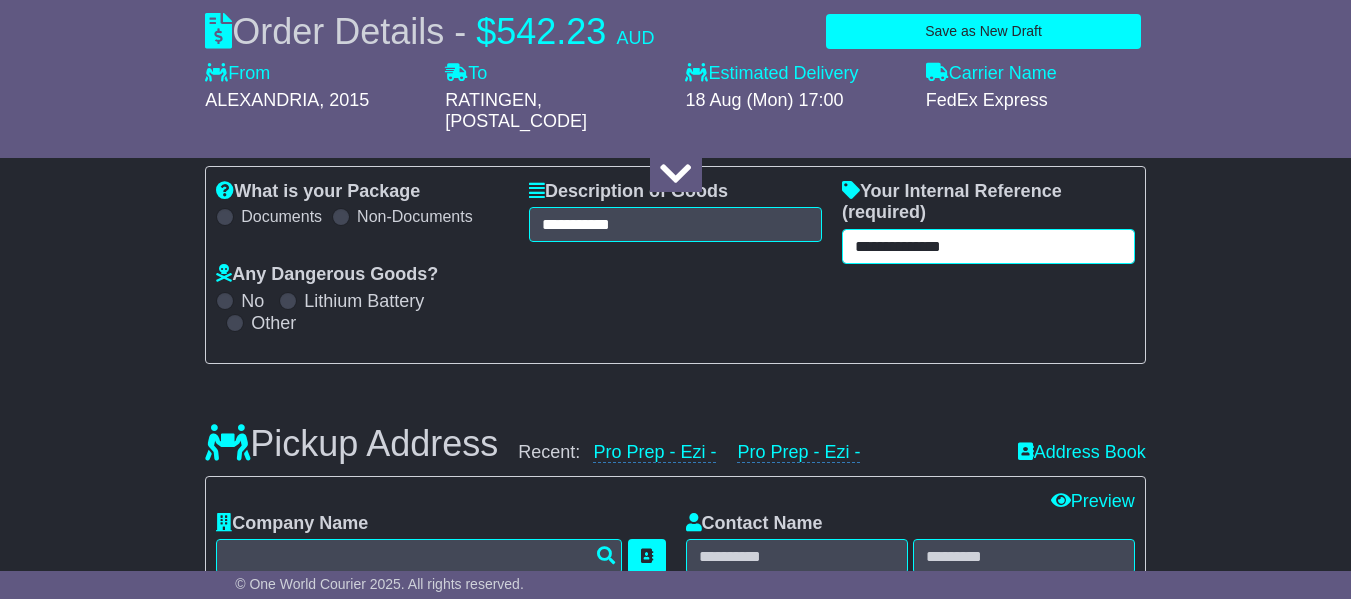 type on "**********" 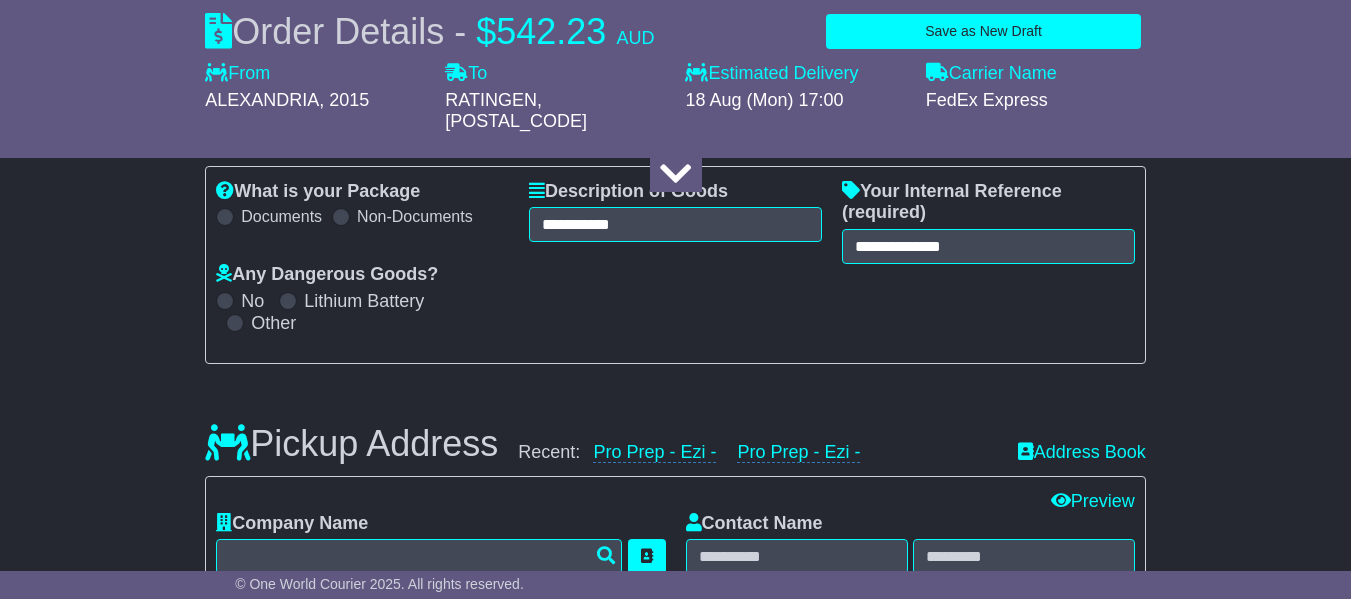 click on "**********" at bounding box center [675, 265] 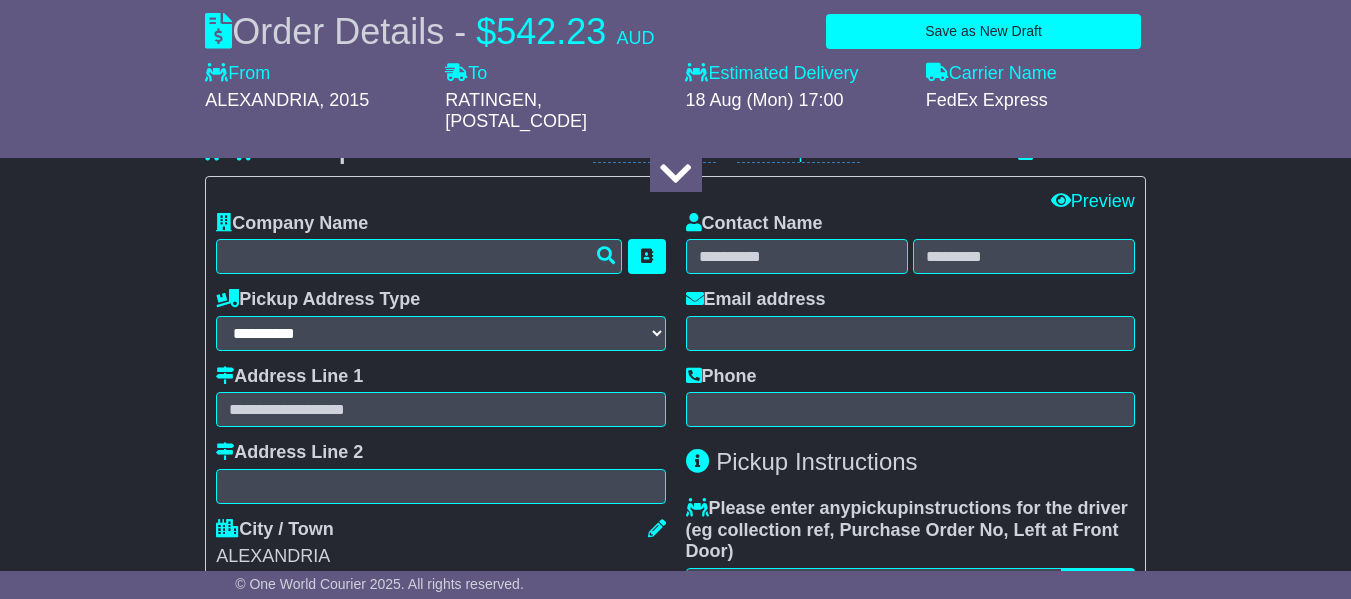 click at bounding box center (675, 174) 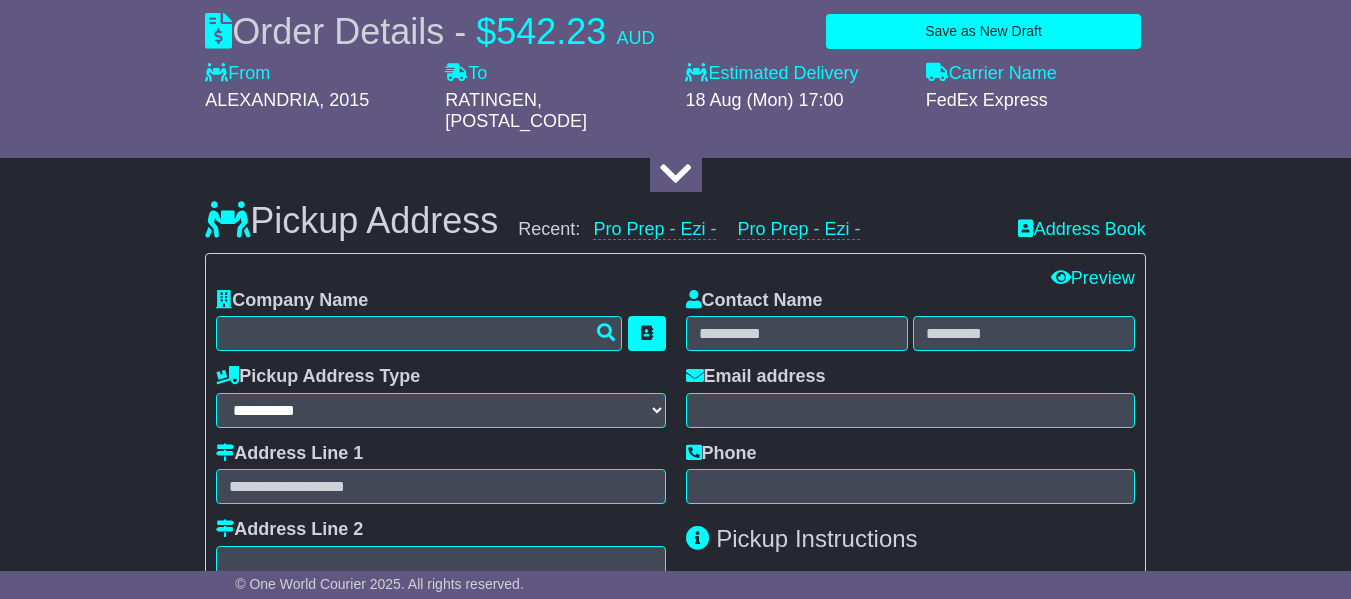 scroll, scrollTop: 493, scrollLeft: 0, axis: vertical 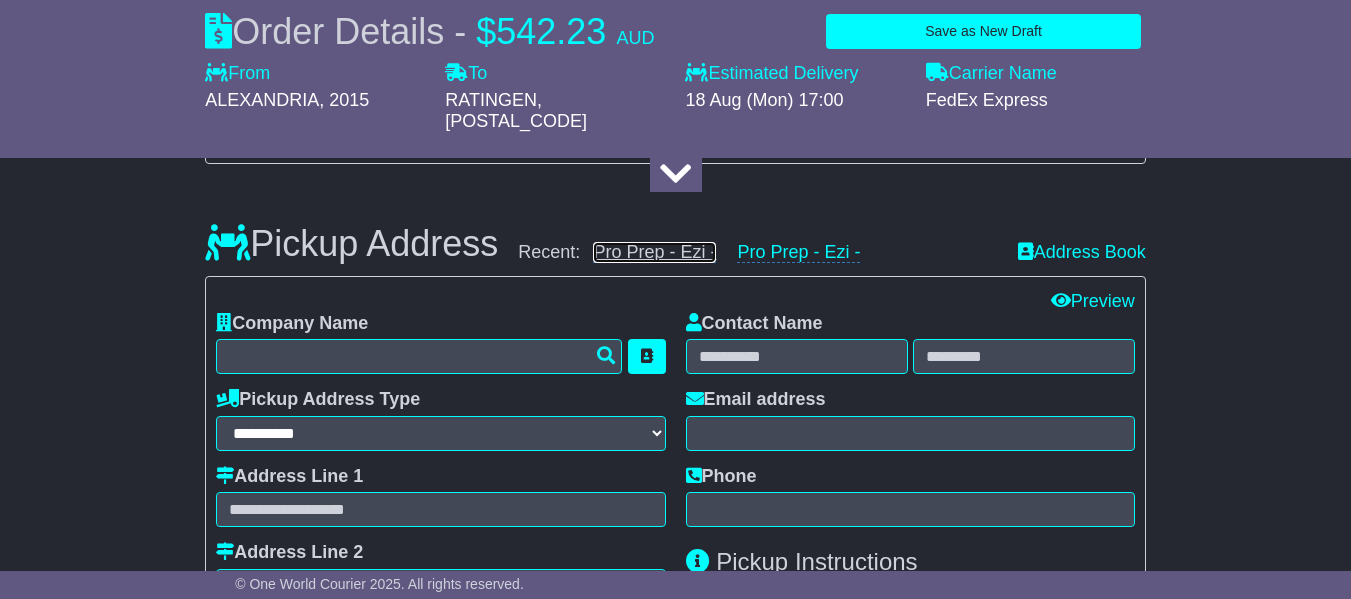 click on "Pro Prep - Ezi -" at bounding box center (654, 252) 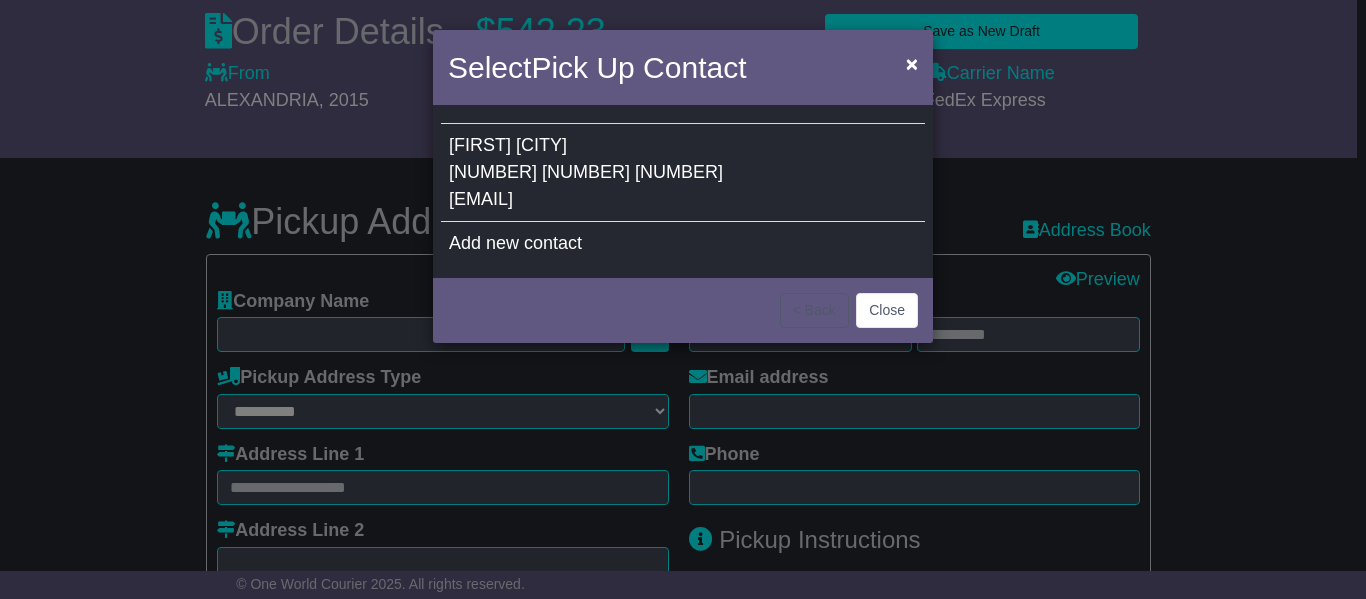 click on "Pemberton" at bounding box center (541, 145) 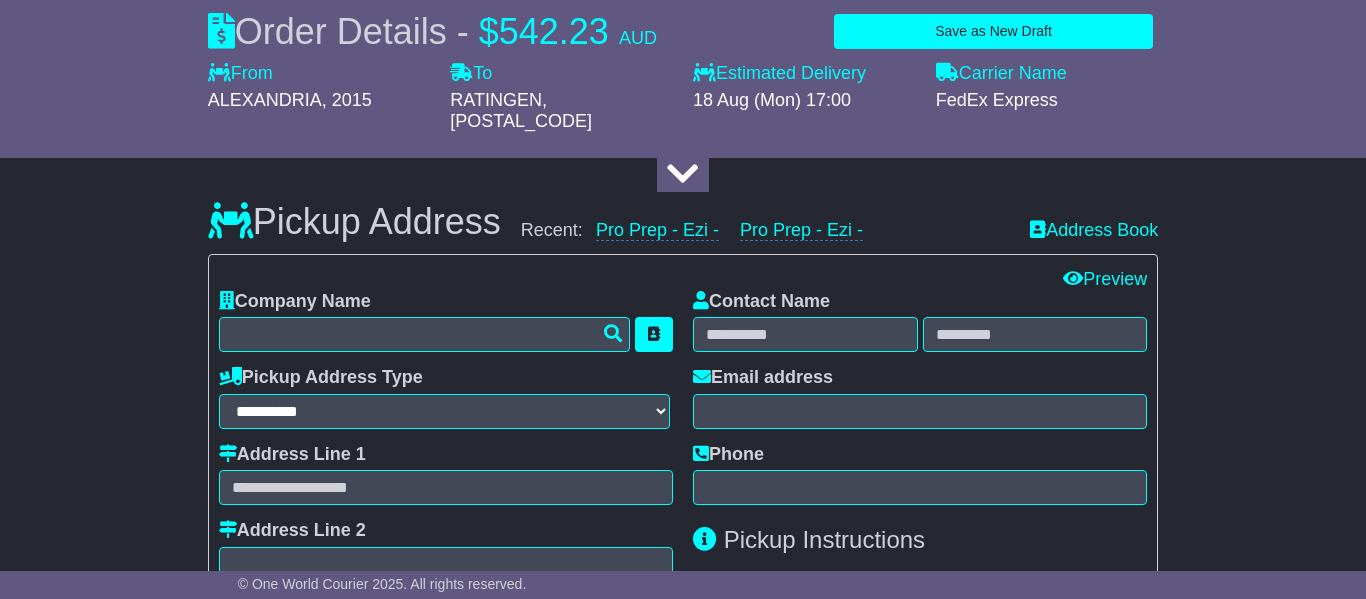 type on "**********" 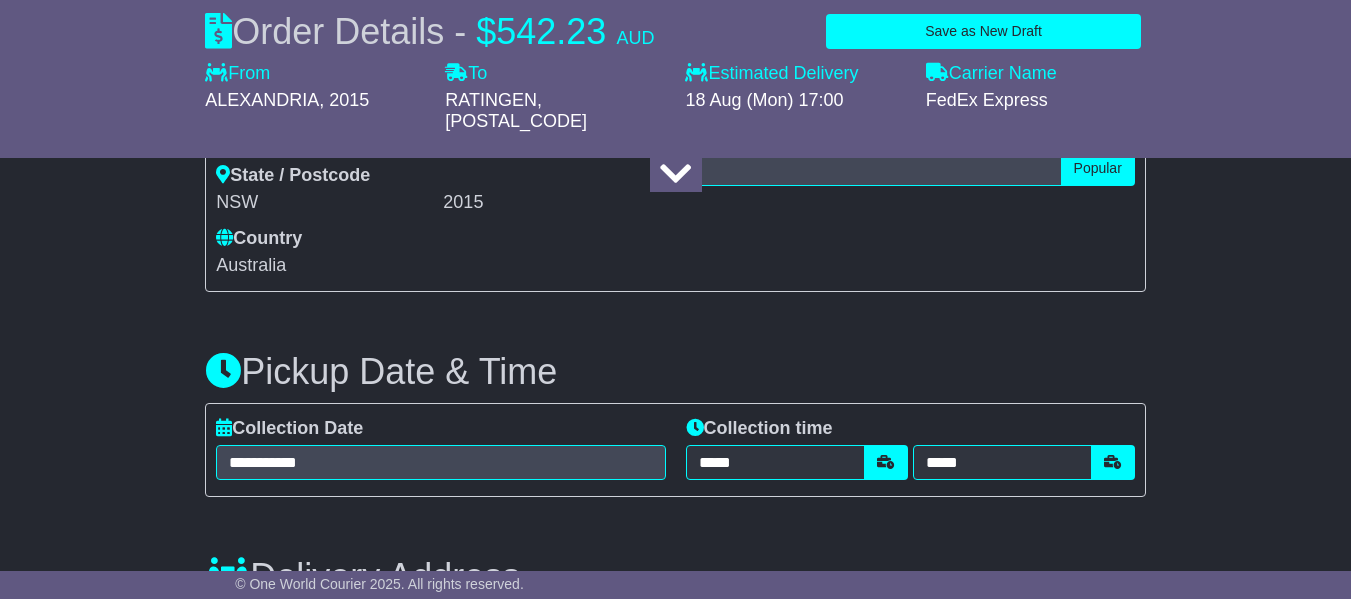 scroll, scrollTop: 1193, scrollLeft: 0, axis: vertical 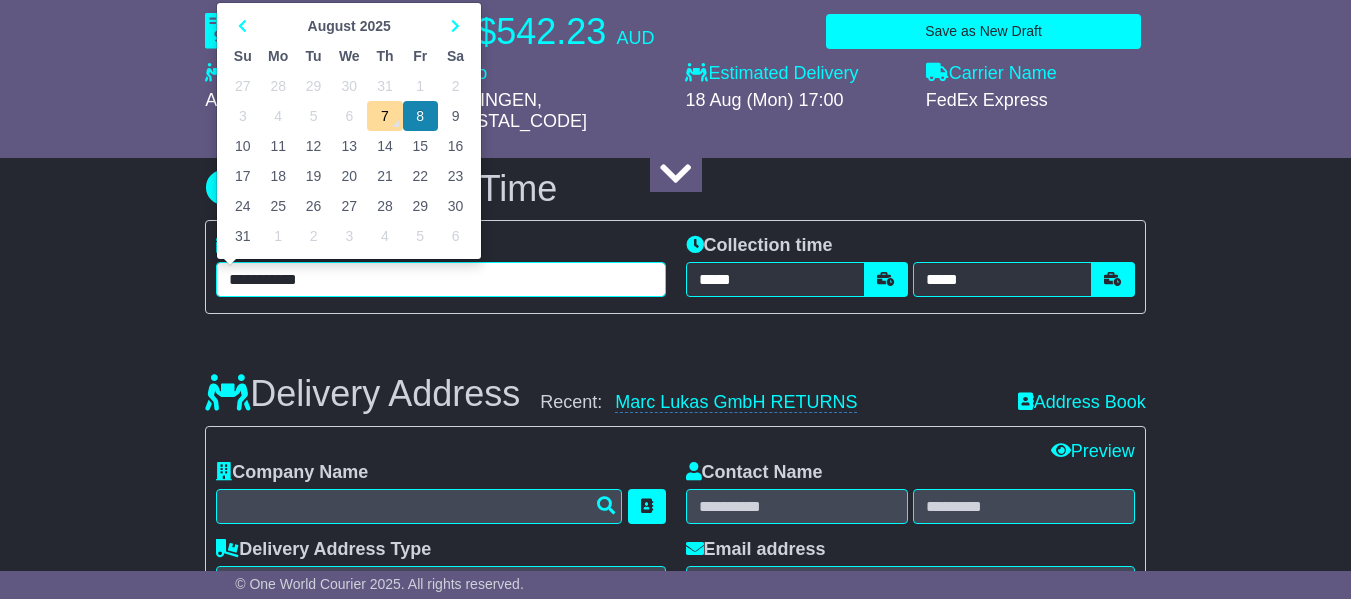 click on "**********" at bounding box center (440, 279) 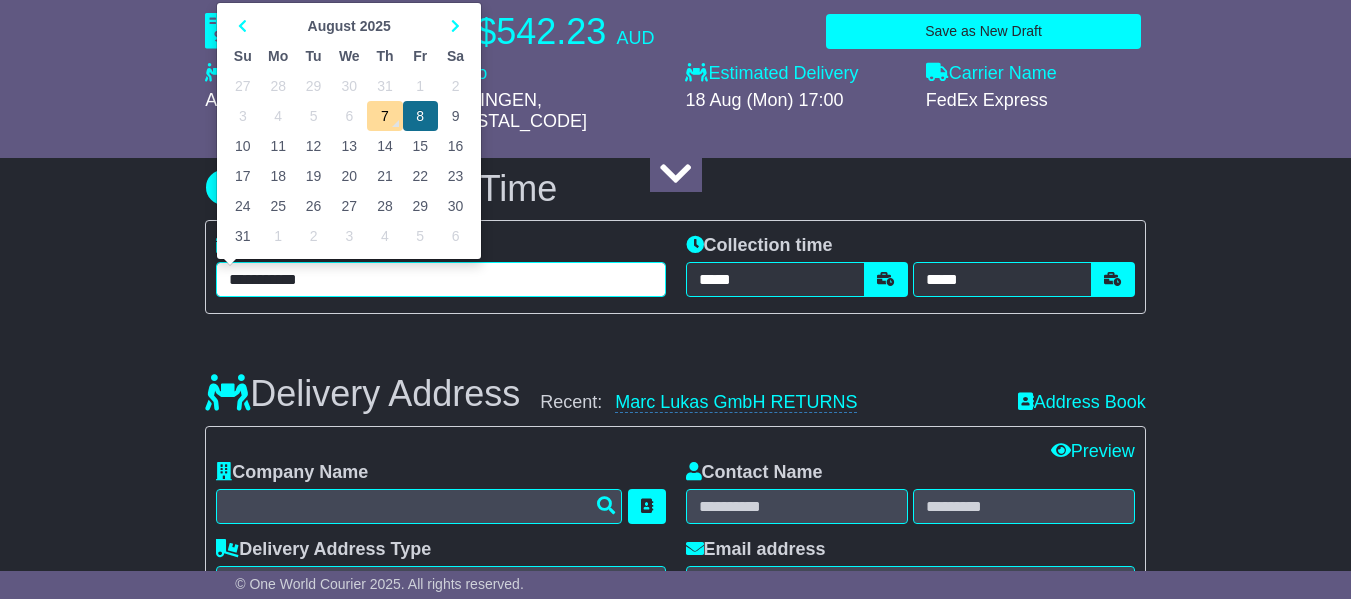 click on "8" at bounding box center (420, 116) 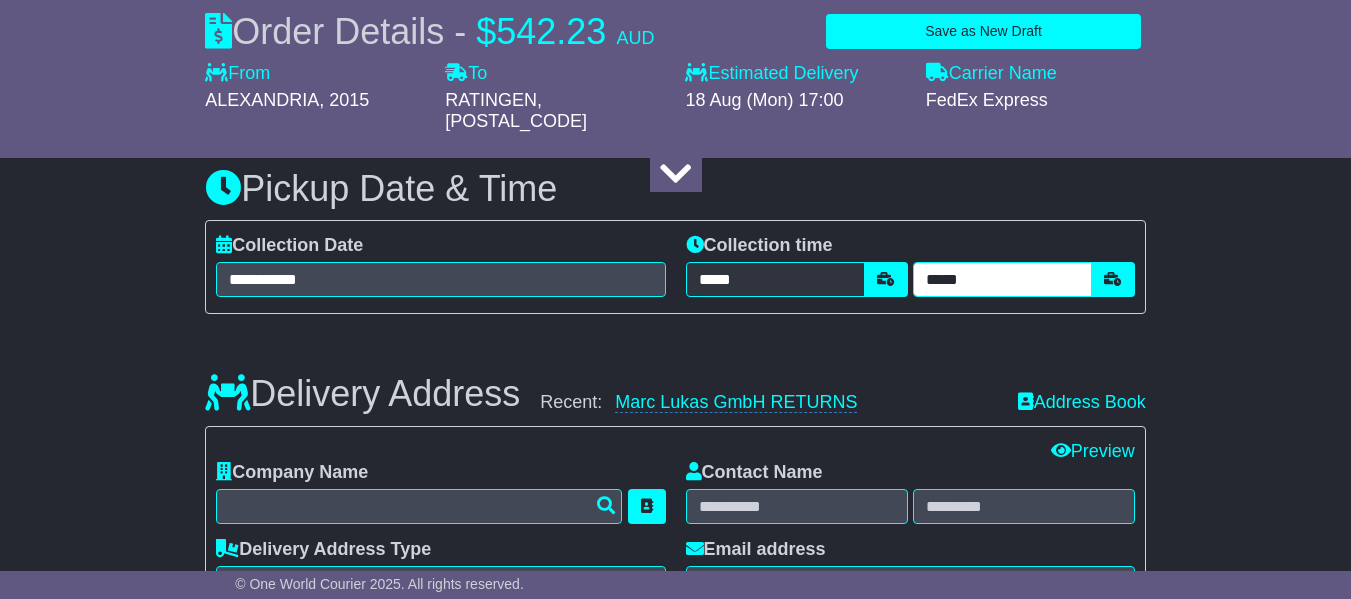 click on "*****" at bounding box center [1002, 279] 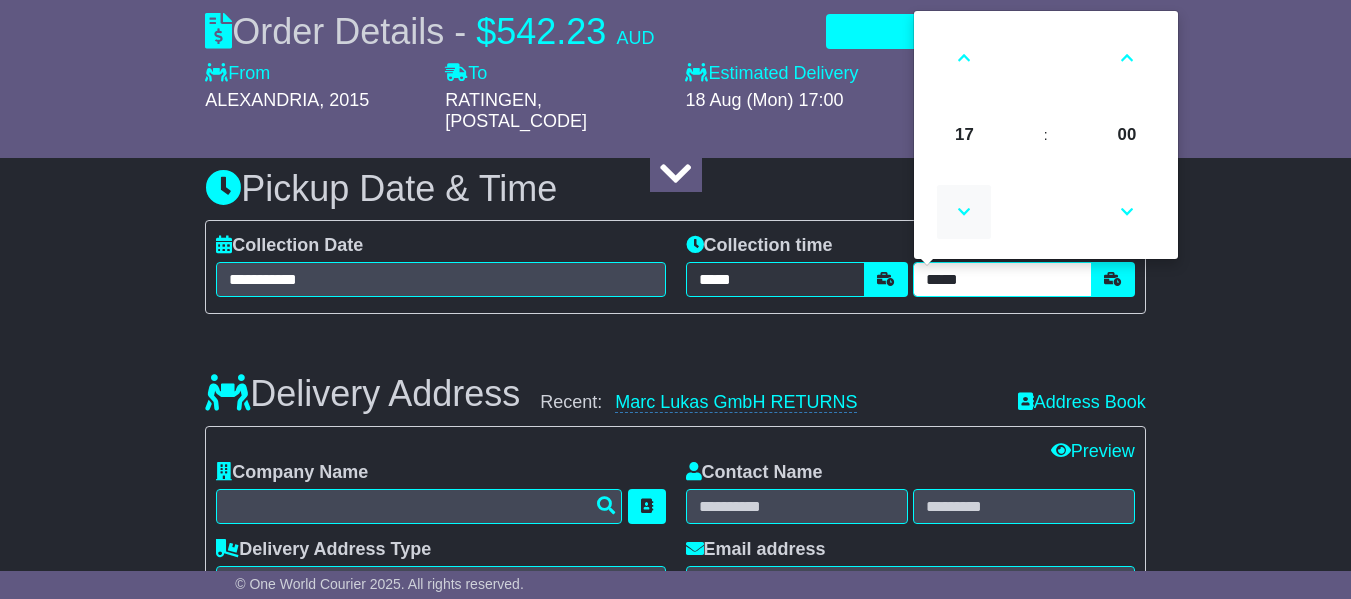 click at bounding box center [964, 212] 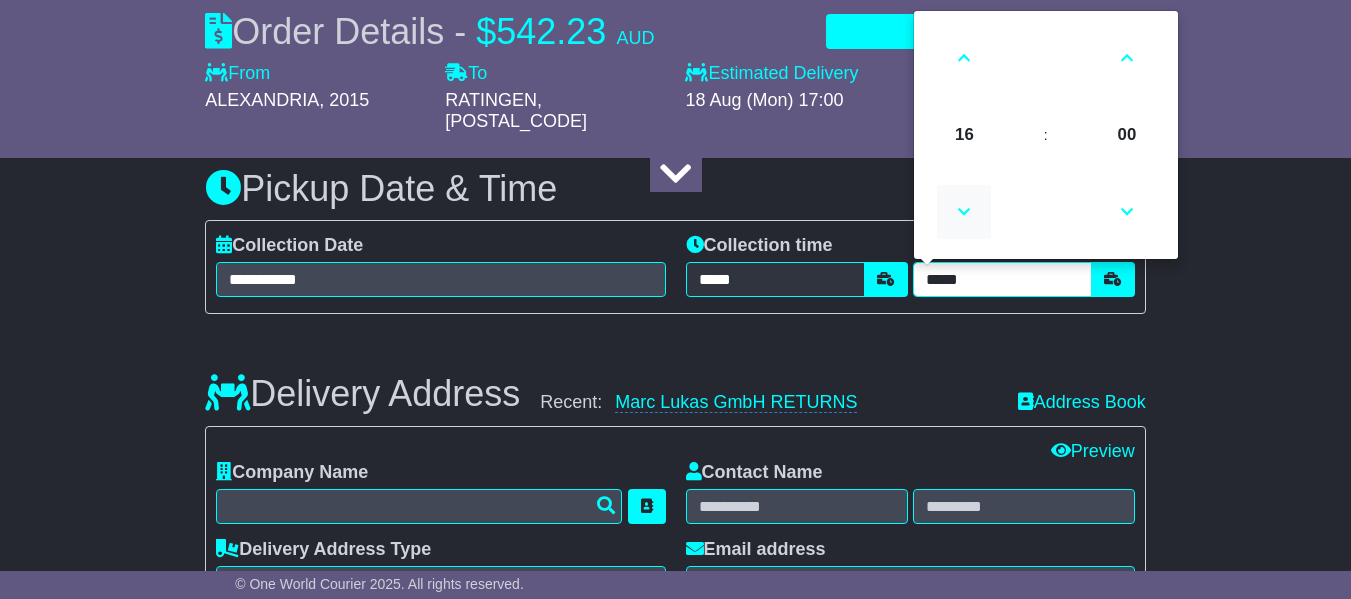 click at bounding box center (964, 212) 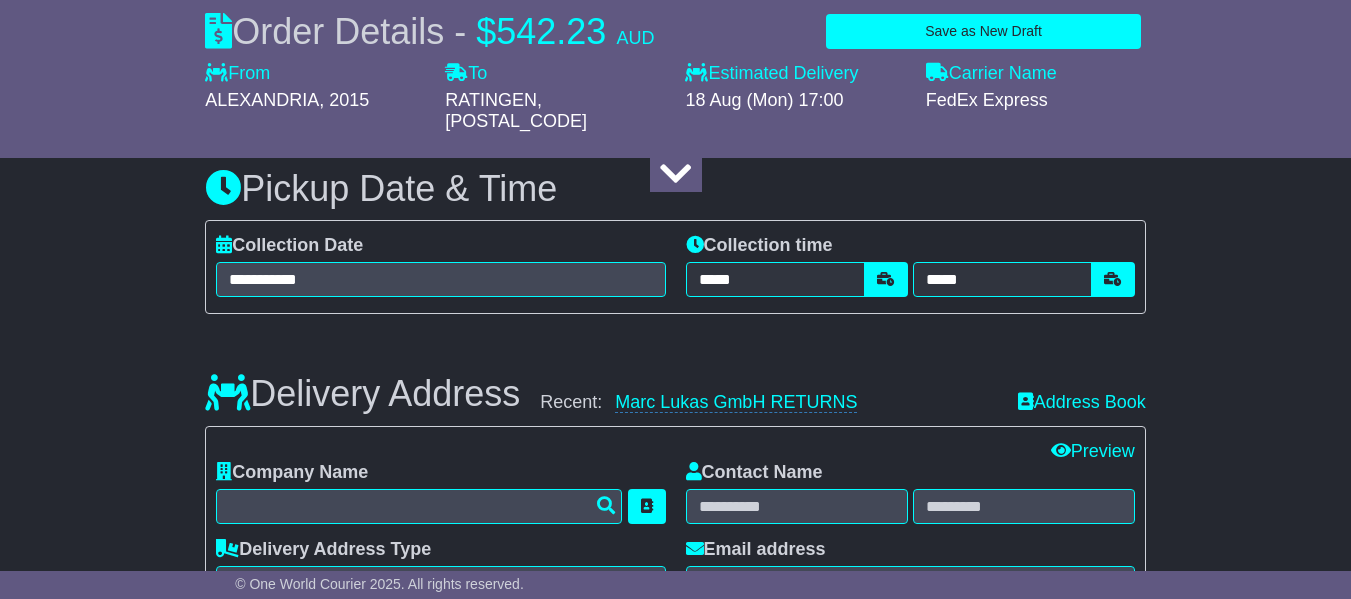 click on "**********" at bounding box center [675, 982] 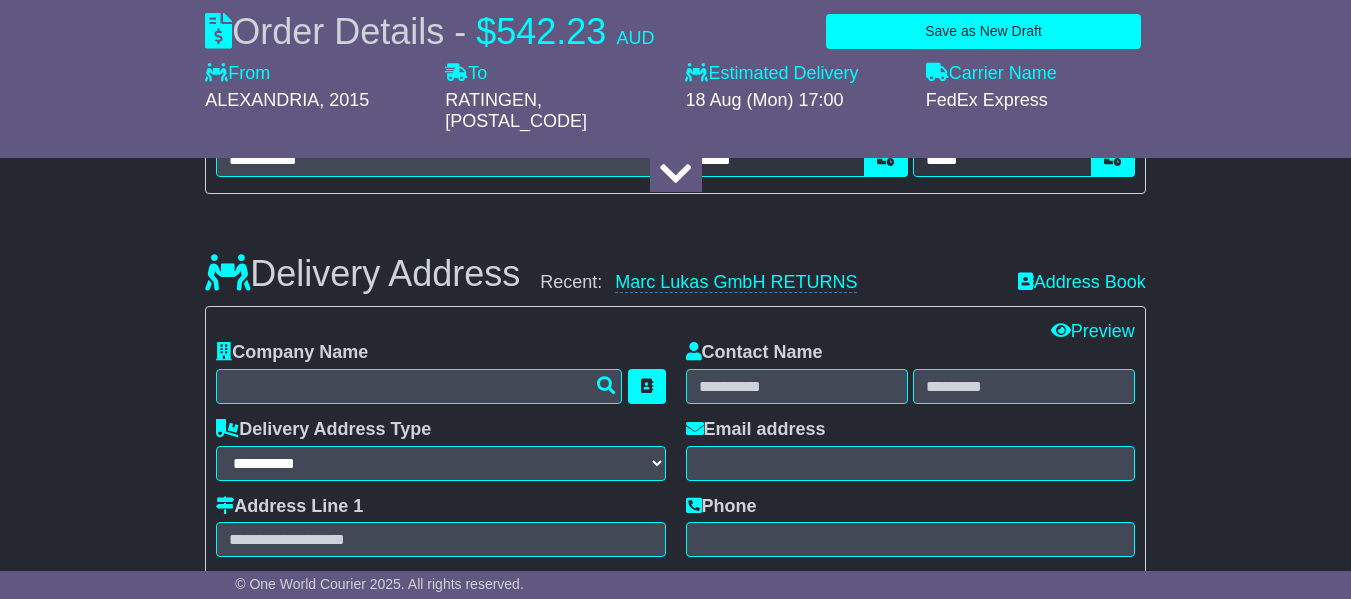 scroll, scrollTop: 1493, scrollLeft: 0, axis: vertical 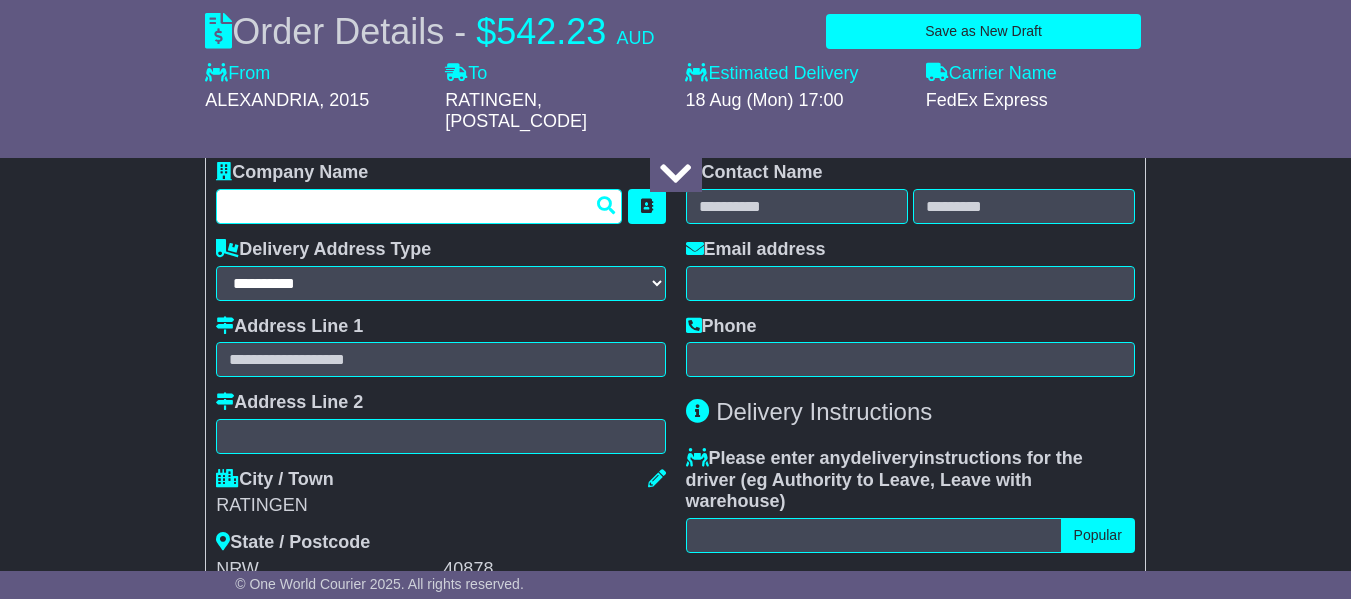 click at bounding box center (419, 206) 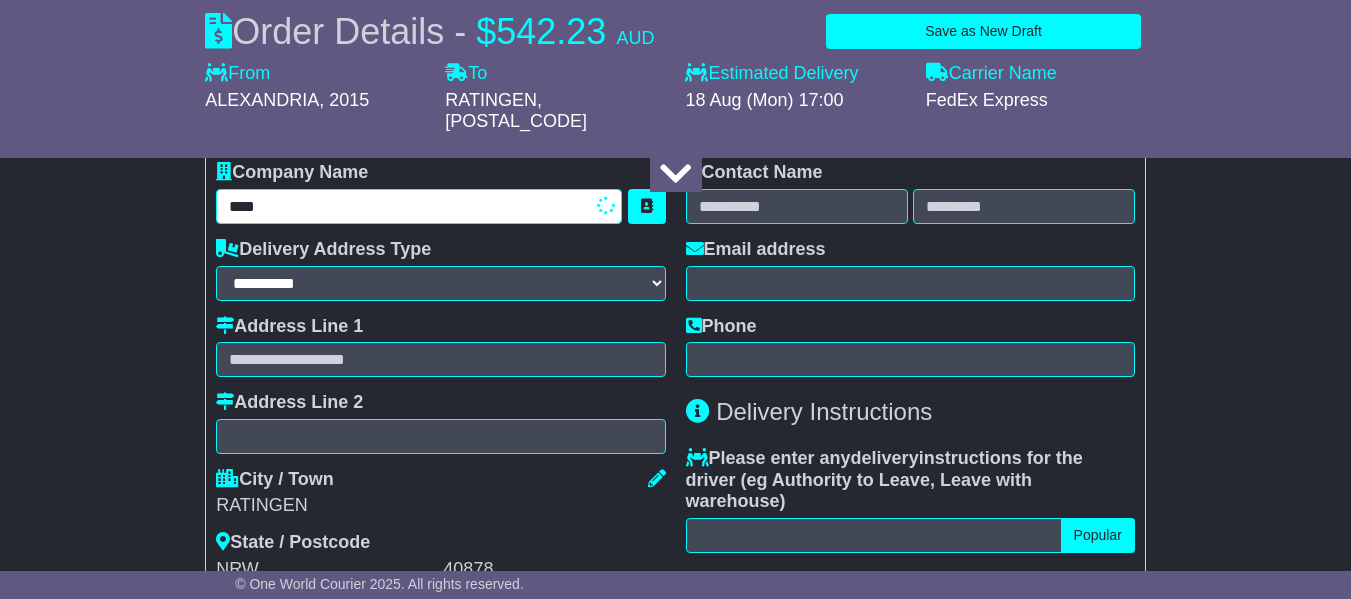 type on "**********" 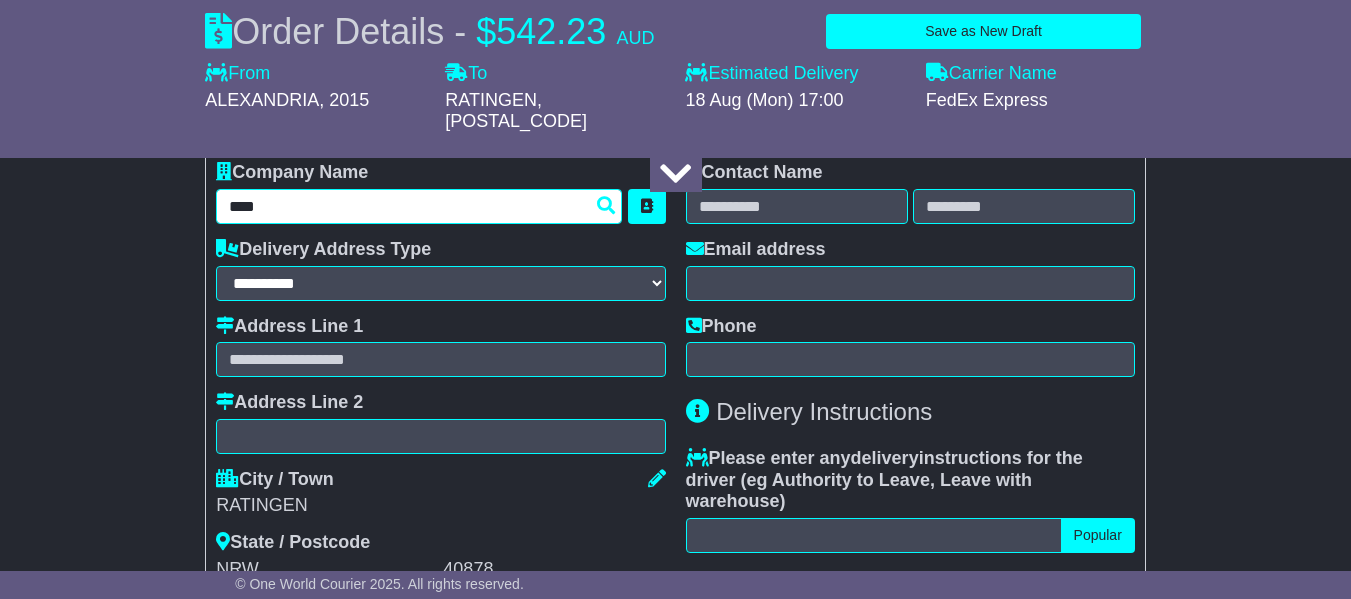 type on "**********" 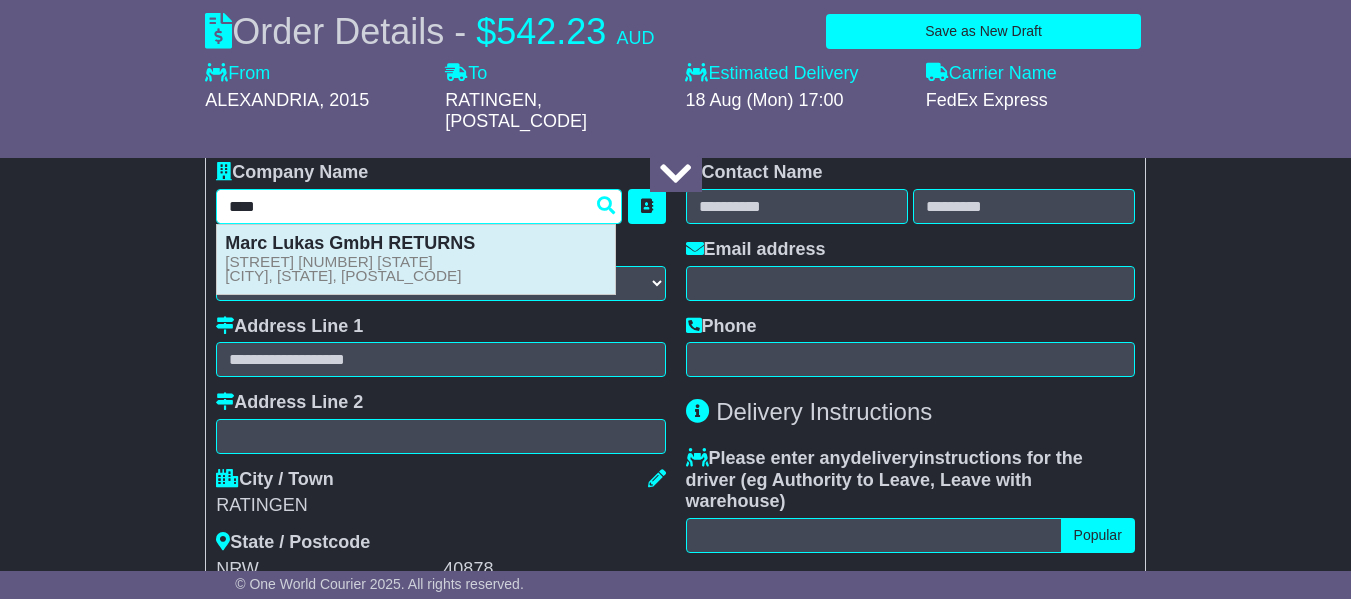 click on "Marc  Lukas GmbH  RETURNS" at bounding box center (350, 243) 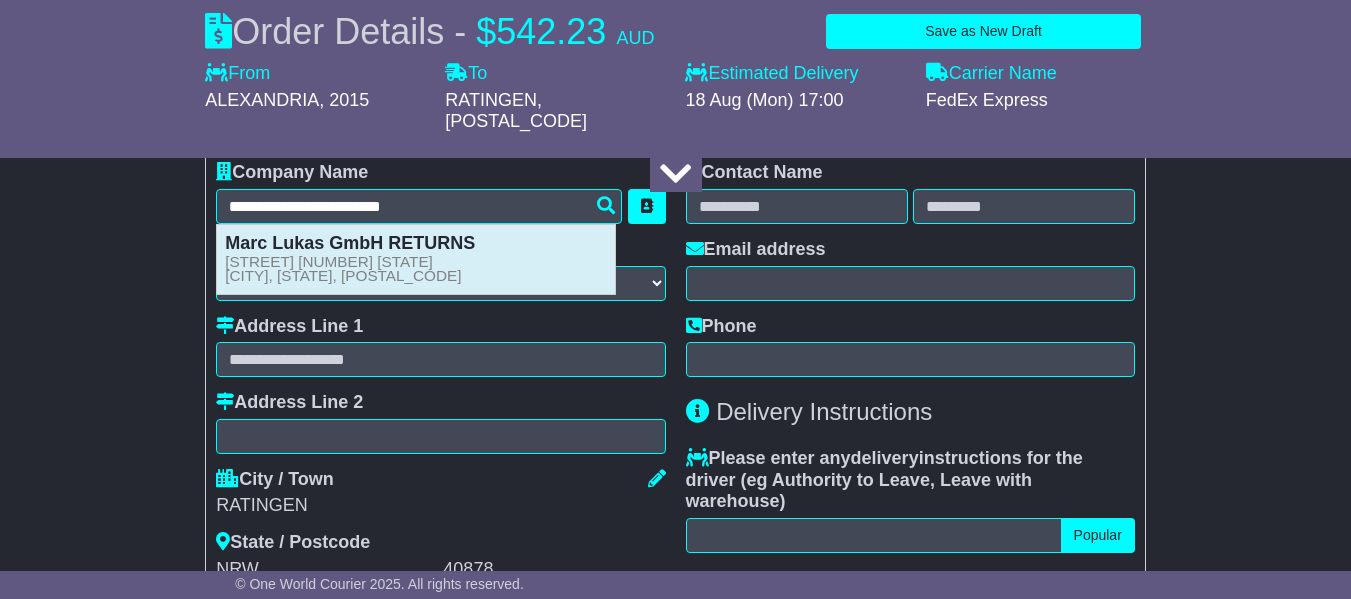 type 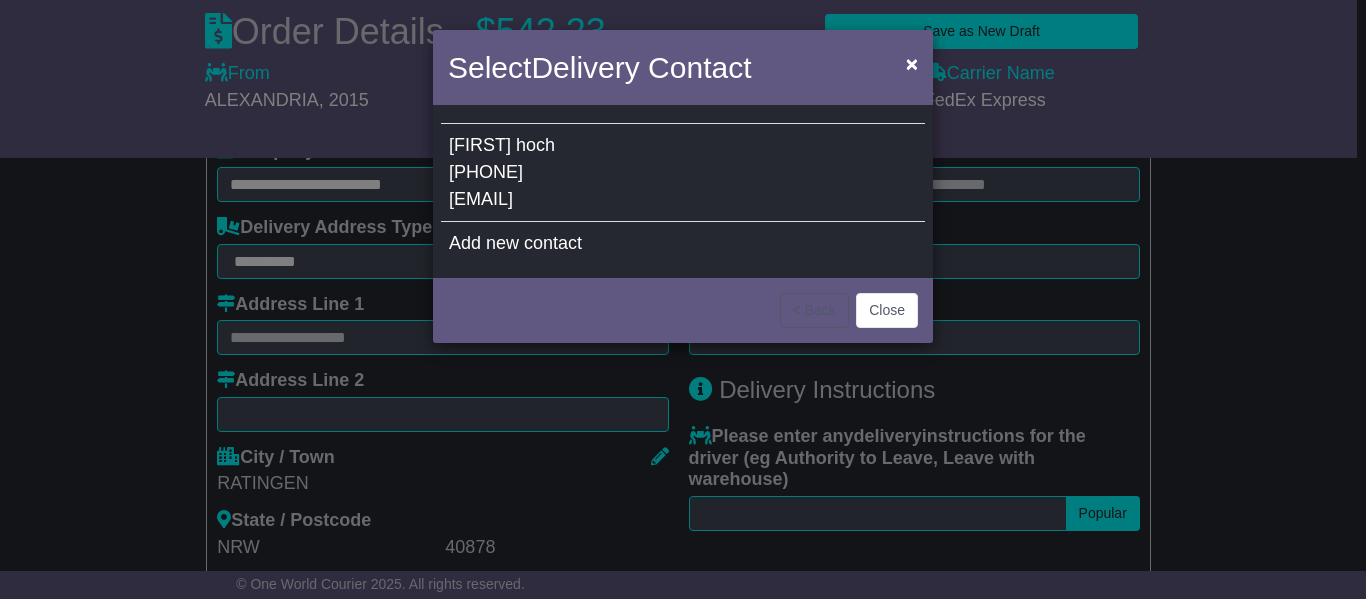 click on "Andre   hoch
+4921024412207
shipments@mplusl.de" at bounding box center (683, 173) 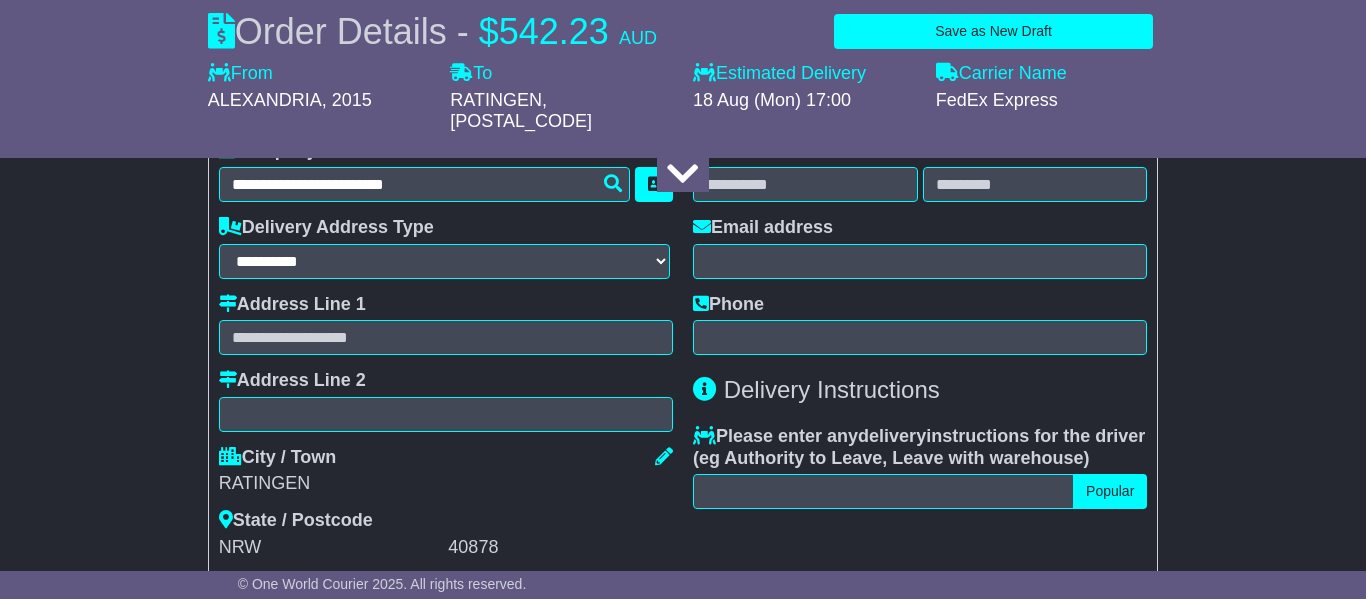 type on "**********" 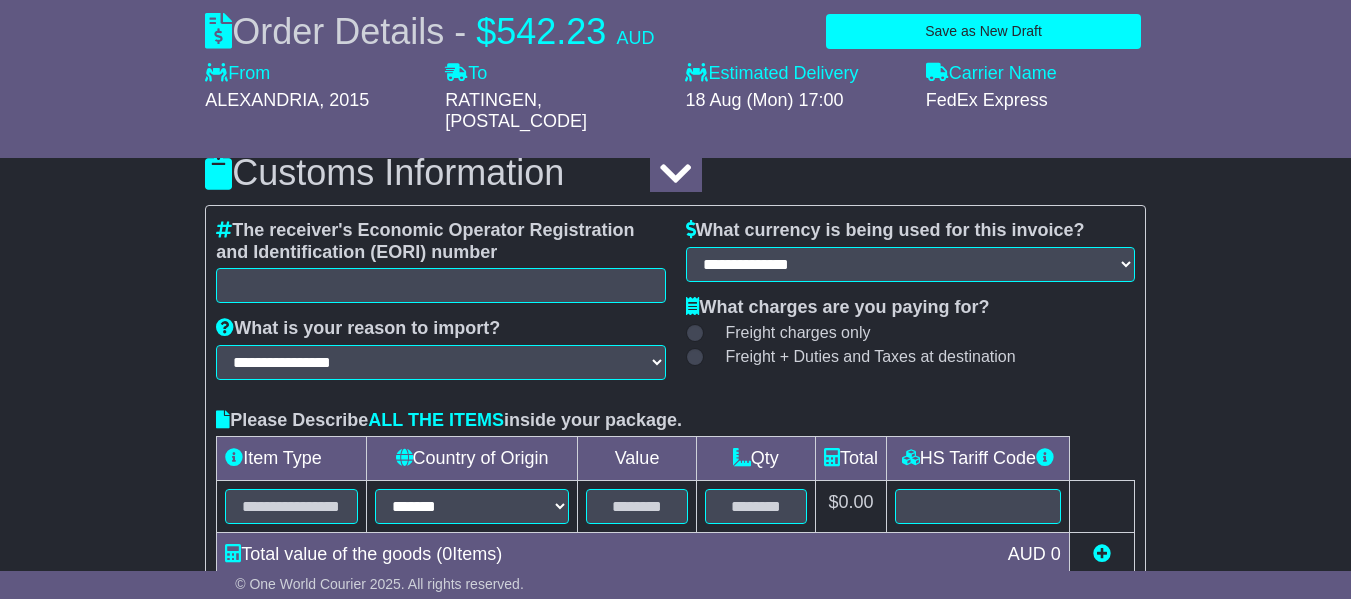 scroll, scrollTop: 2093, scrollLeft: 0, axis: vertical 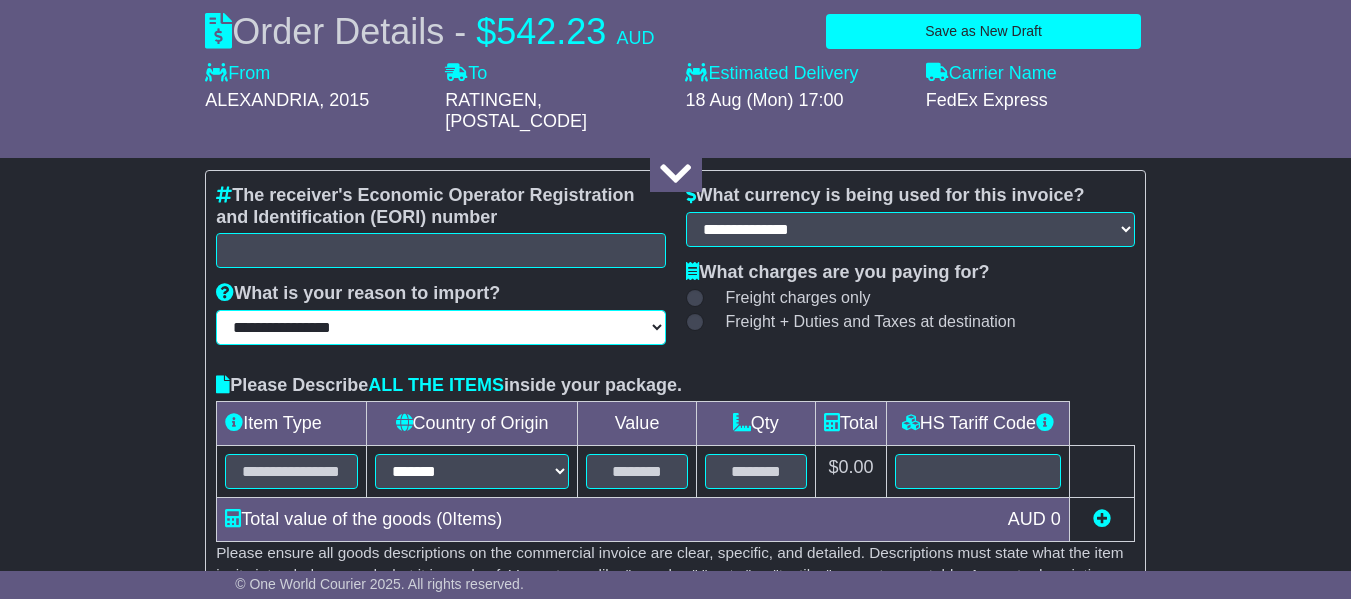 click on "**********" at bounding box center (440, 327) 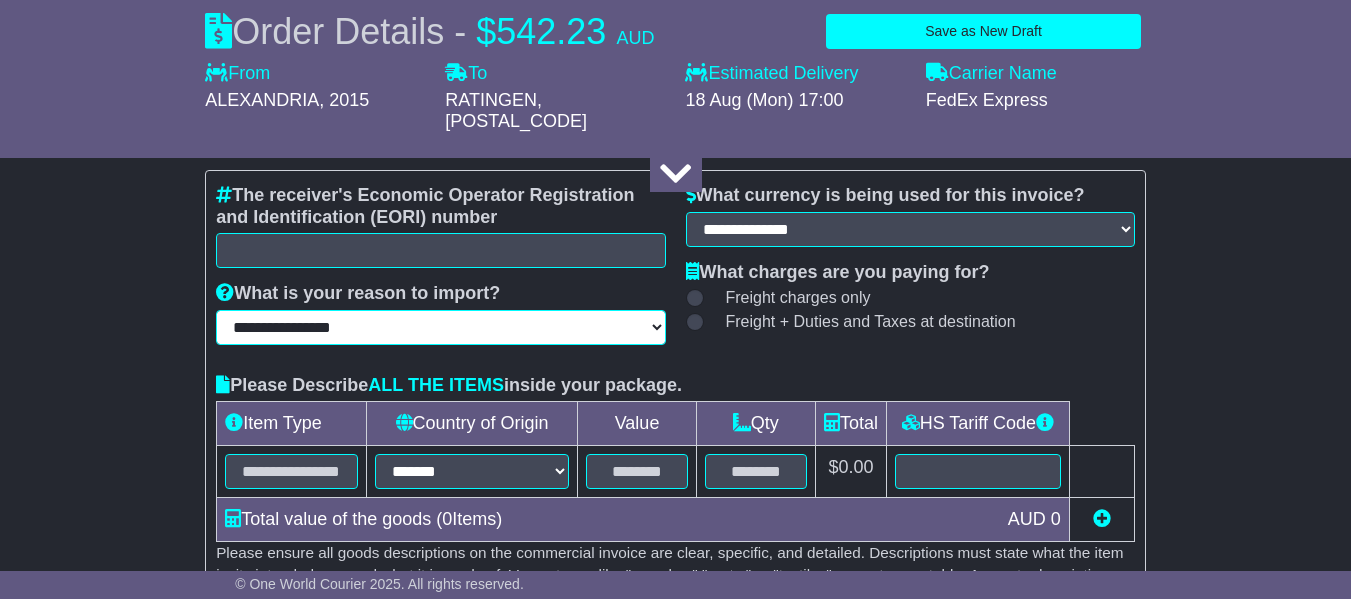 select on "******" 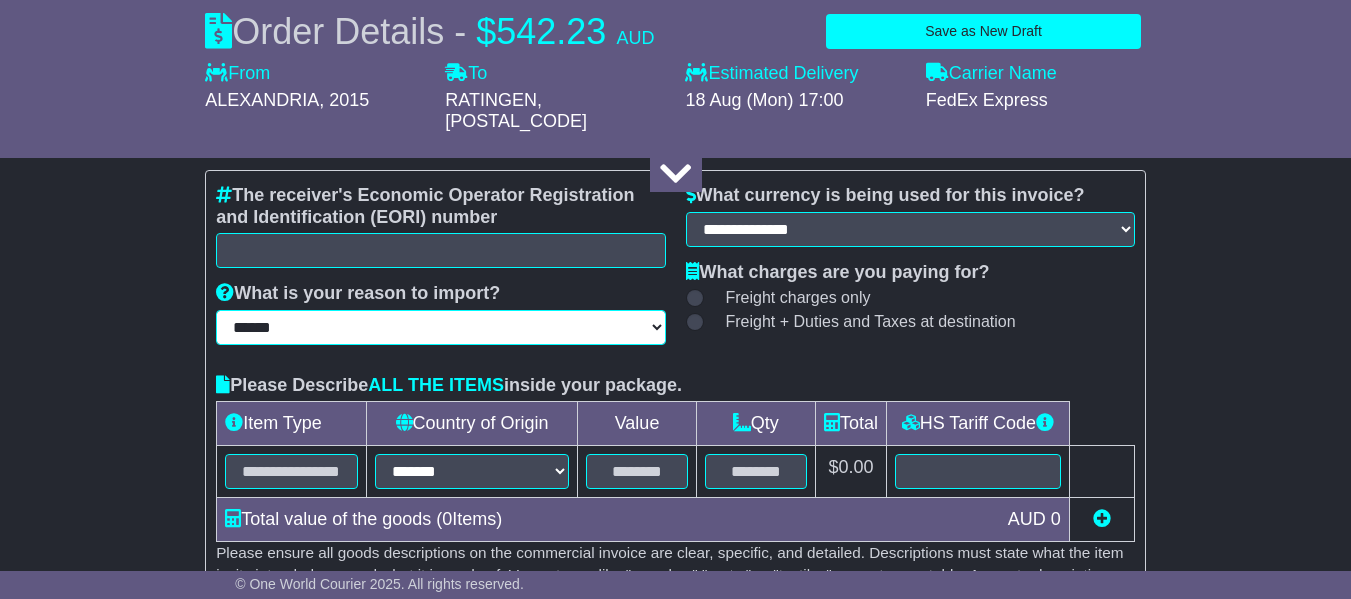 click on "**********" at bounding box center (440, 327) 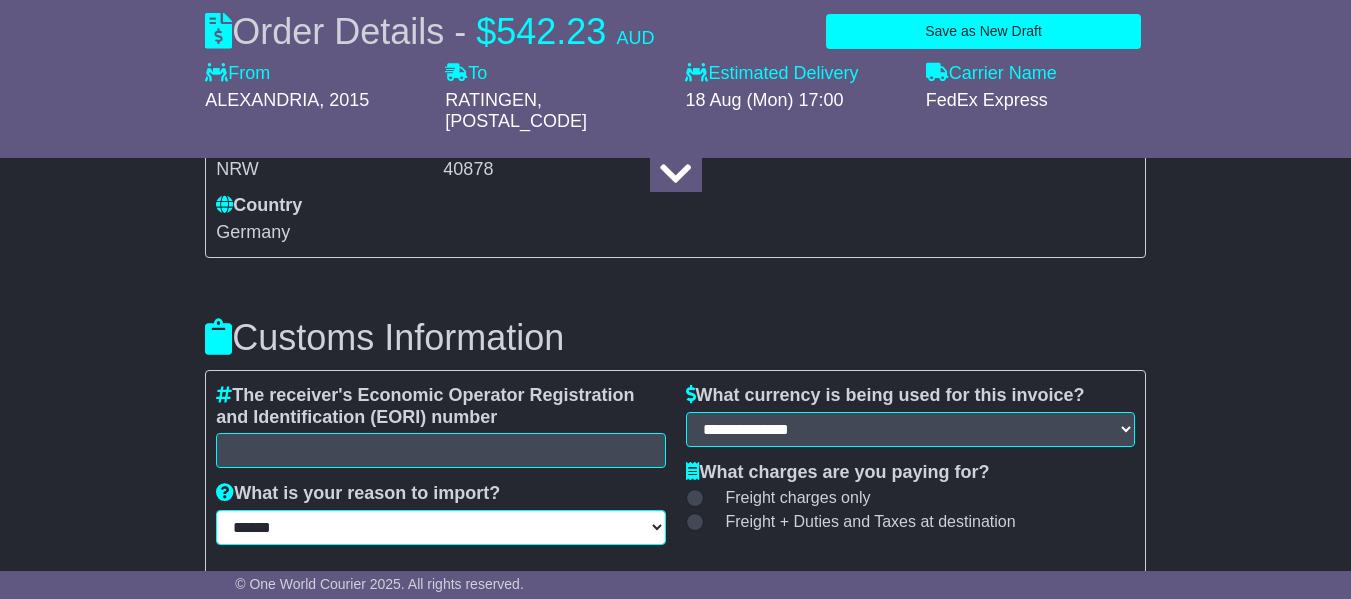 scroll, scrollTop: 1993, scrollLeft: 0, axis: vertical 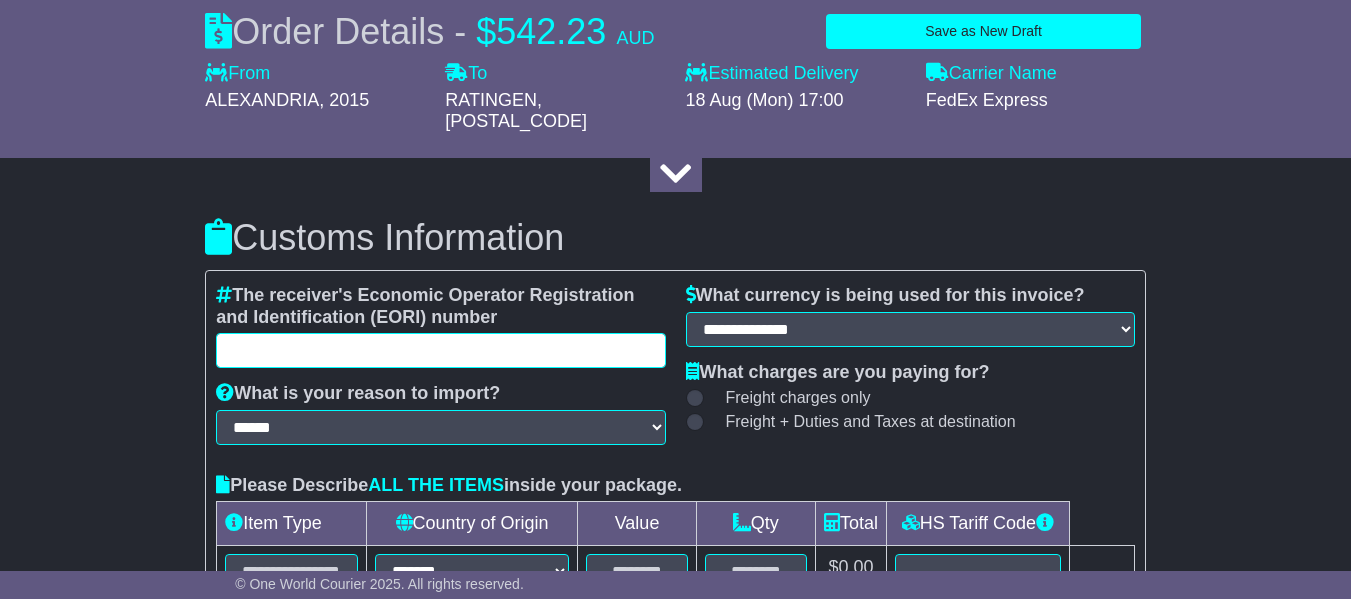 click at bounding box center (440, 350) 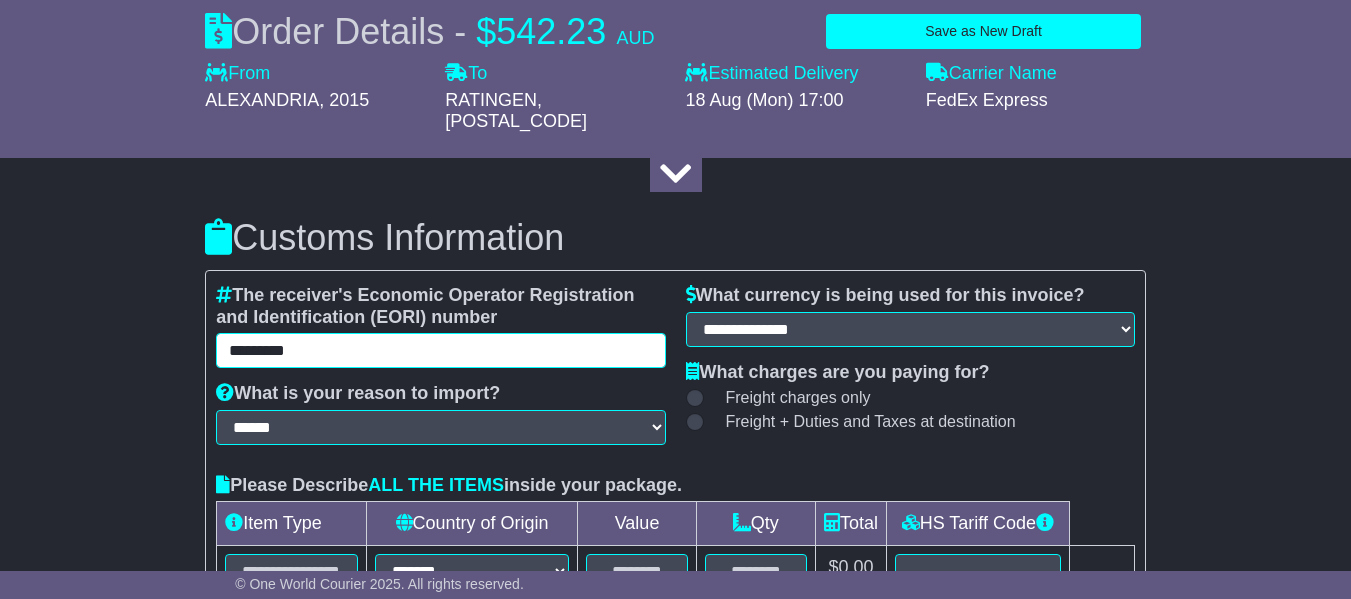 type on "*********" 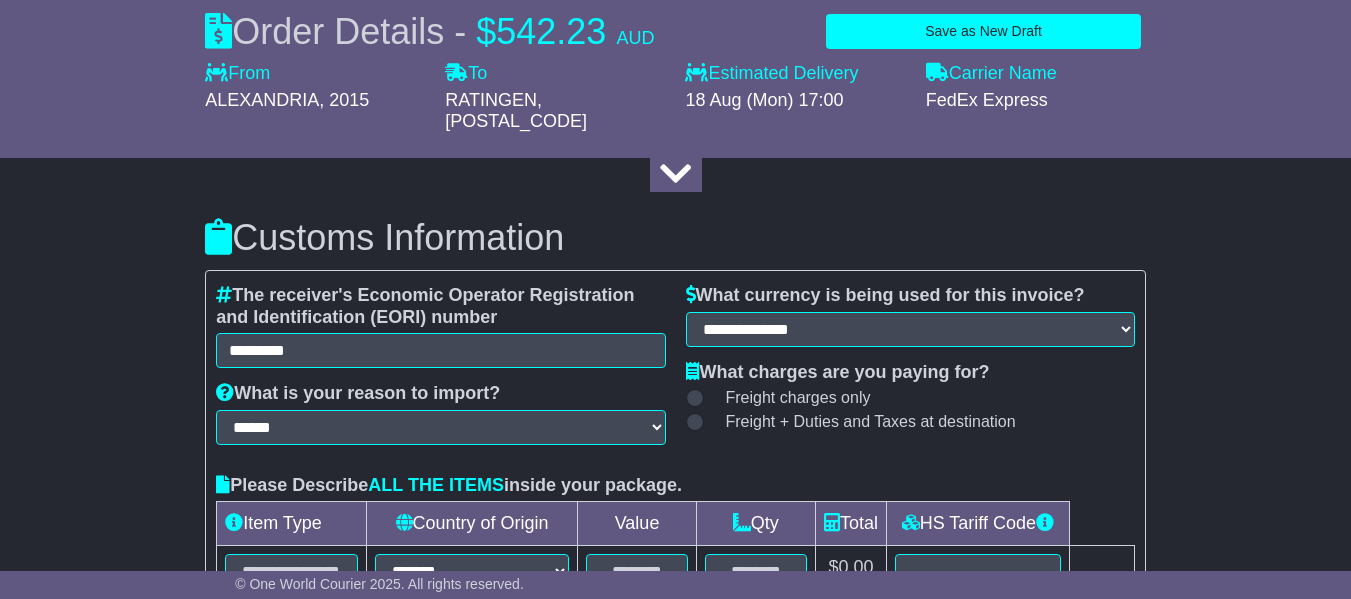 click on "Customs Information" at bounding box center [675, 238] 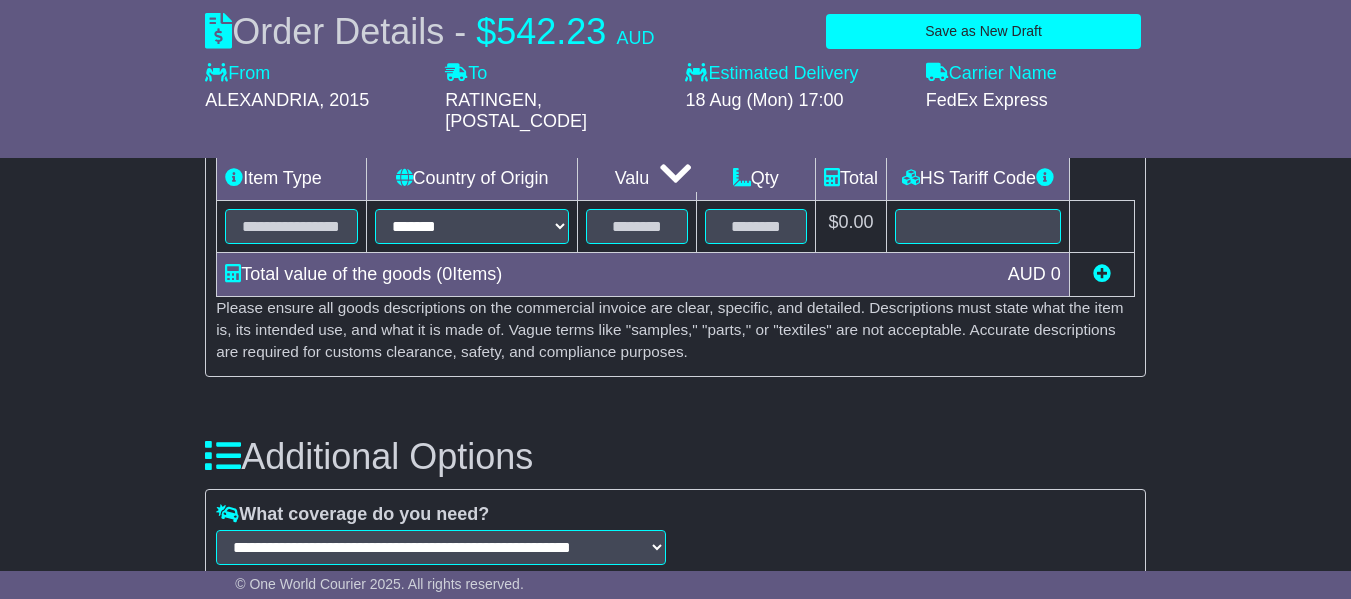 scroll, scrollTop: 2293, scrollLeft: 0, axis: vertical 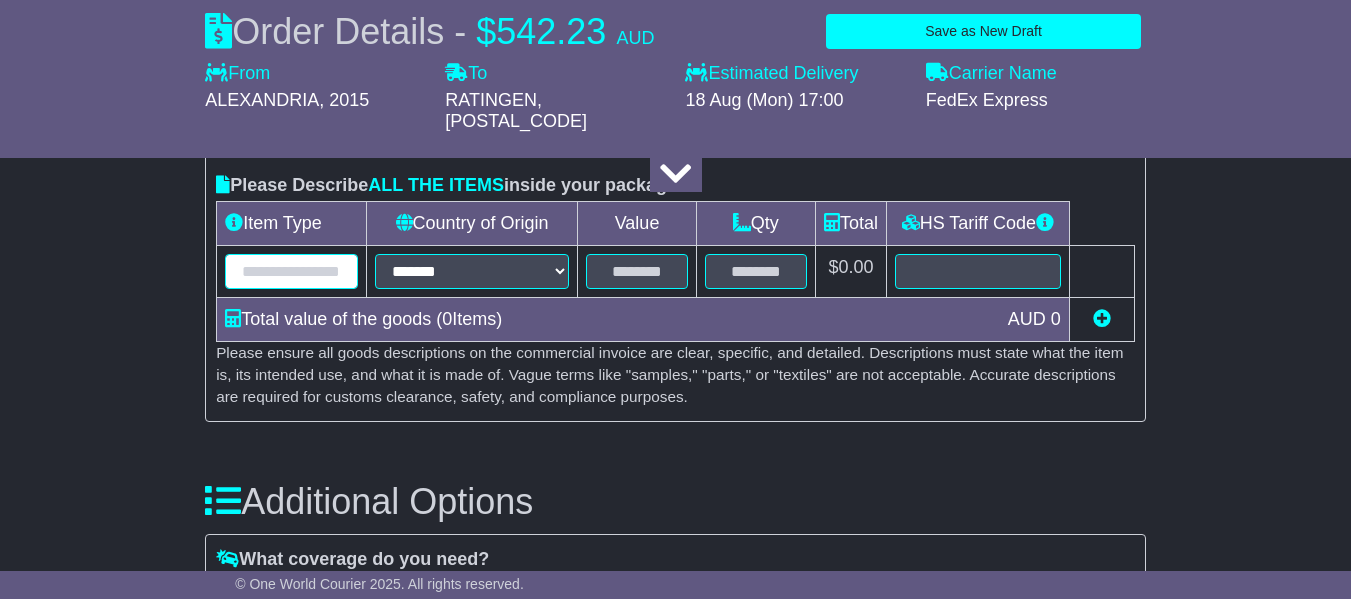 click at bounding box center [291, 271] 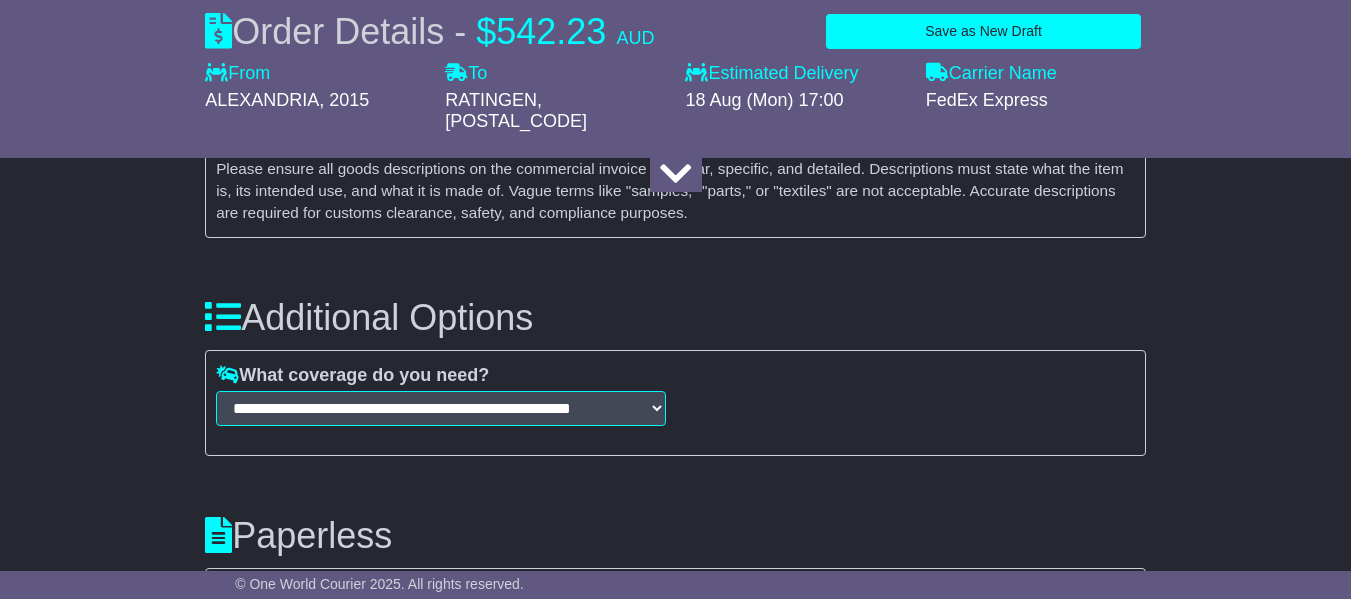 scroll, scrollTop: 2693, scrollLeft: 0, axis: vertical 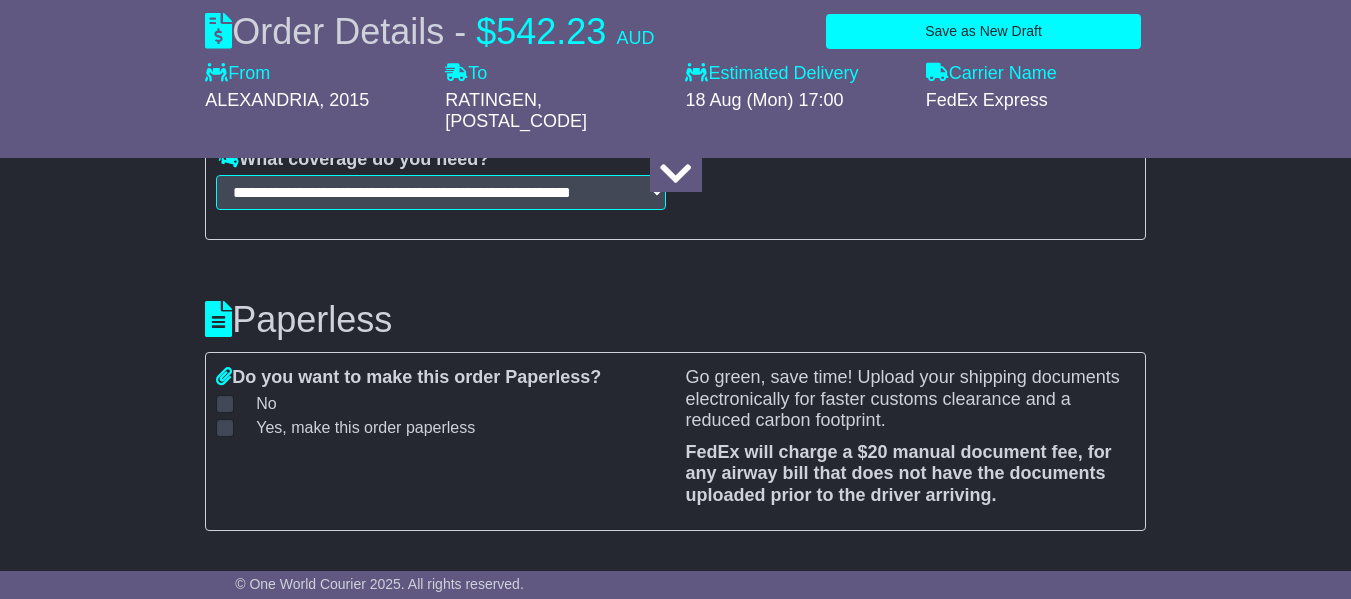 click at bounding box center (225, 428) 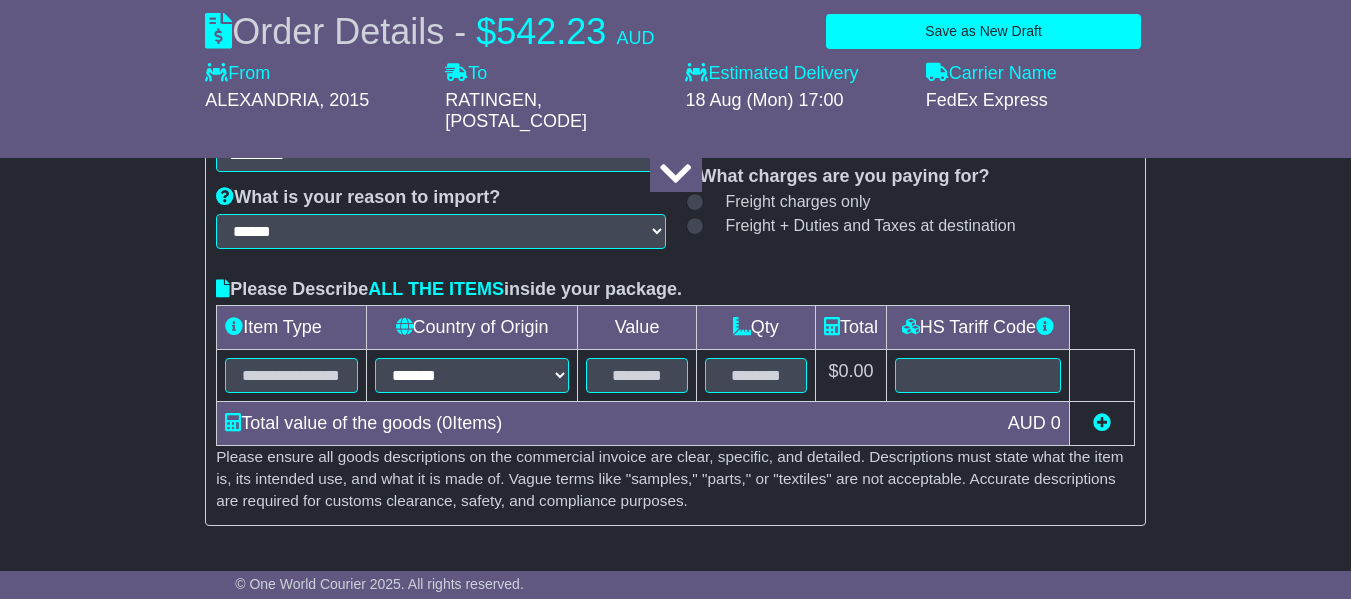 scroll, scrollTop: 2193, scrollLeft: 0, axis: vertical 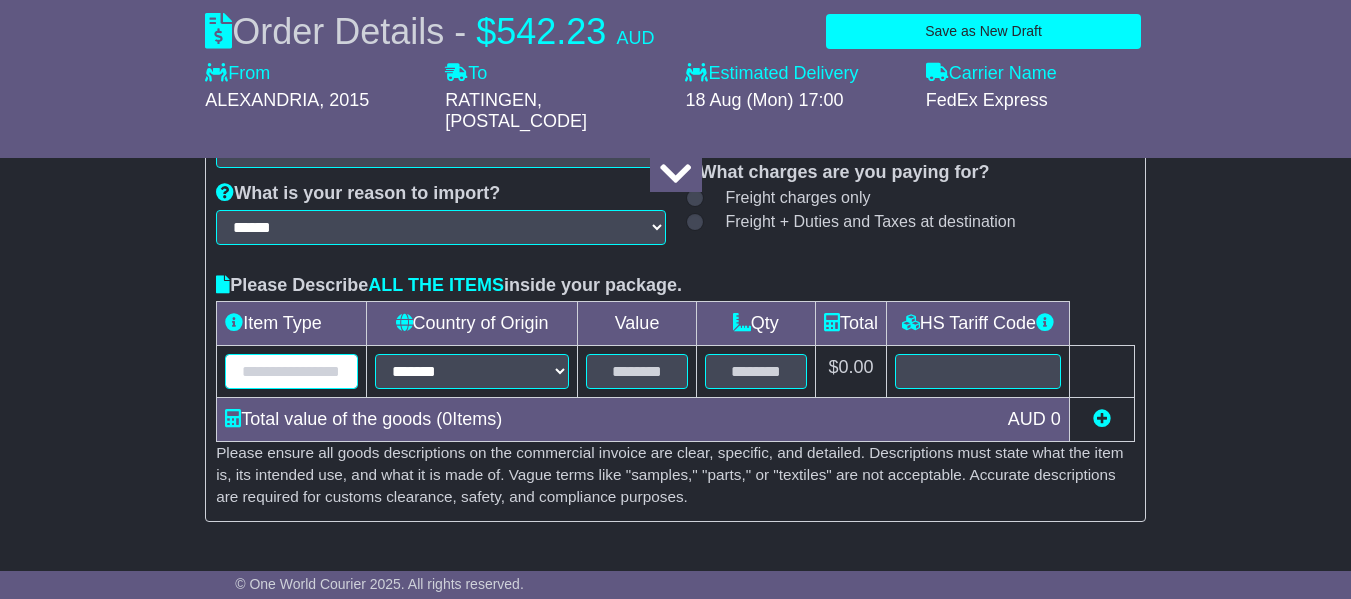 click at bounding box center [291, 371] 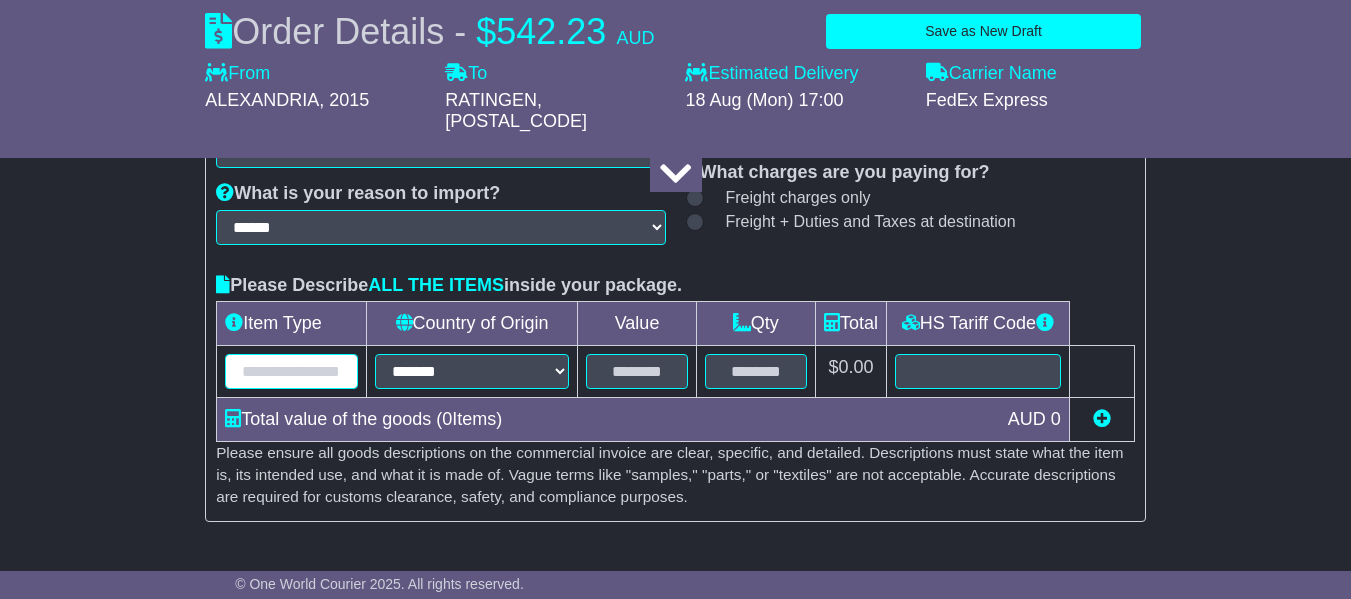 paste on "**********" 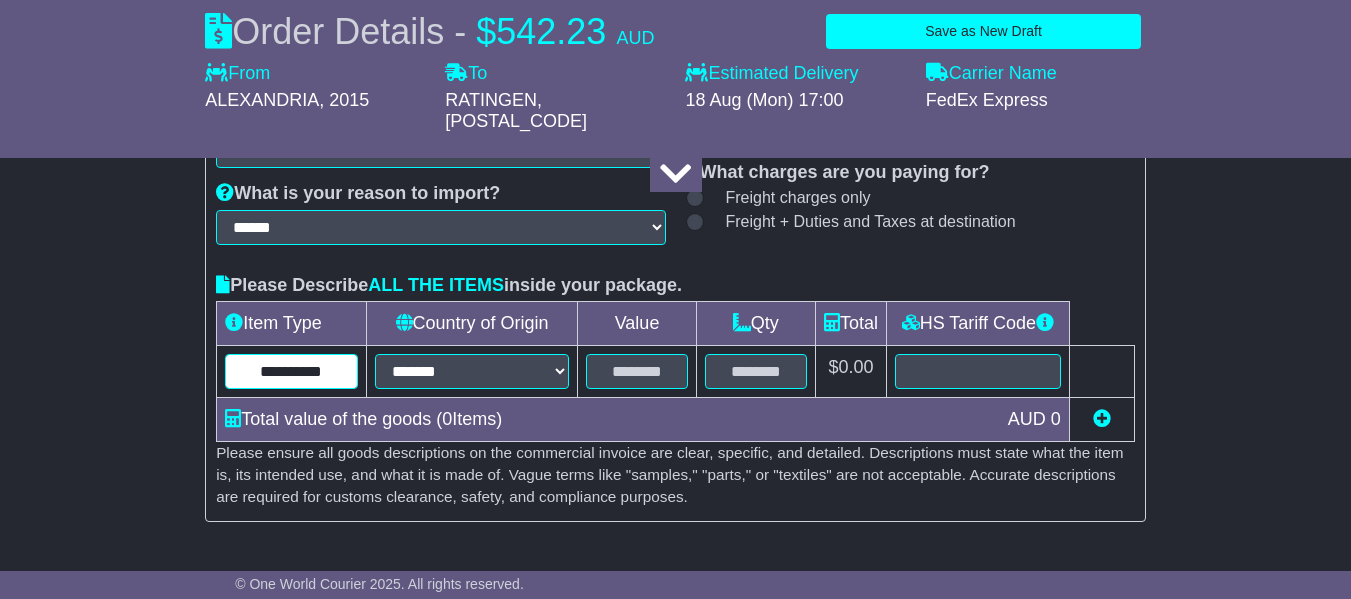 type on "**********" 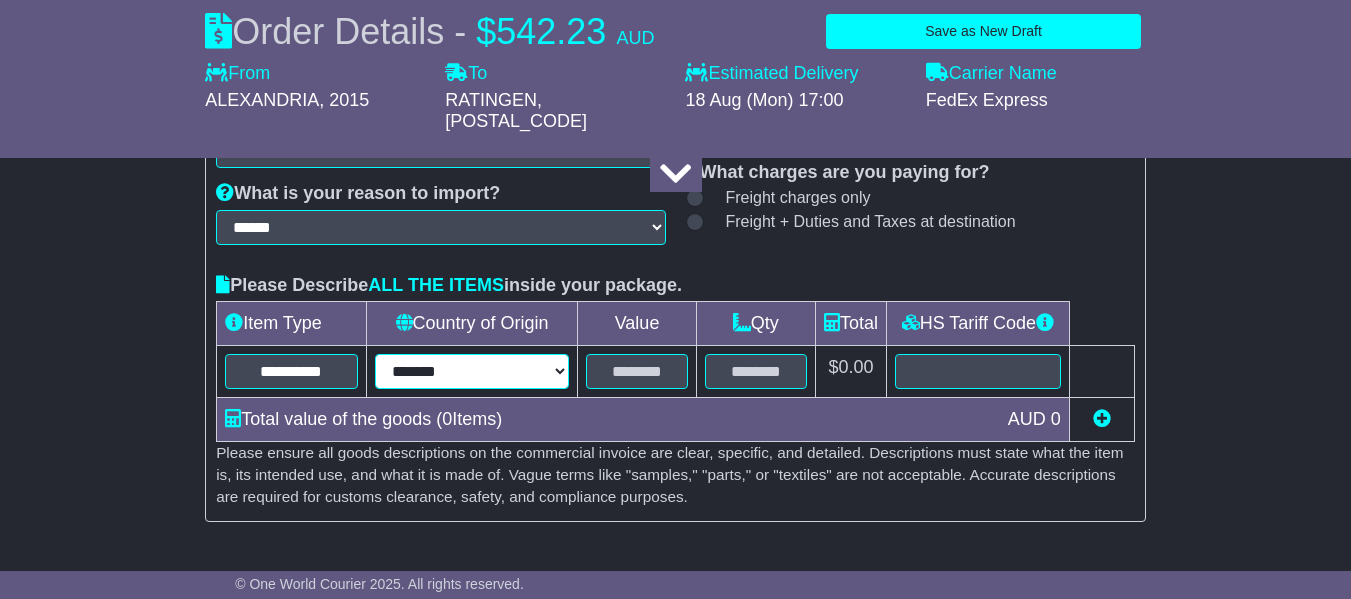 click on "**********" at bounding box center [472, 371] 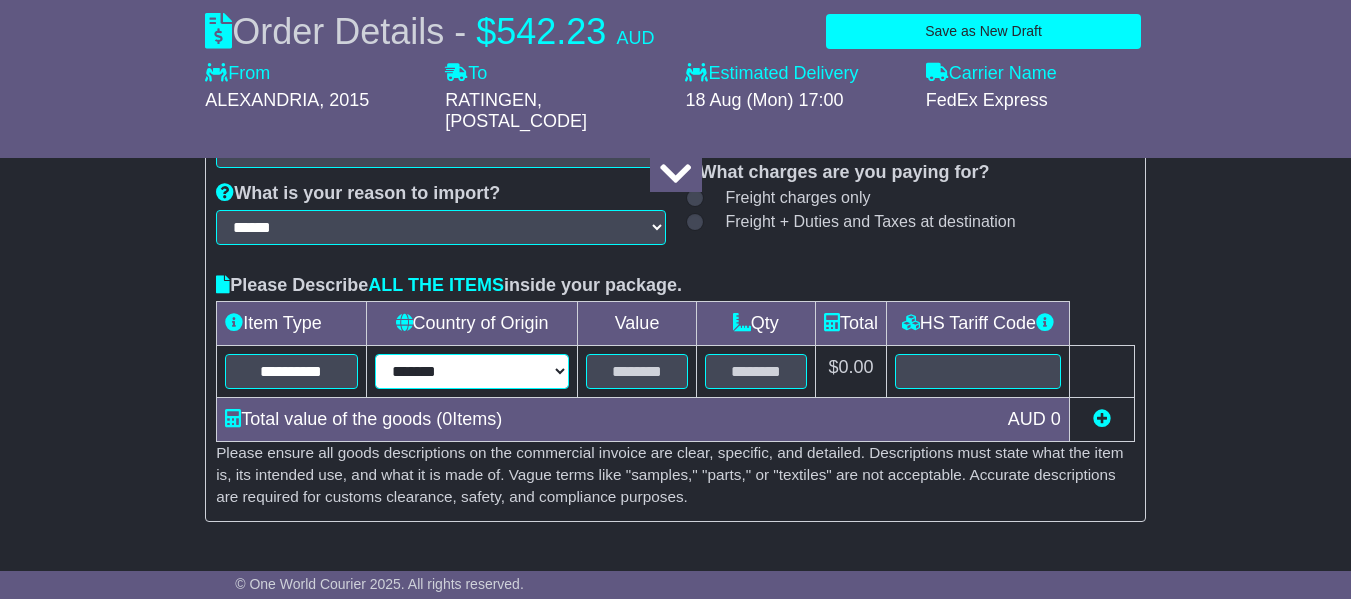 select on "**" 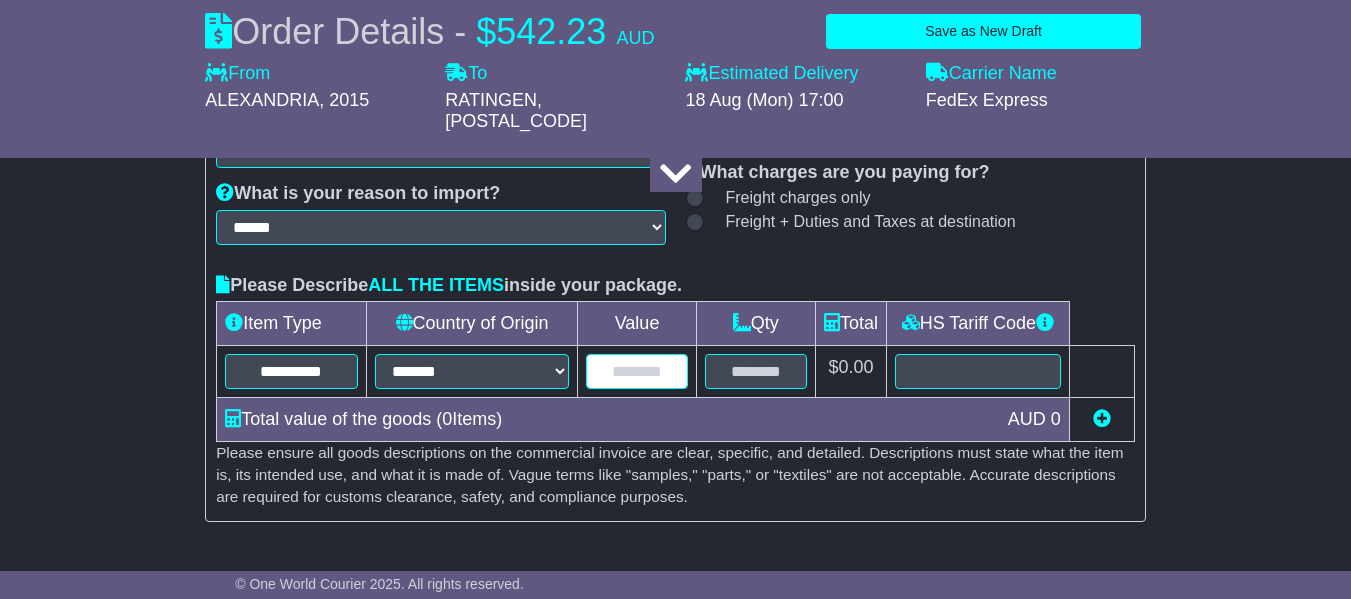click at bounding box center [636, 371] 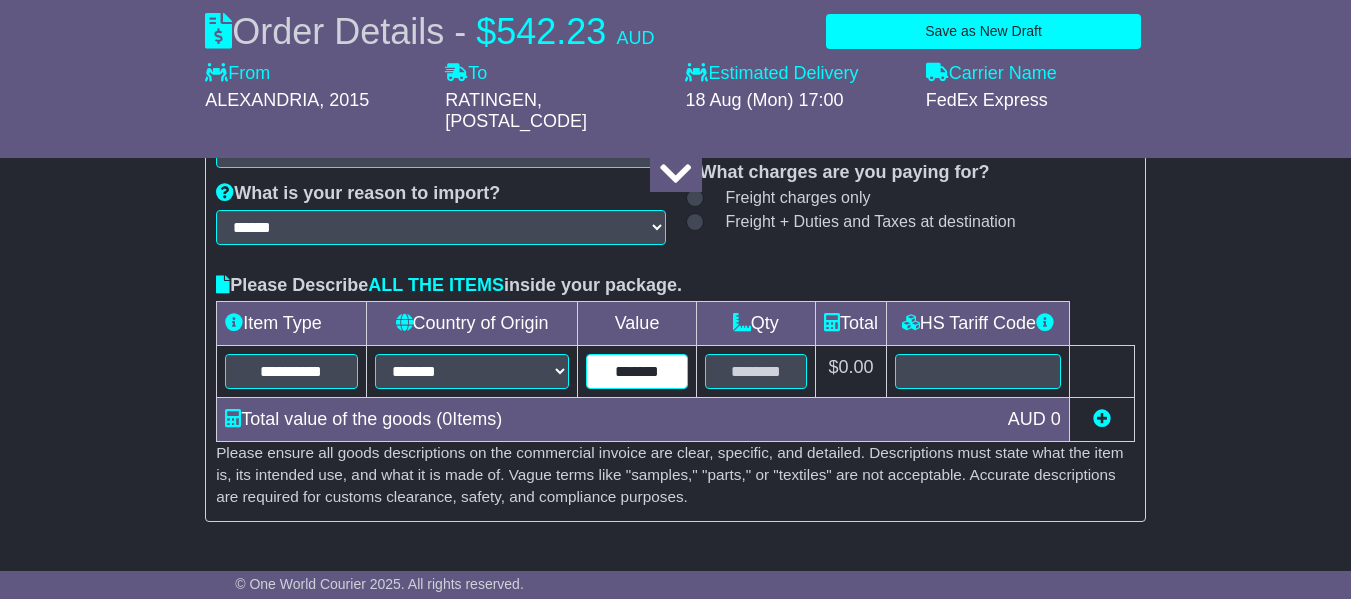 type on "******" 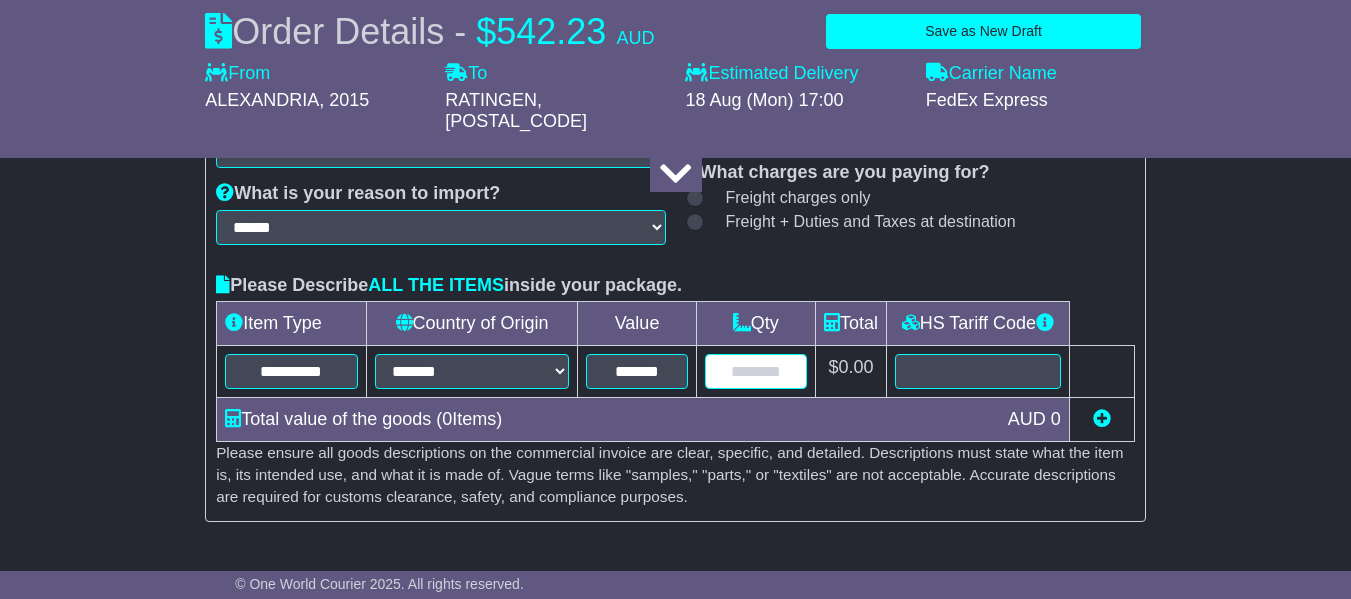 click at bounding box center (756, 371) 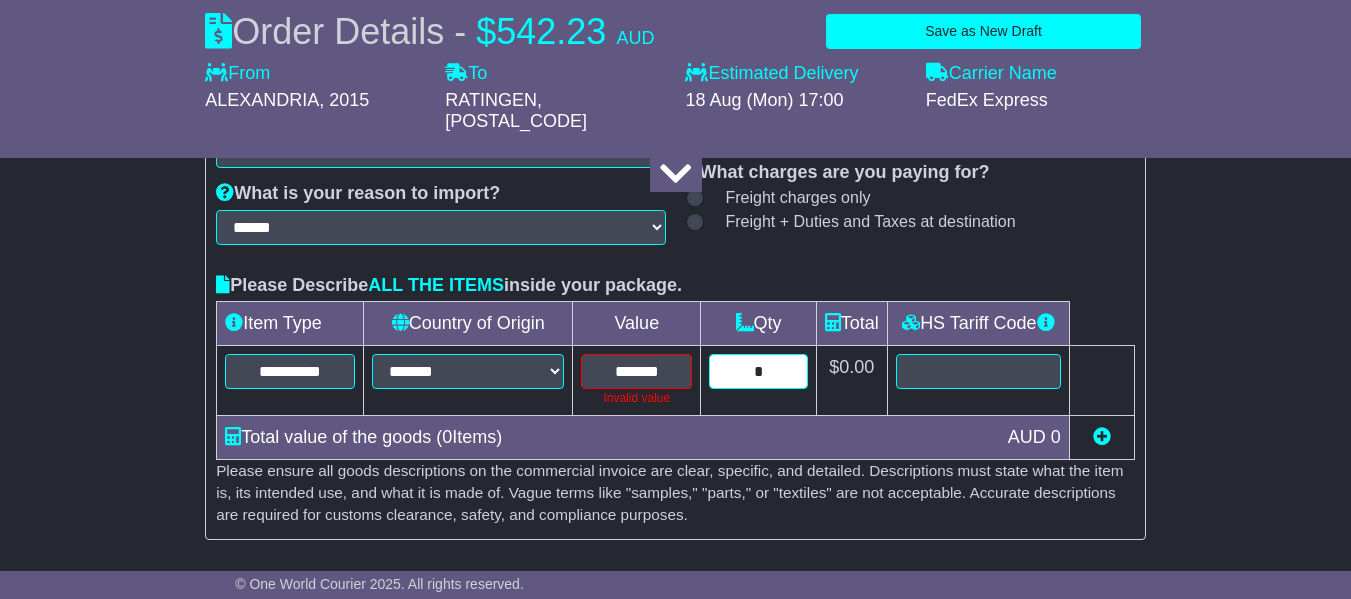 type on "*" 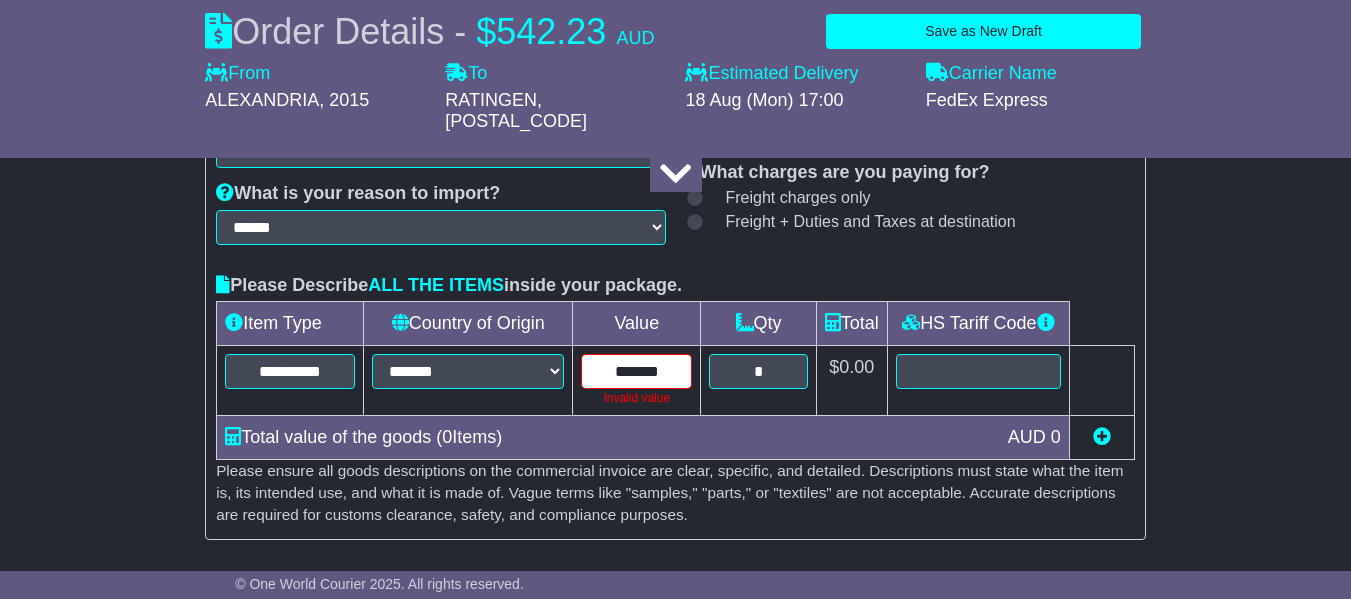 click on "******" at bounding box center [636, 371] 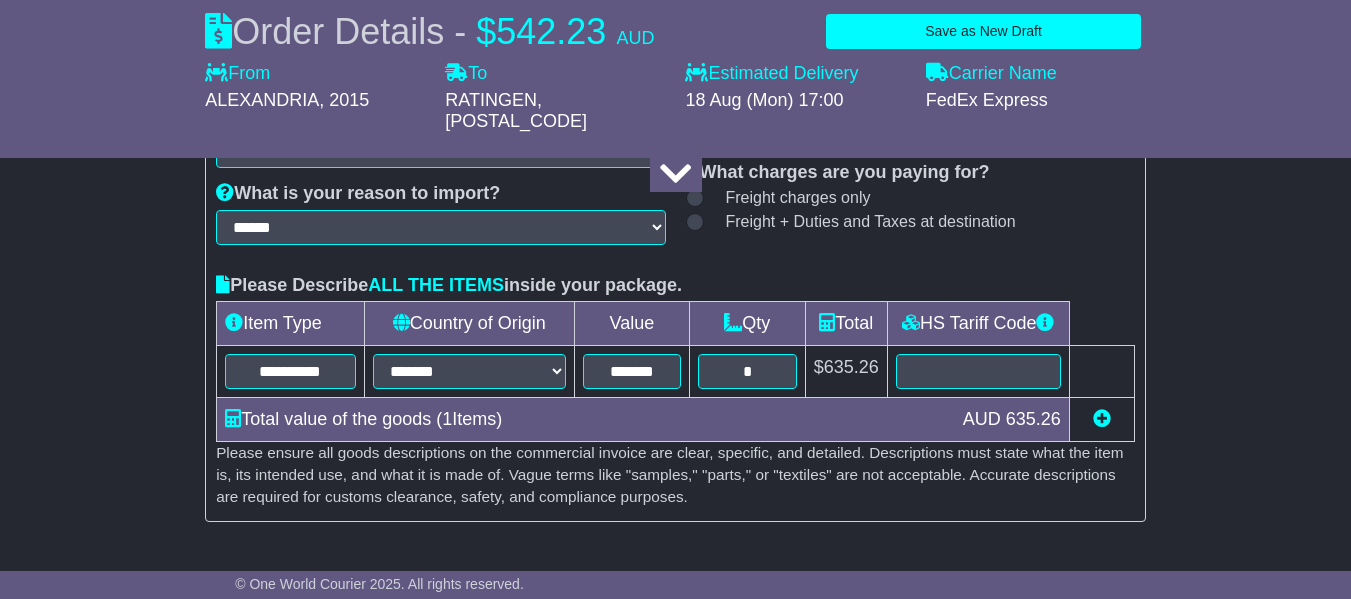 click on "Total value of the goods ( 1  Items)" at bounding box center (584, 419) 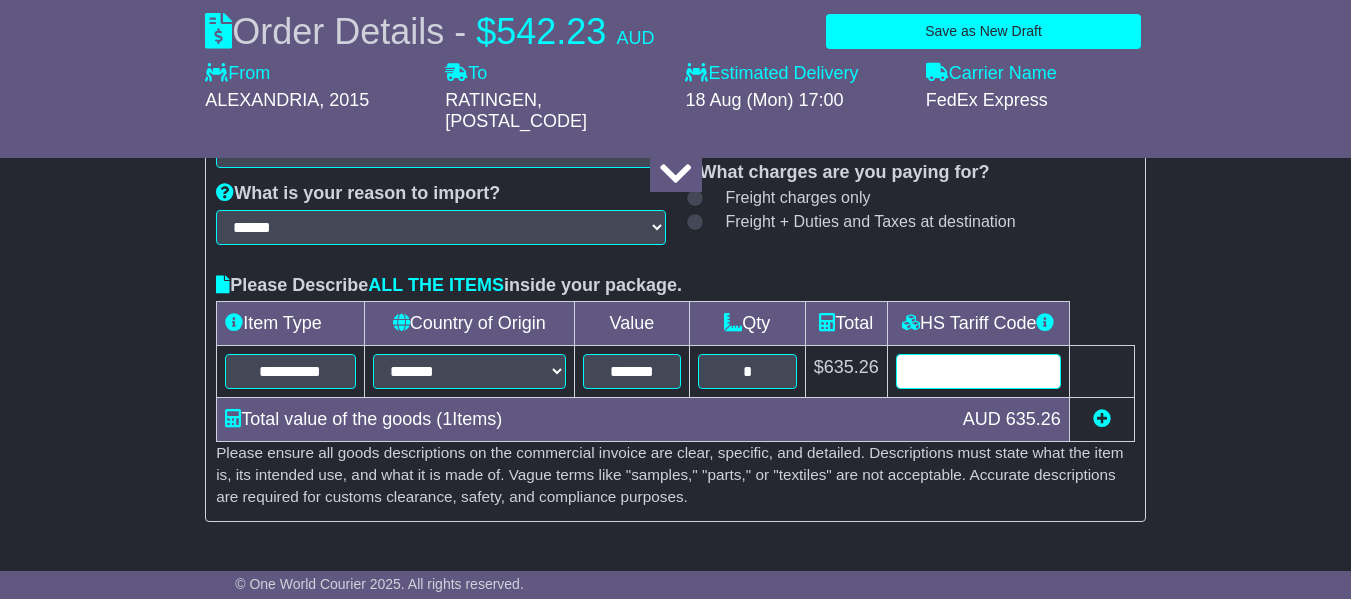 click at bounding box center [978, 371] 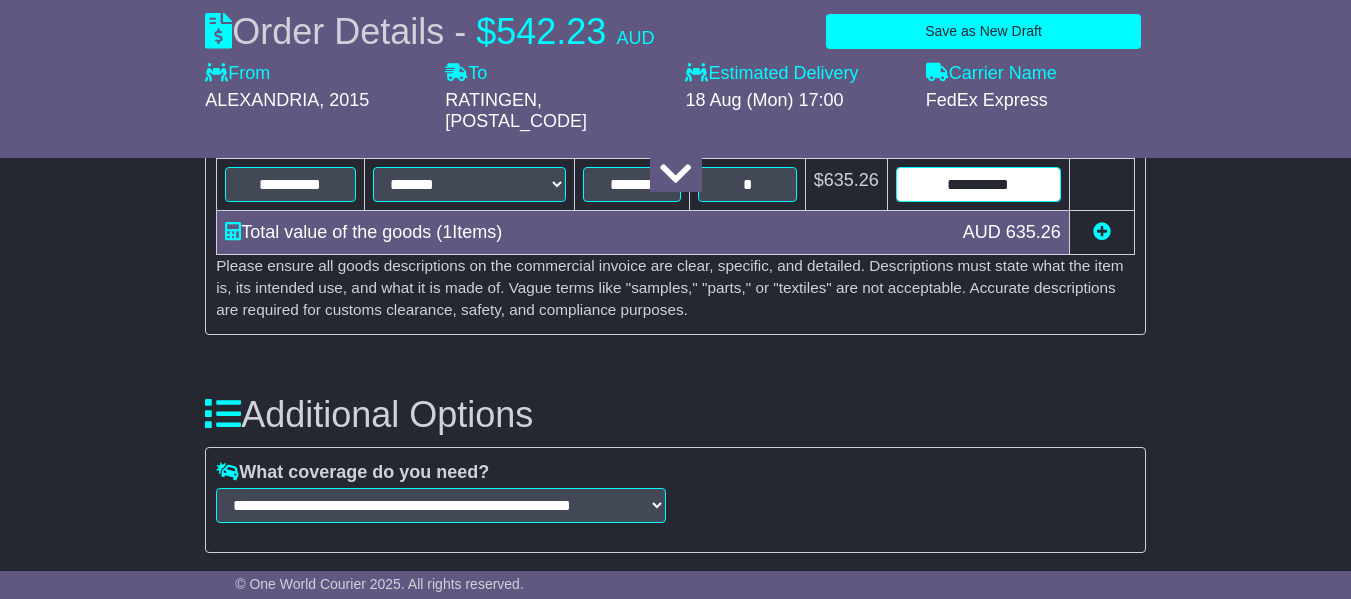 scroll, scrollTop: 2393, scrollLeft: 0, axis: vertical 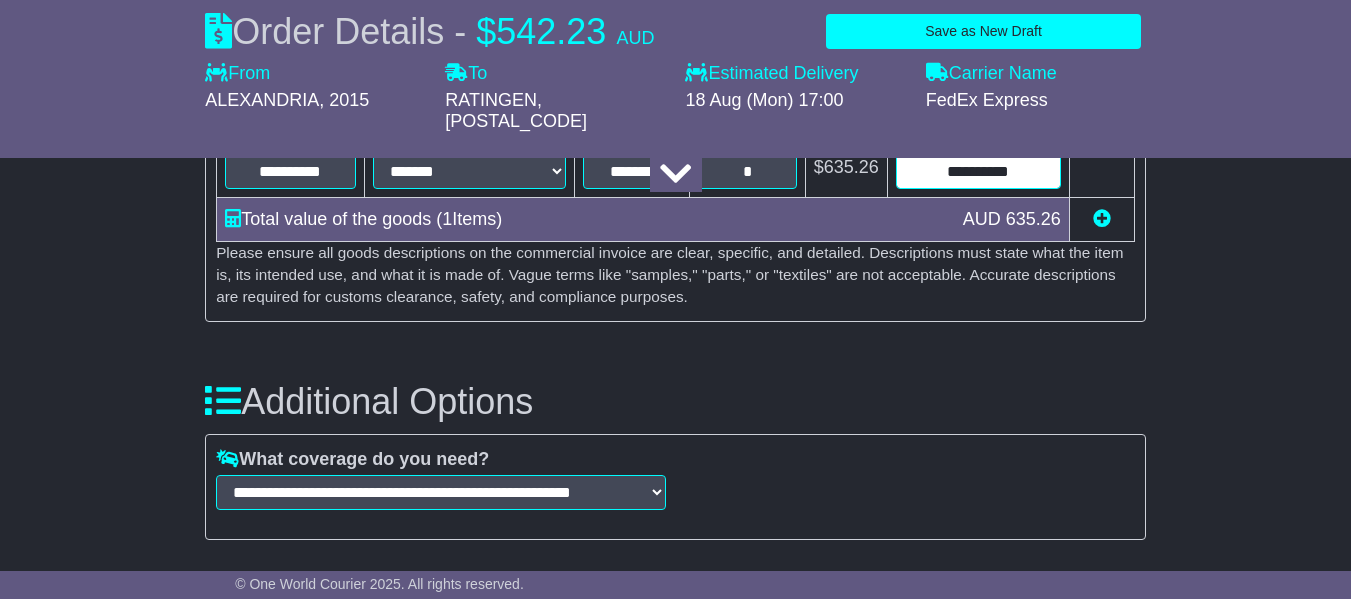 type on "**********" 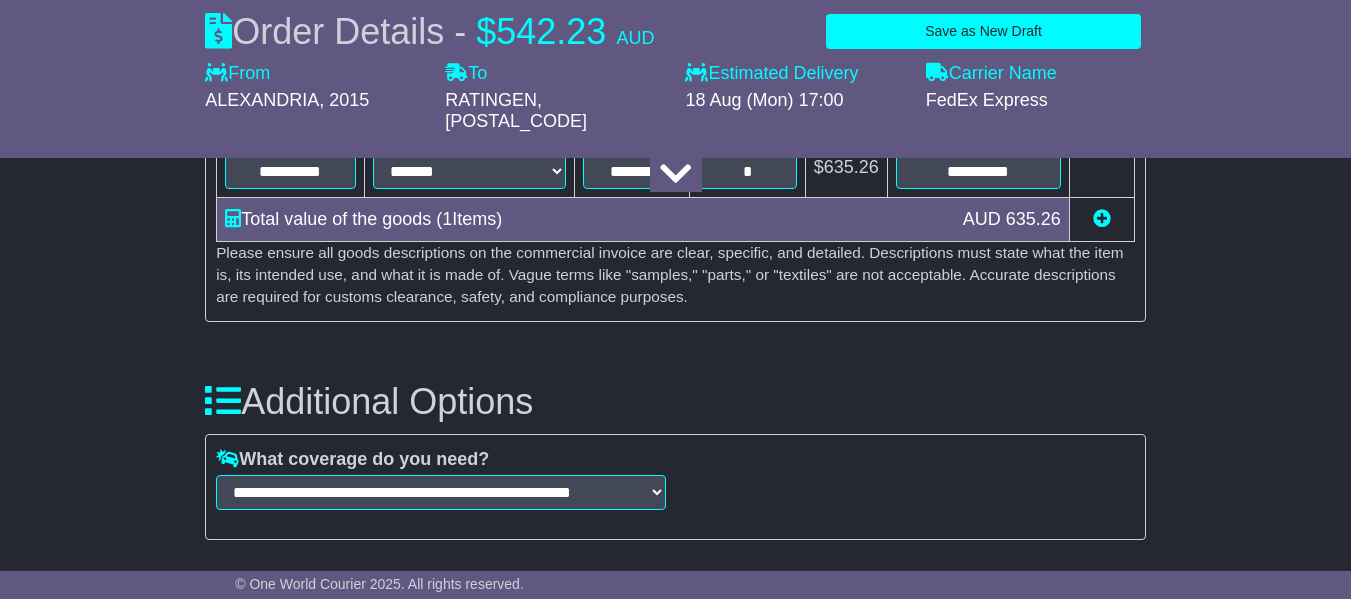 click on "**********" at bounding box center (675, 446) 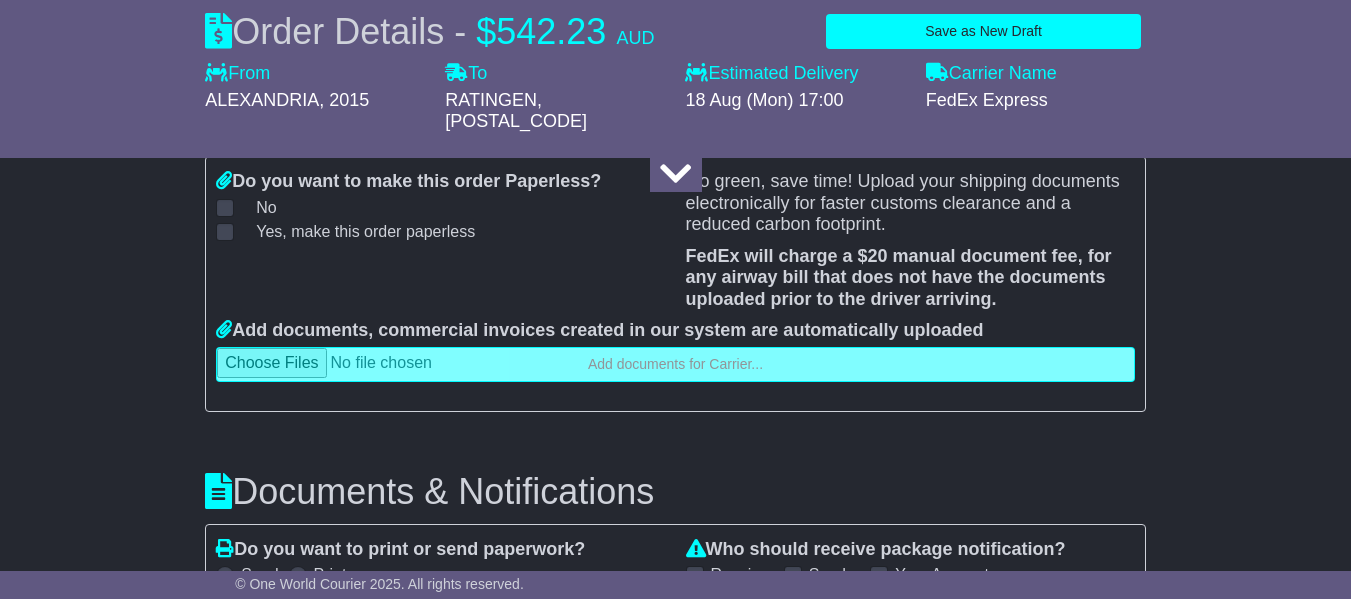 scroll, scrollTop: 2893, scrollLeft: 0, axis: vertical 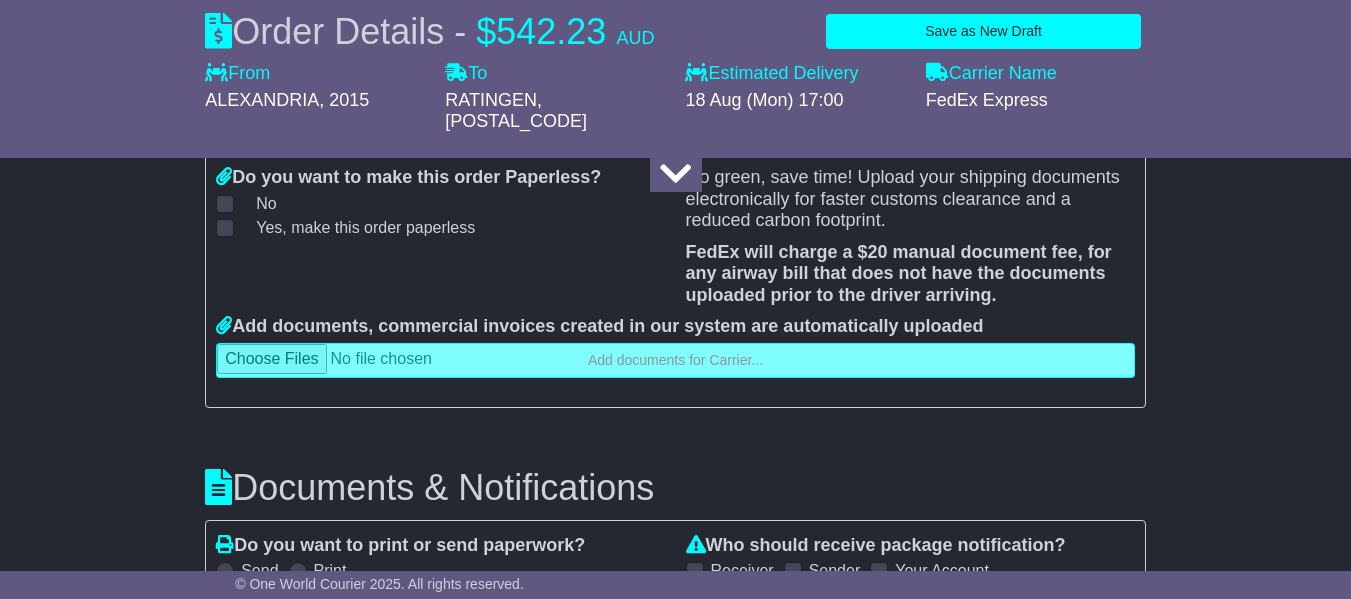 click at bounding box center [675, 360] 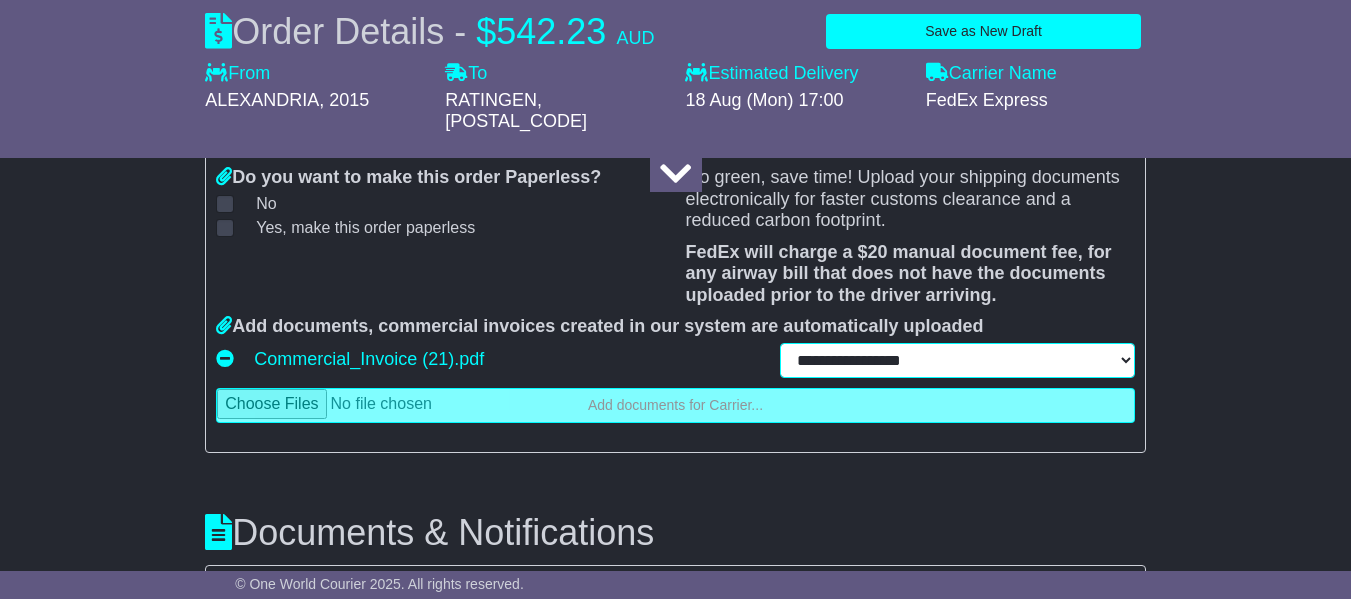 click on "**********" at bounding box center (957, 360) 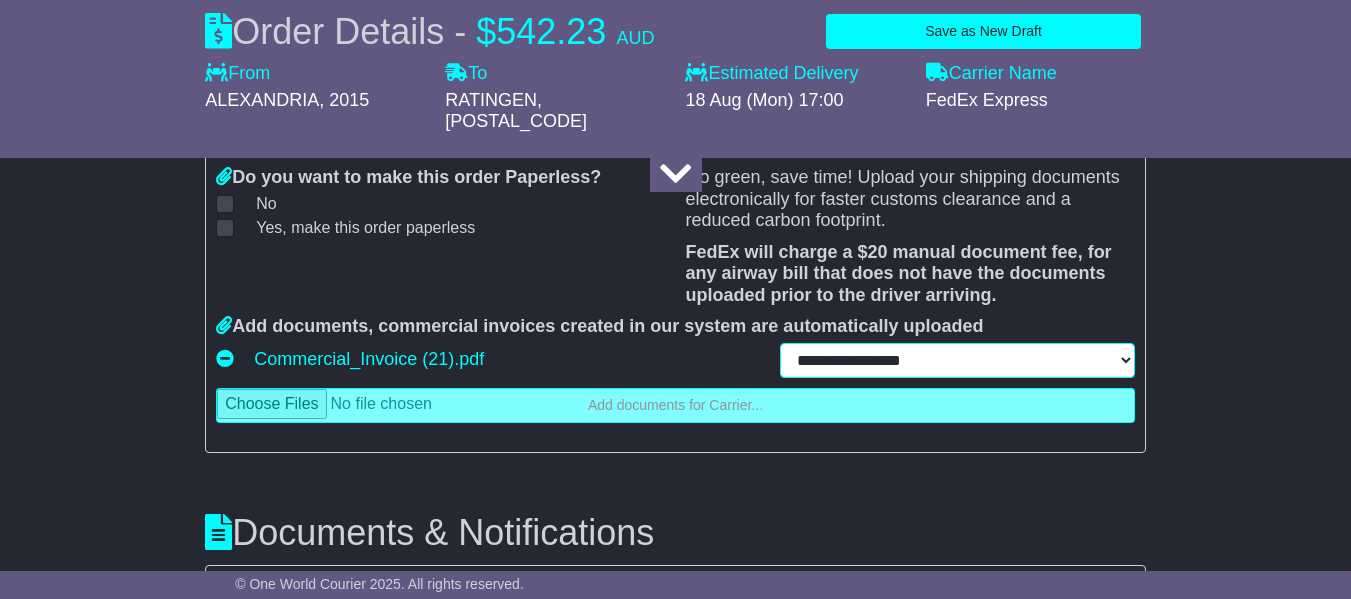 select on "**********" 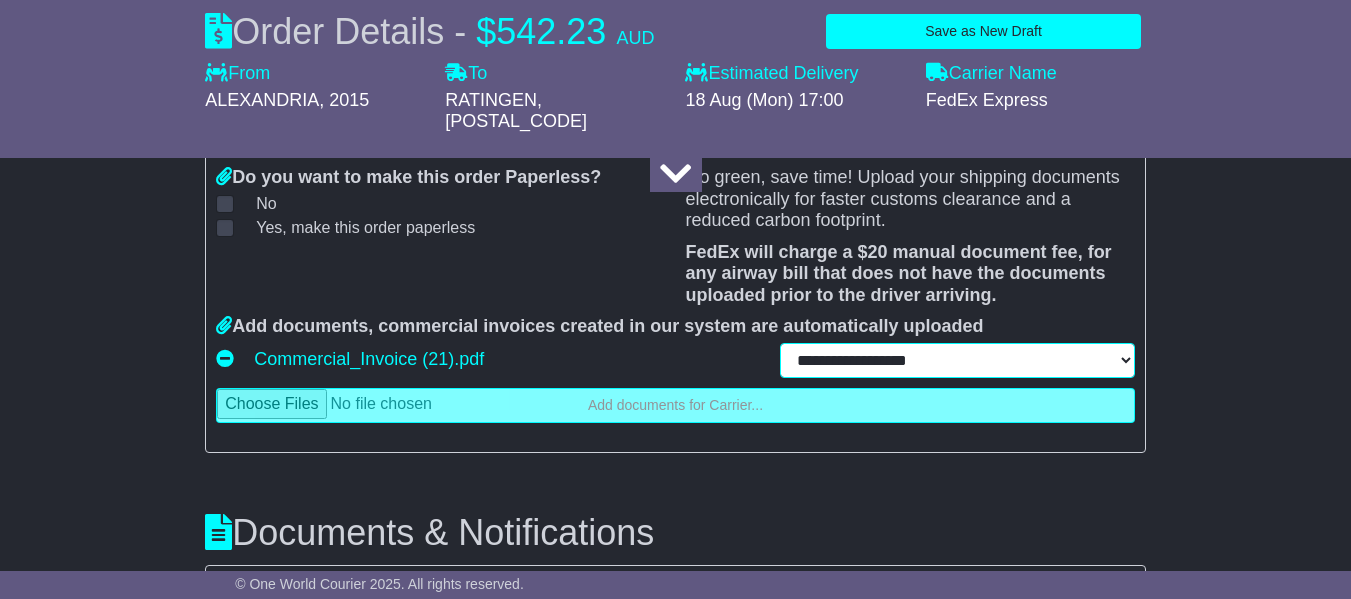 click on "**********" at bounding box center (957, 360) 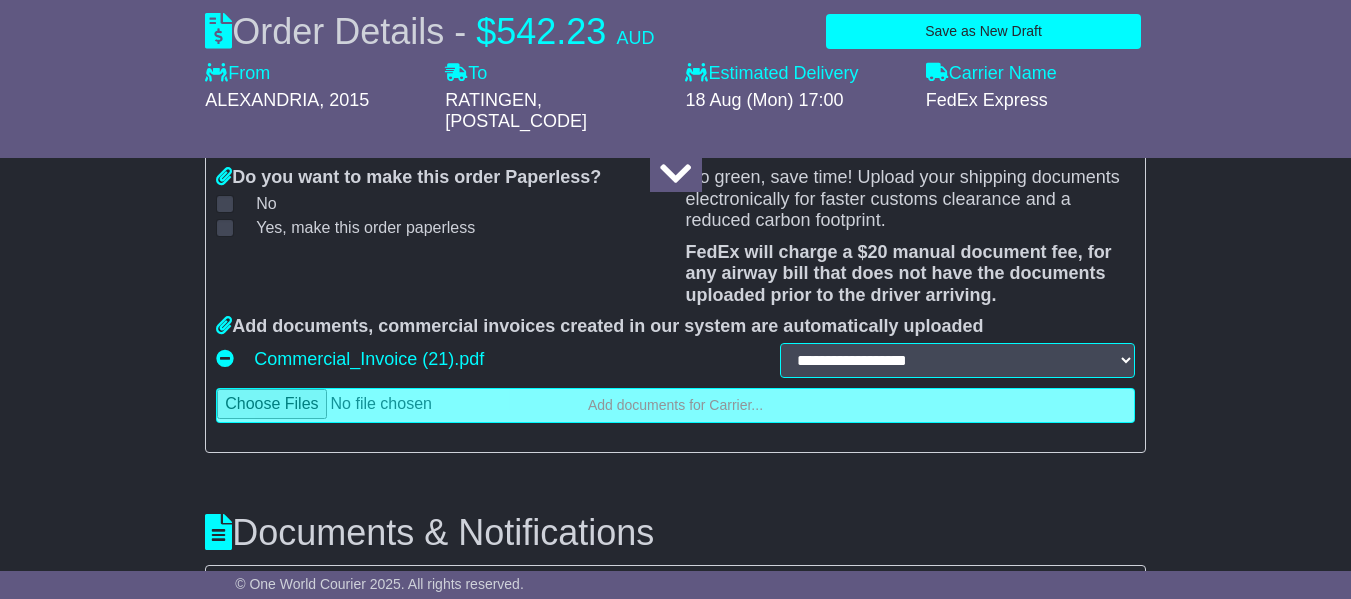 click on "Do you want to make this order Paperless?
No , I’m happy to pay additional $ 0.00
Yes, make this order paperless" at bounding box center [440, 242] 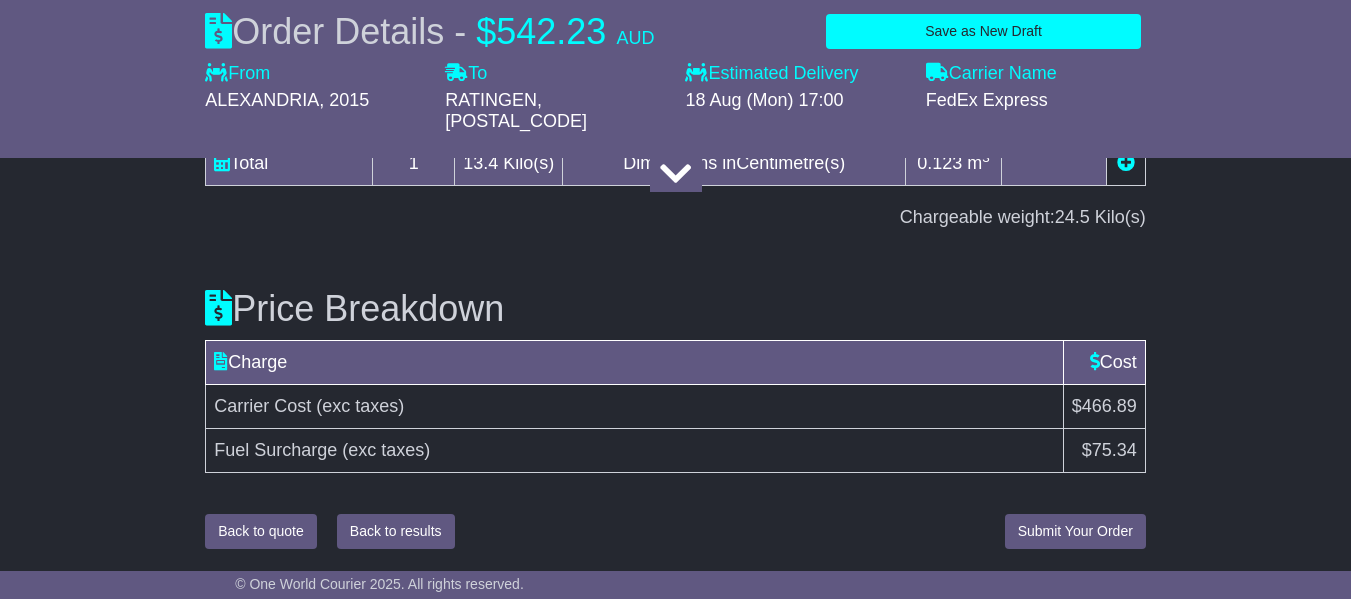 scroll, scrollTop: 3613, scrollLeft: 0, axis: vertical 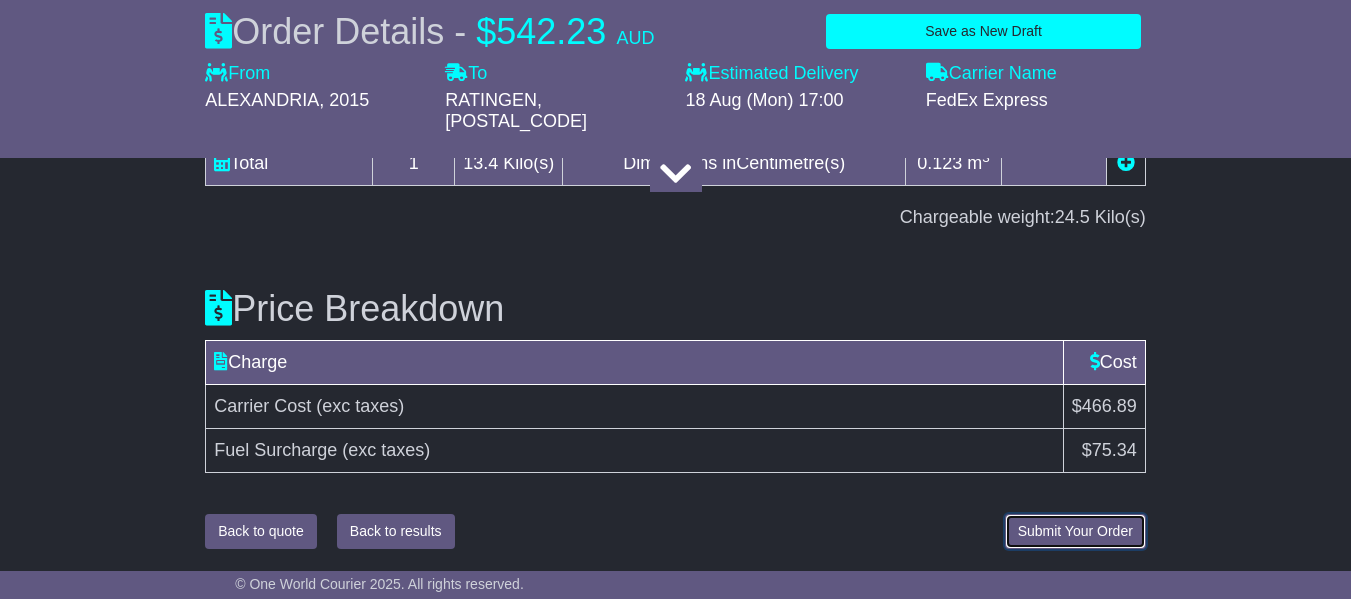 click on "Submit Your Order" at bounding box center [1075, 531] 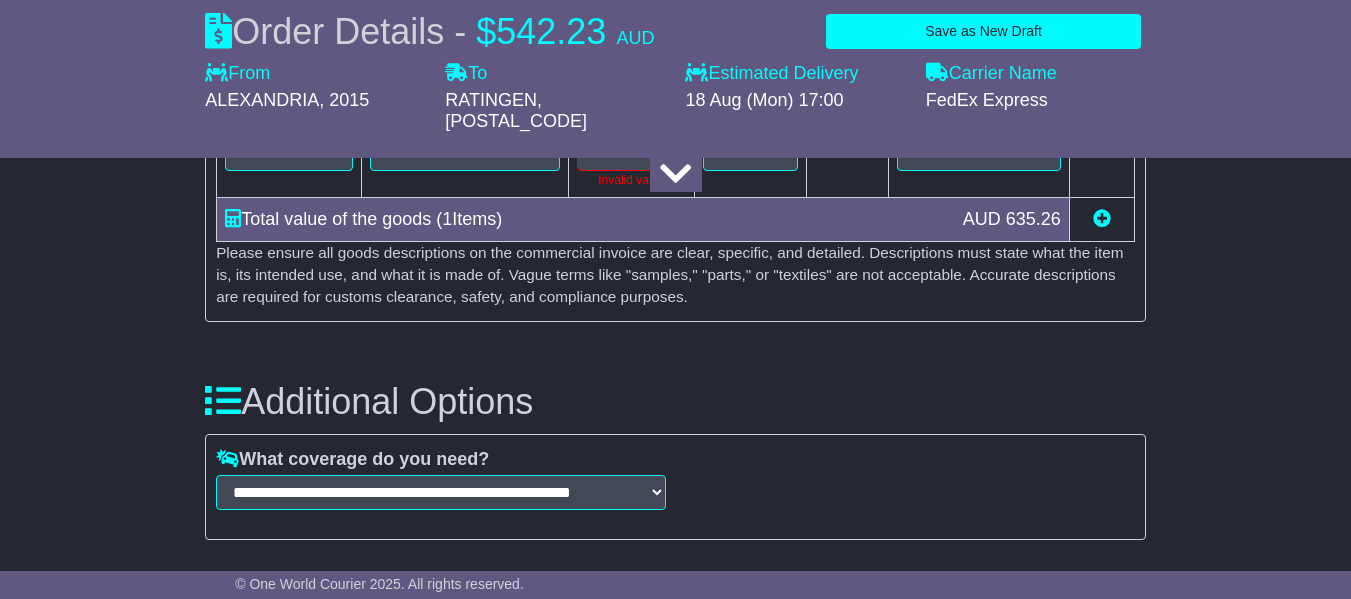 scroll, scrollTop: 2374, scrollLeft: 0, axis: vertical 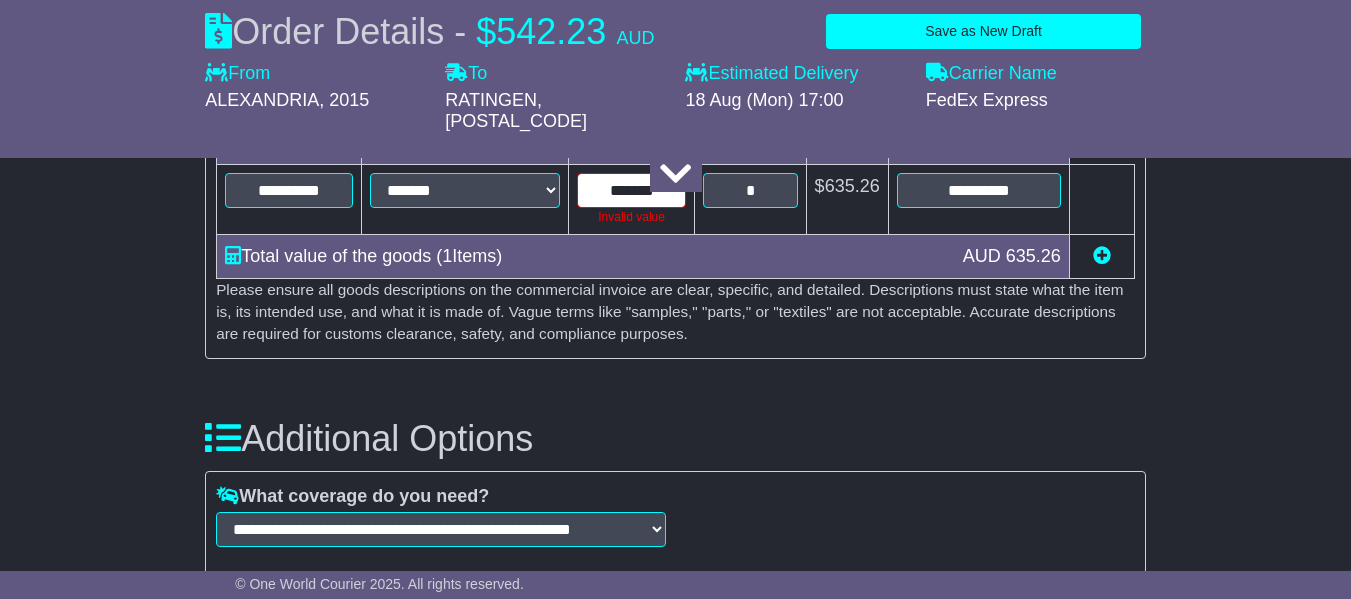 click on "******" at bounding box center [631, 190] 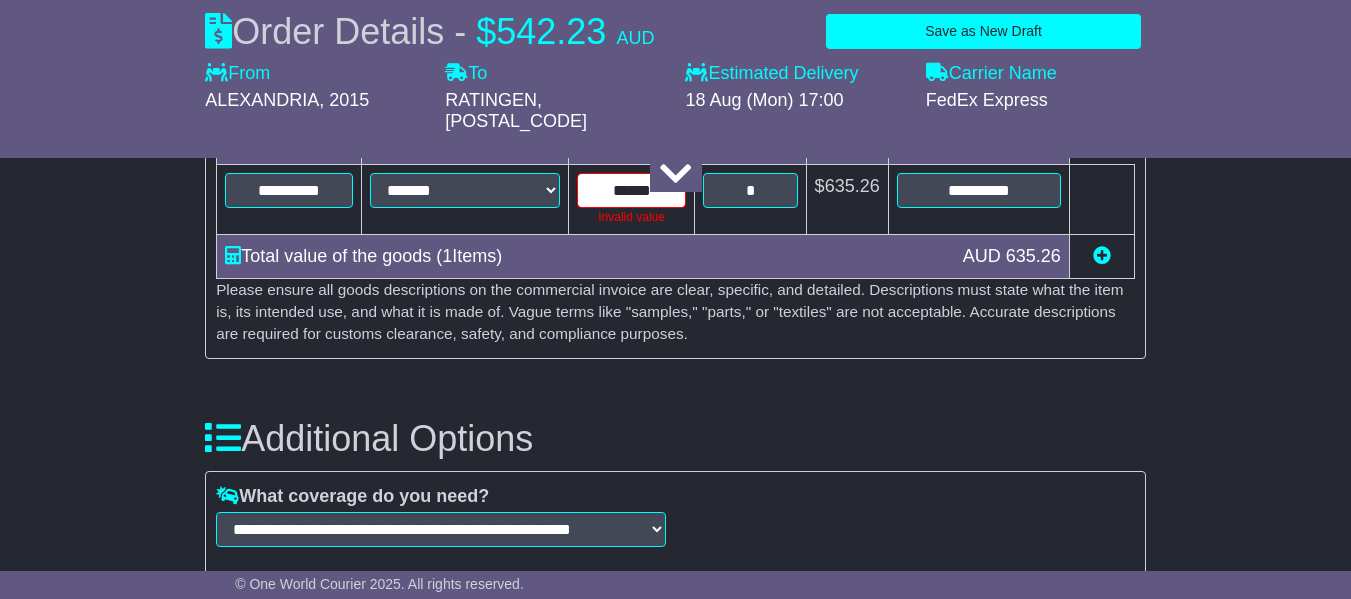 type on "******" 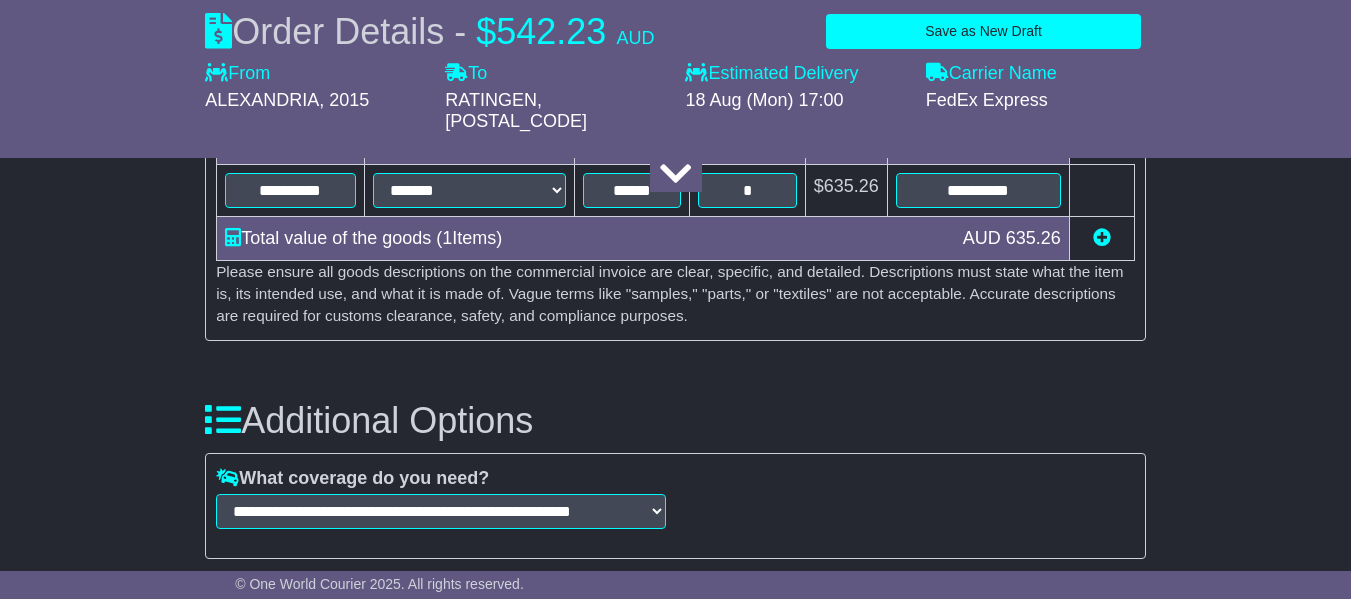 click on "**********" at bounding box center [675, -139] 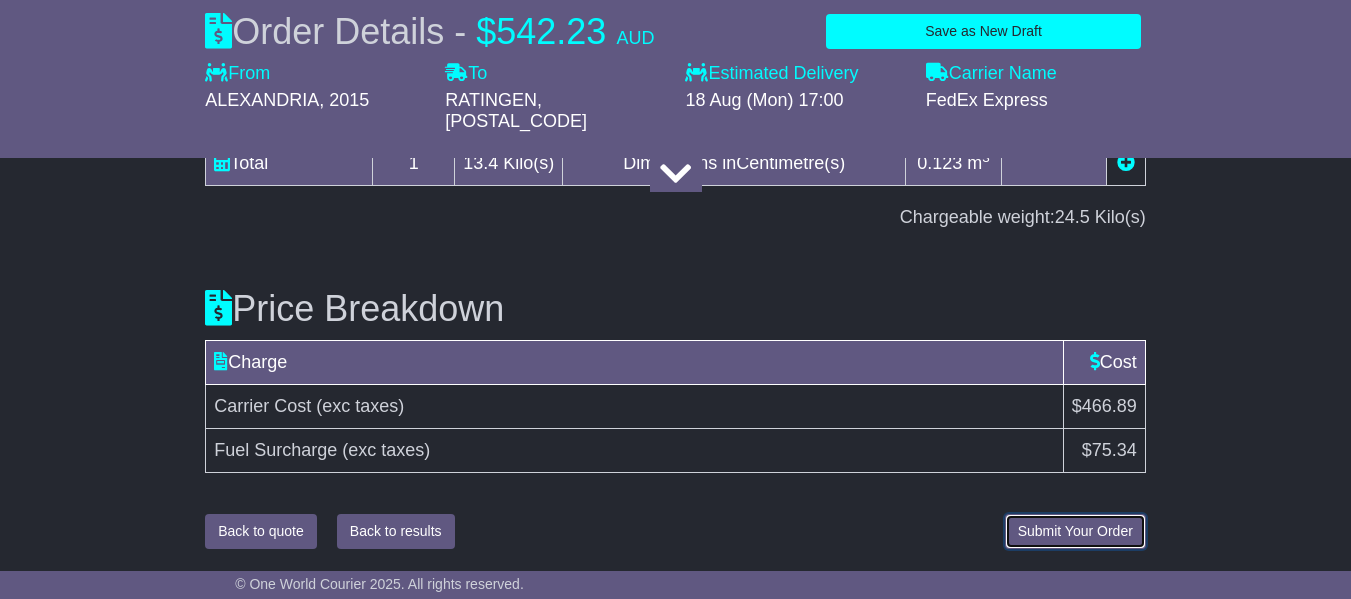 click on "Submit Your Order" at bounding box center [1075, 531] 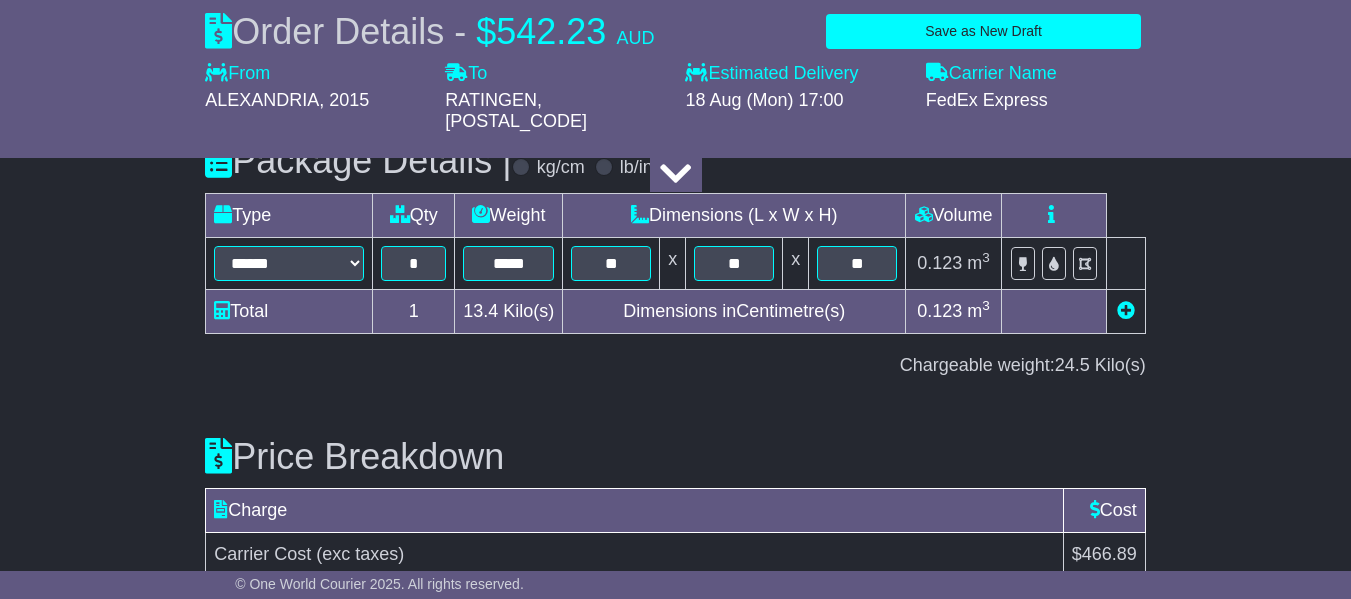 scroll, scrollTop: 3613, scrollLeft: 0, axis: vertical 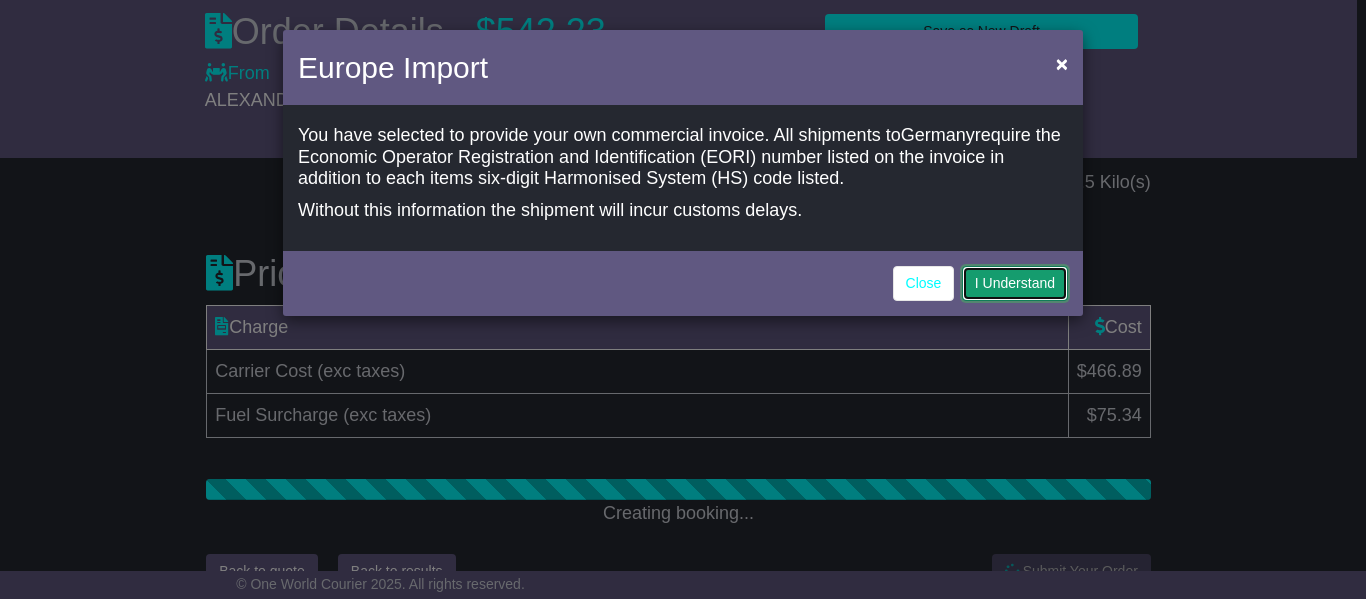 click on "I Understand" at bounding box center (1015, 283) 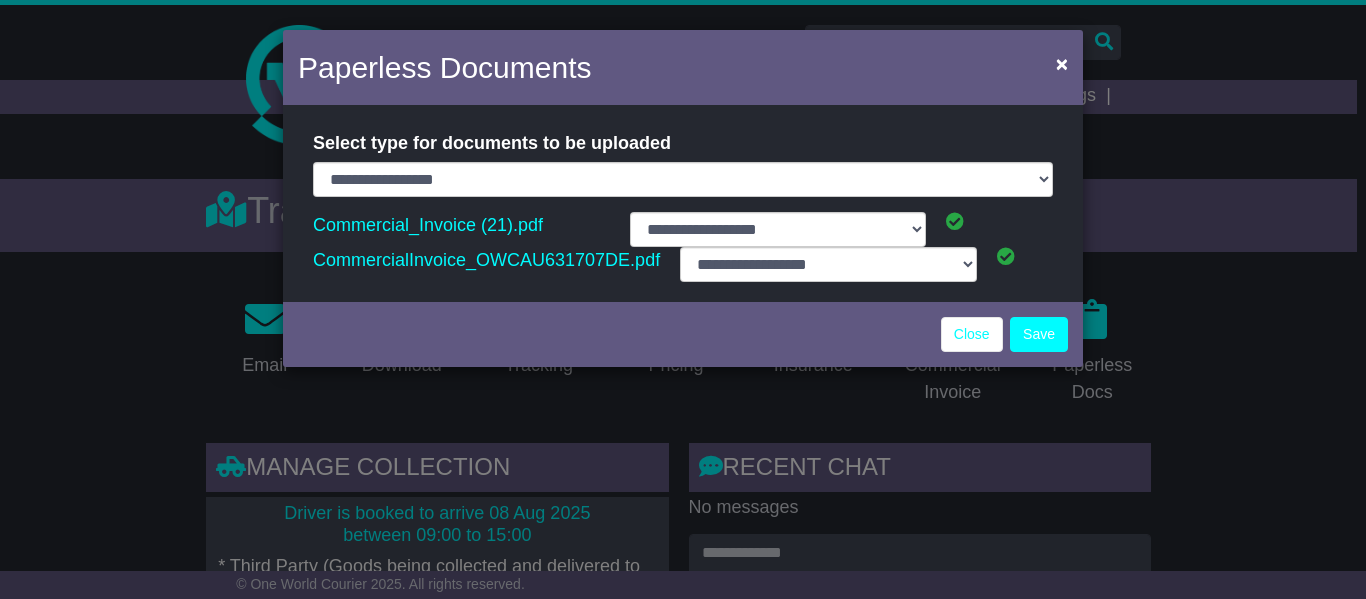 select on "**********" 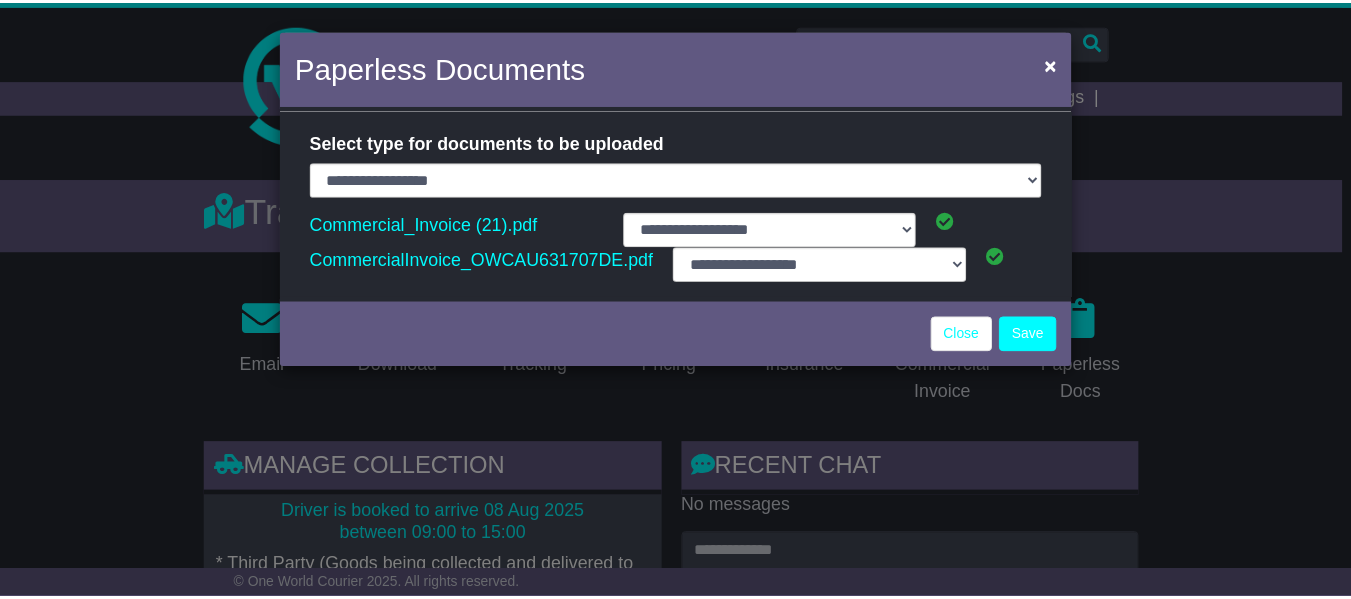 scroll, scrollTop: 0, scrollLeft: 0, axis: both 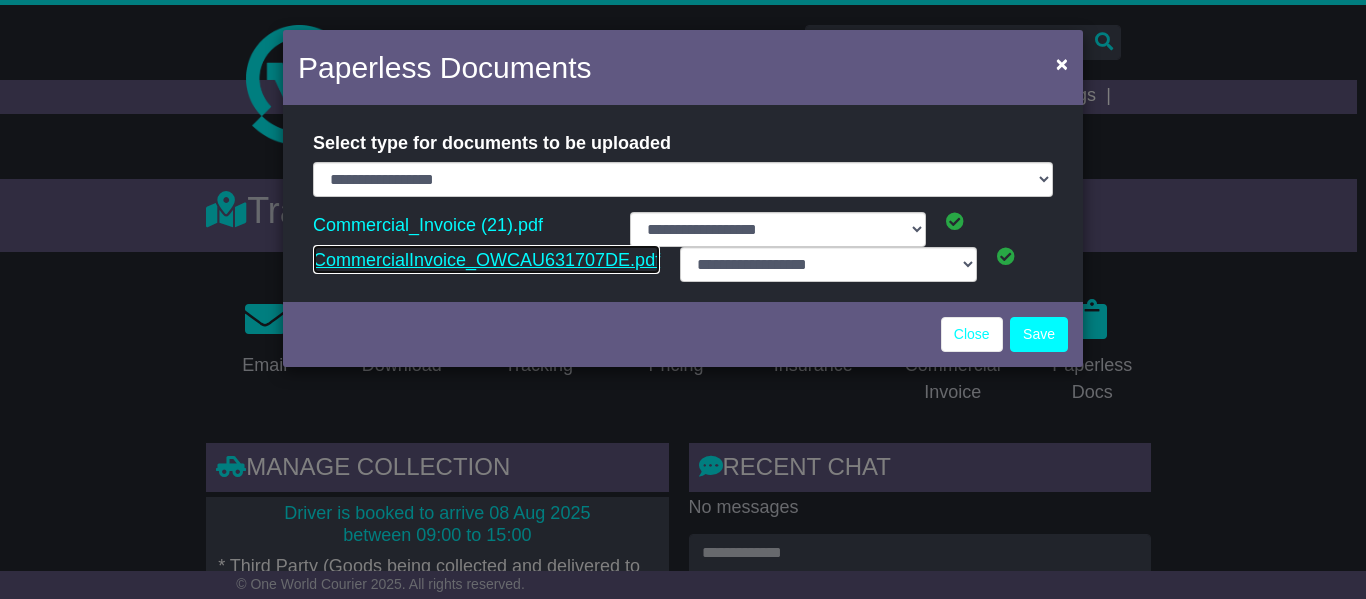 click on "CommercialInvoice_OWCAU631707DE.pdf" at bounding box center (486, 260) 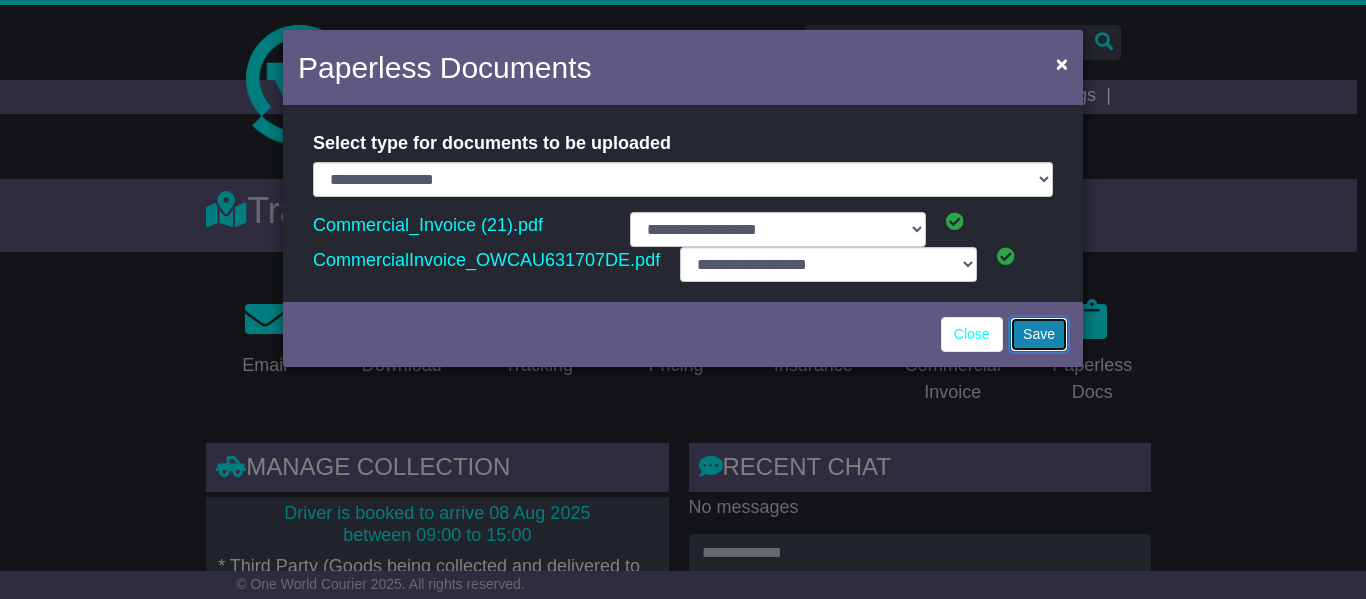 click on "Save" at bounding box center (1039, 334) 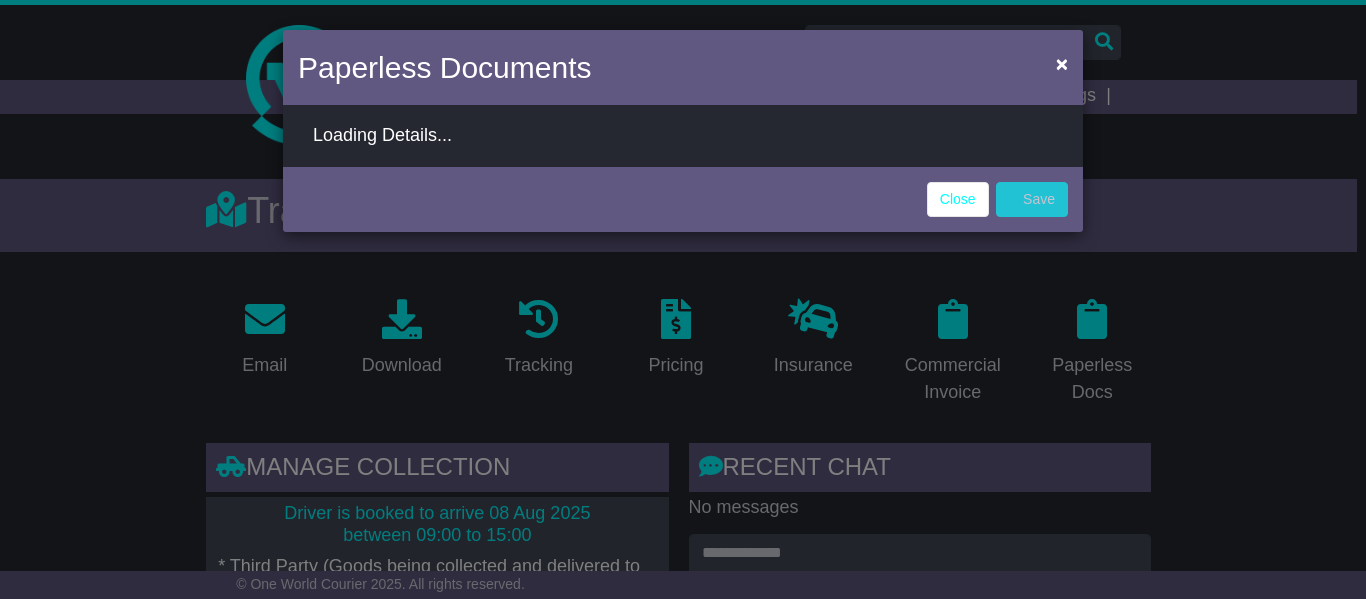select on "**********" 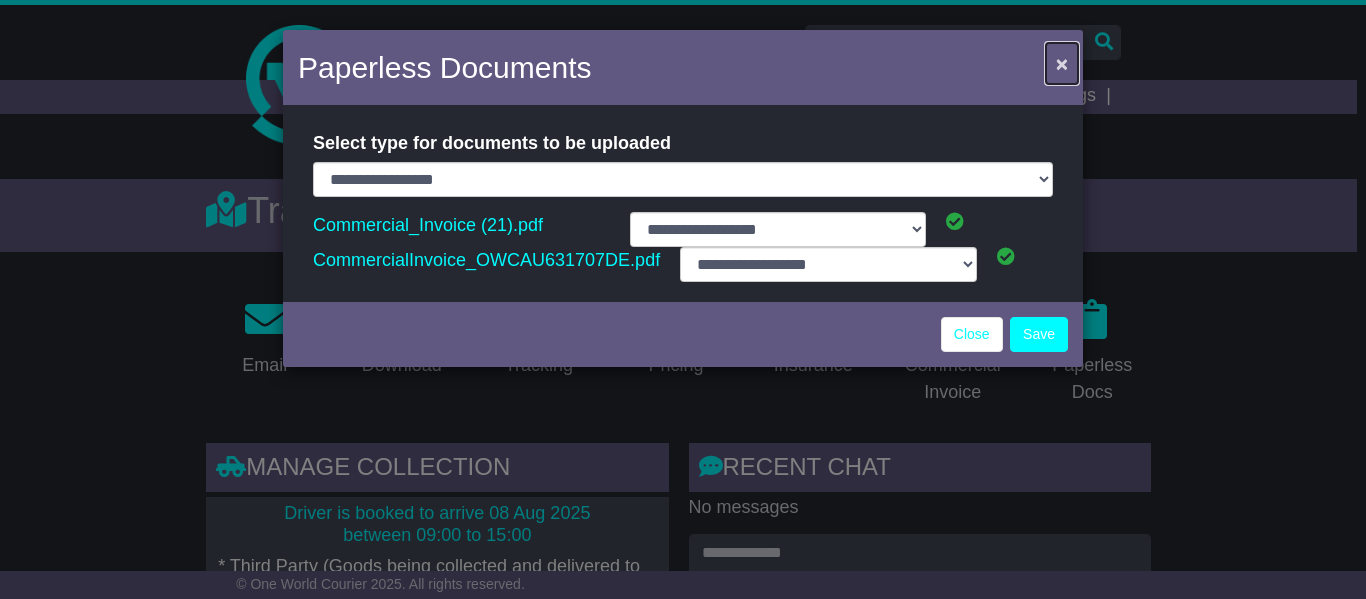 click on "×" at bounding box center (1062, 63) 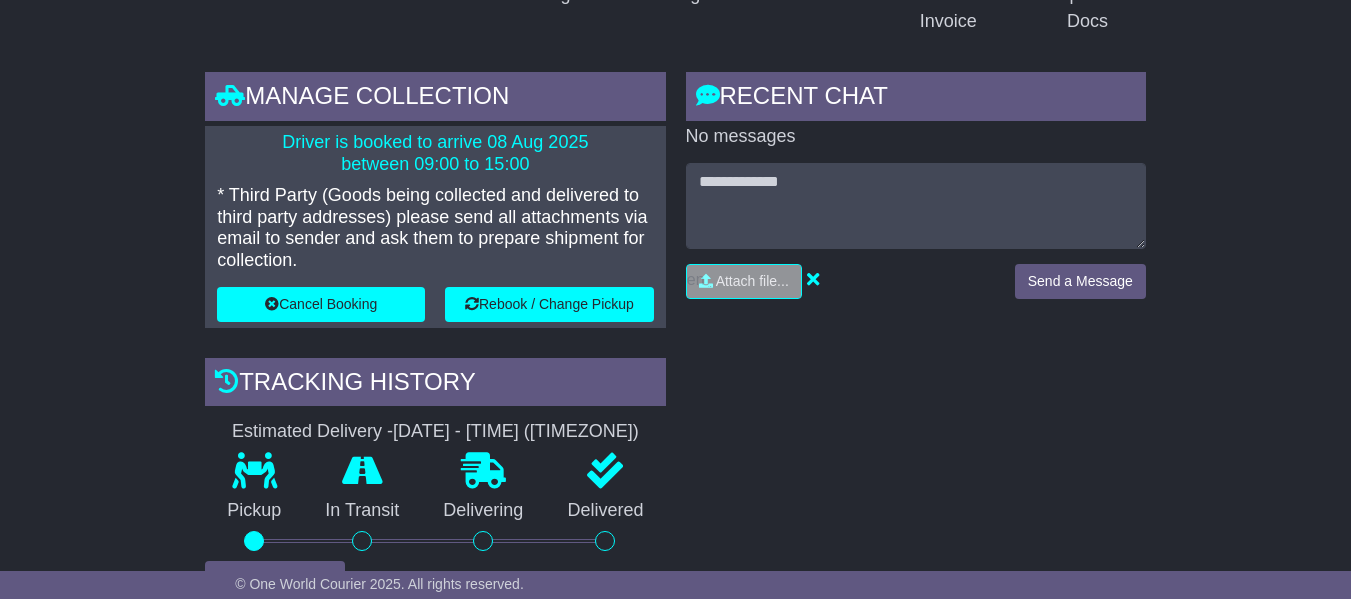 scroll, scrollTop: 200, scrollLeft: 0, axis: vertical 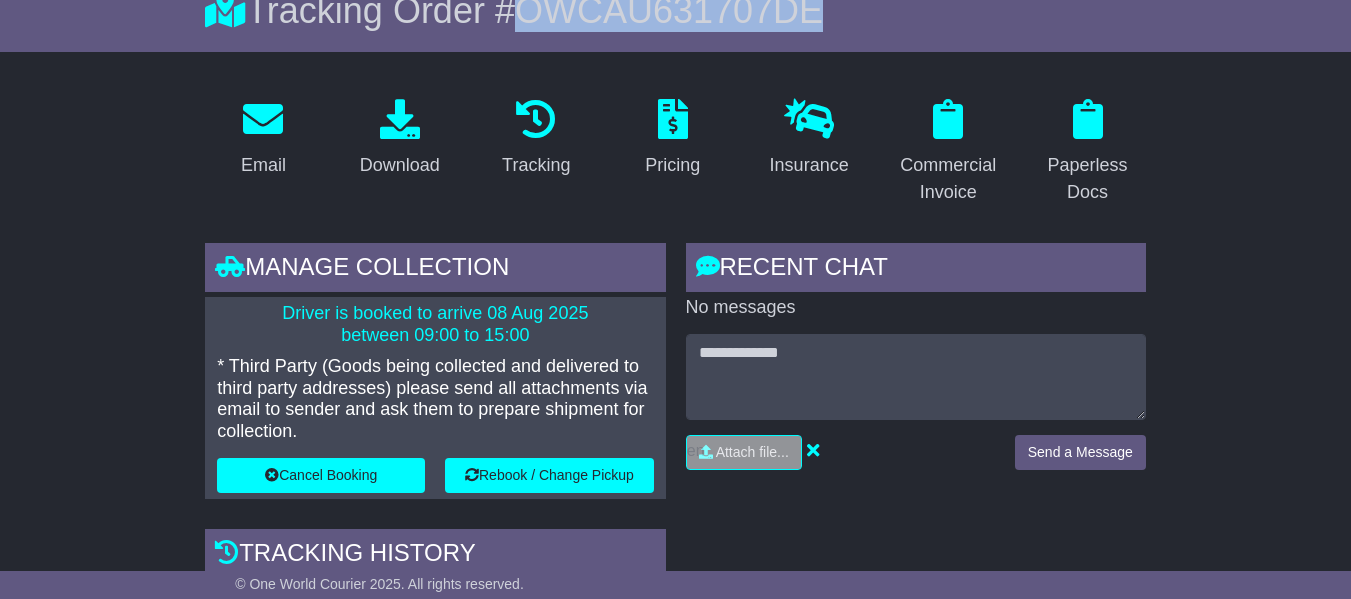 drag, startPoint x: 826, startPoint y: 54, endPoint x: 537, endPoint y: 41, distance: 289.29224 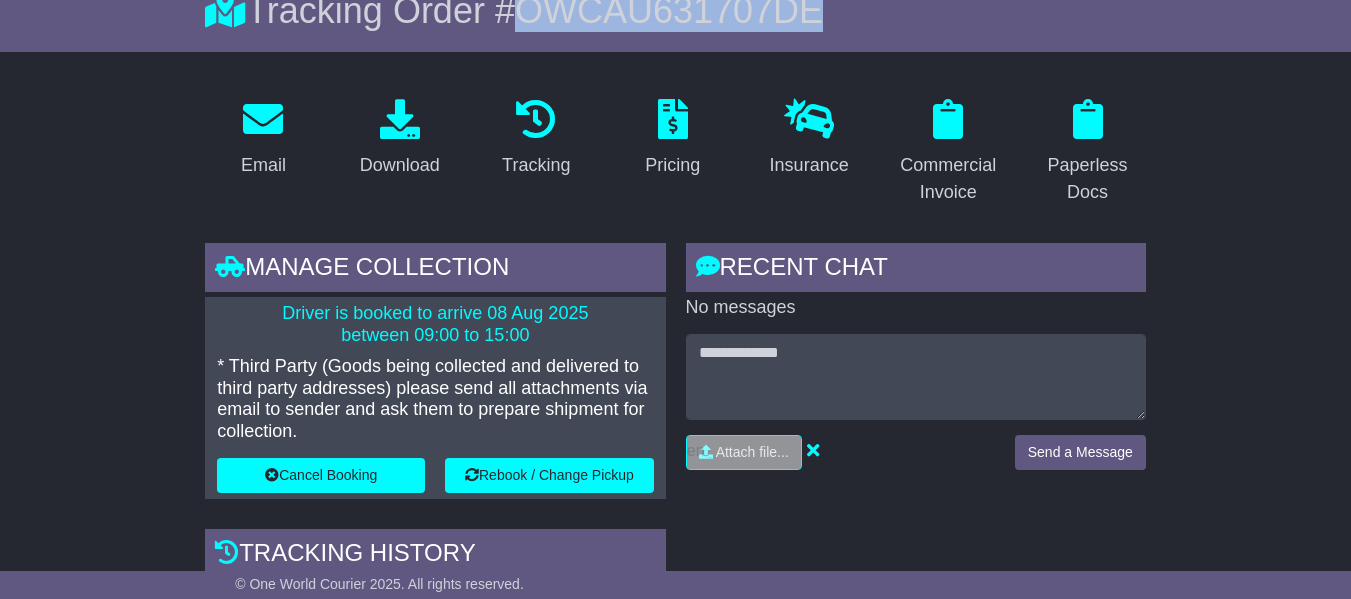 click on "OWCAU631707DE" at bounding box center [669, 10] 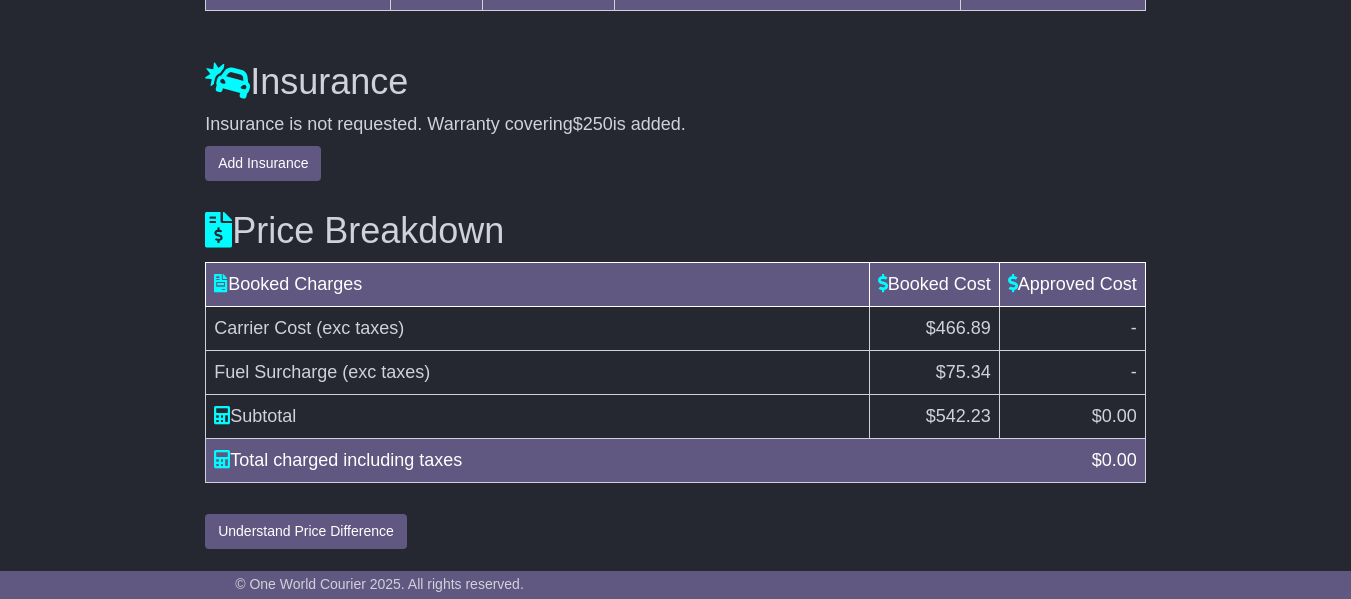 scroll, scrollTop: 2514, scrollLeft: 0, axis: vertical 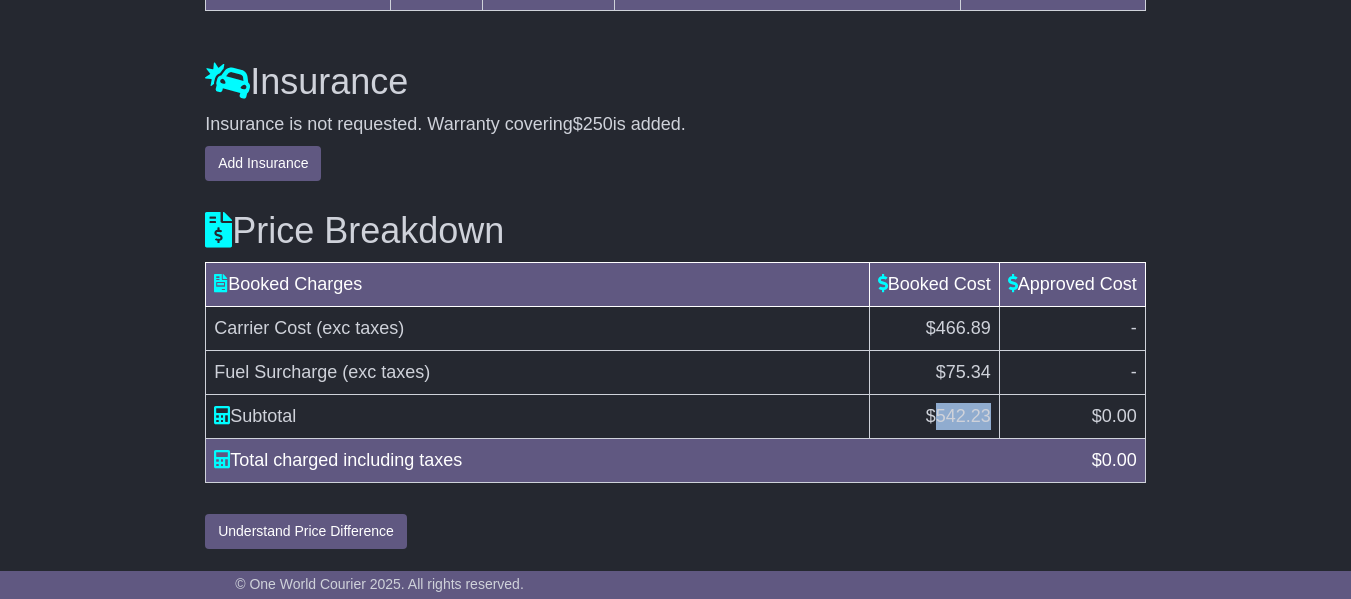 drag, startPoint x: 987, startPoint y: 410, endPoint x: 931, endPoint y: 416, distance: 56.32051 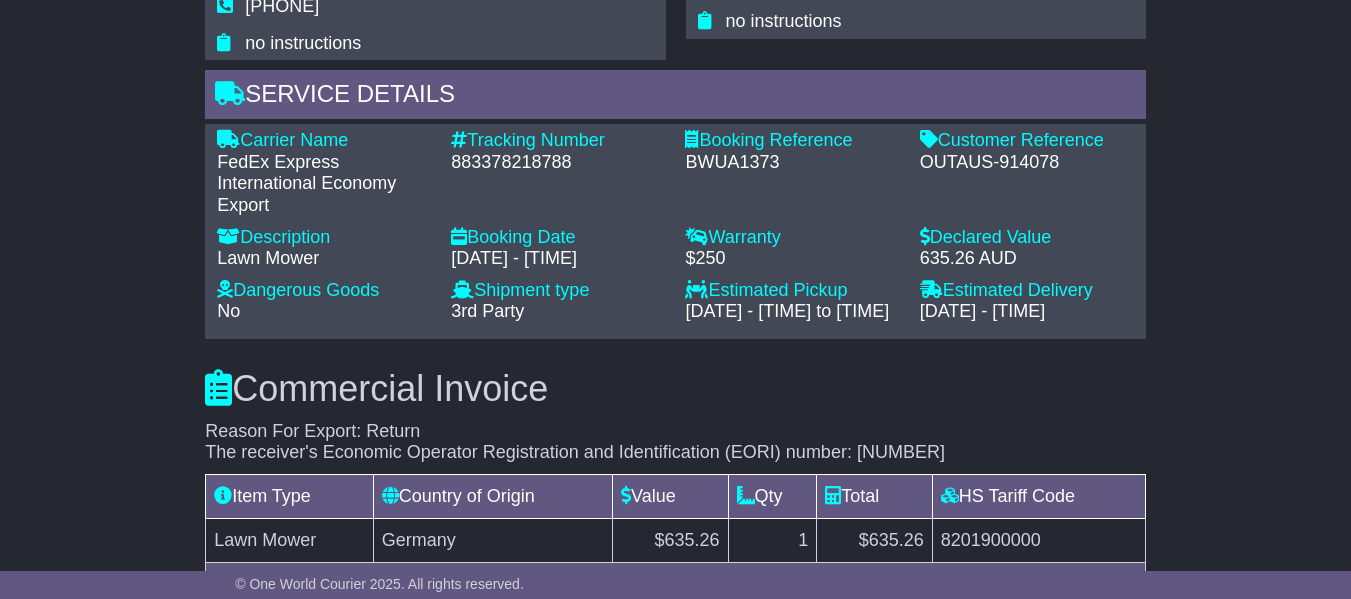 scroll, scrollTop: 1414, scrollLeft: 0, axis: vertical 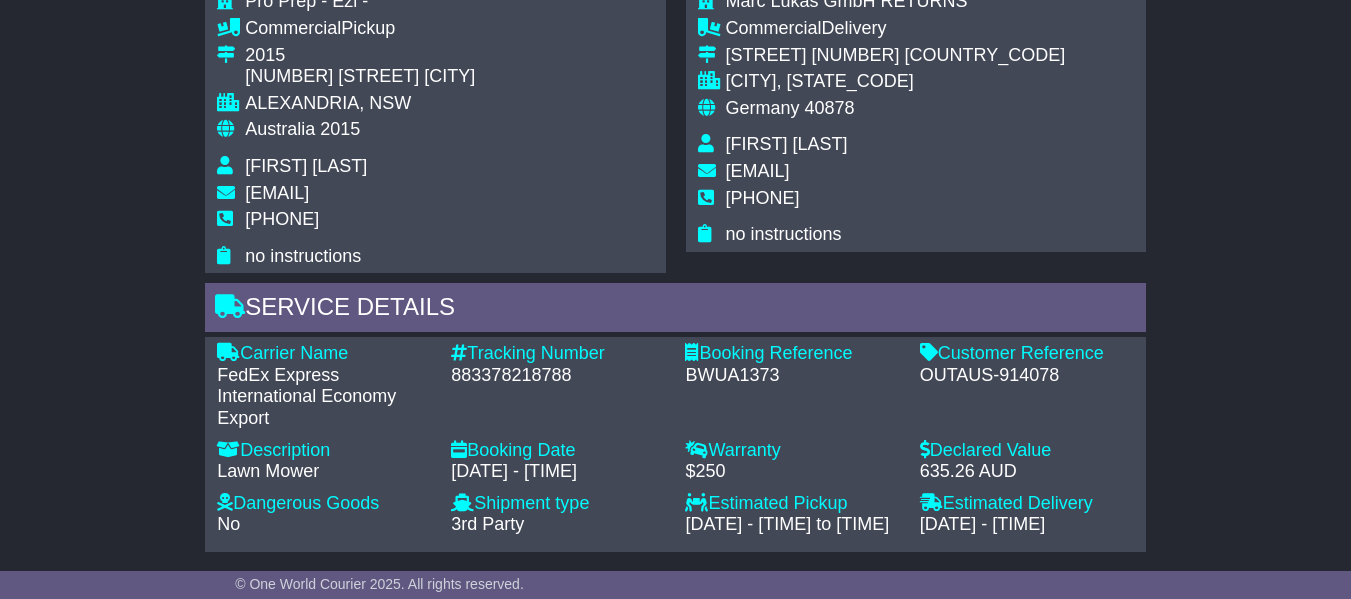 click on "883378218788" at bounding box center [558, 376] 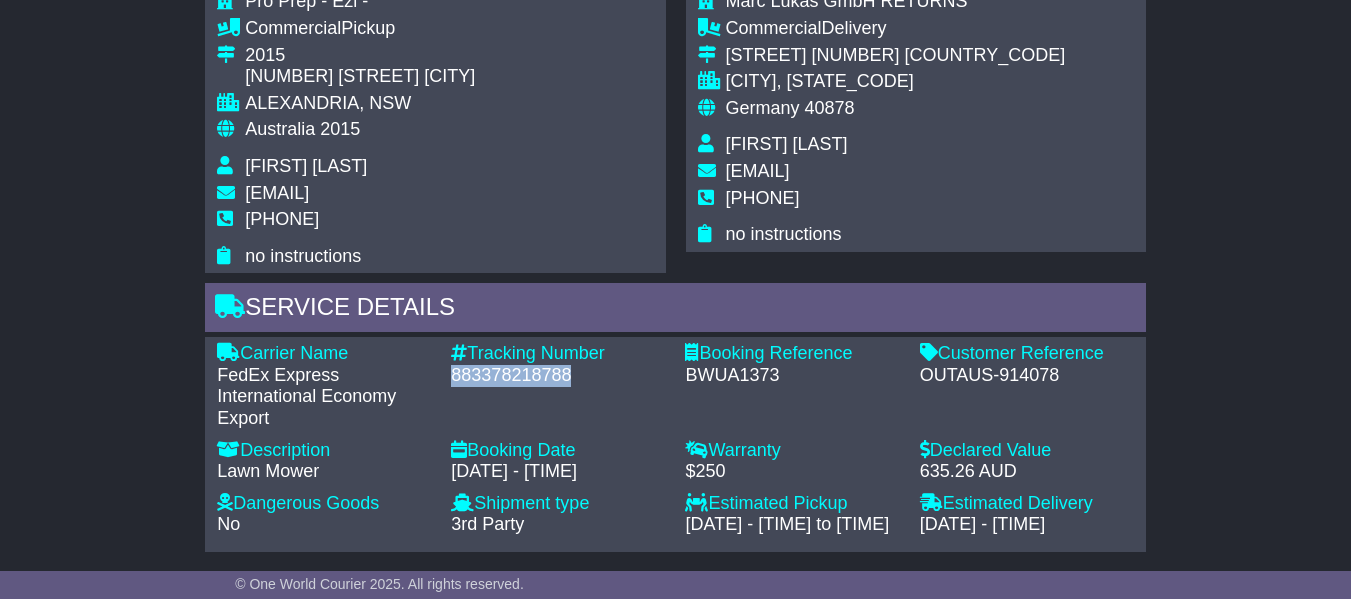 click on "883378218788" at bounding box center (558, 376) 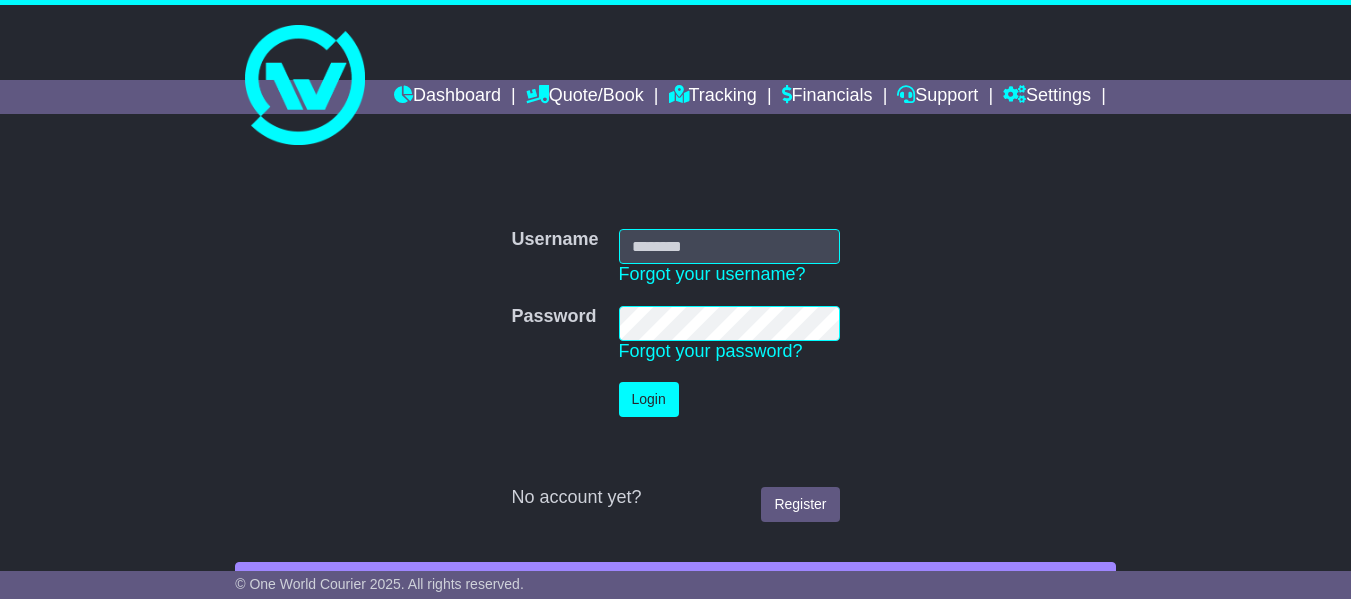 scroll, scrollTop: 0, scrollLeft: 0, axis: both 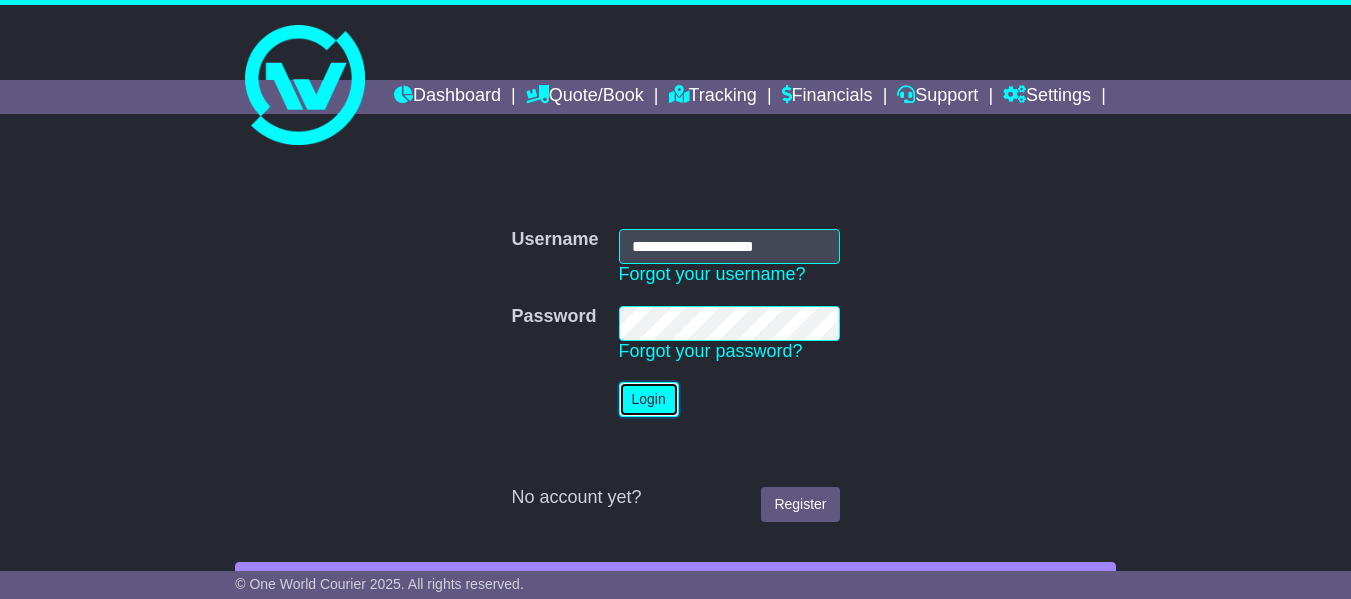 click on "Login" at bounding box center [649, 399] 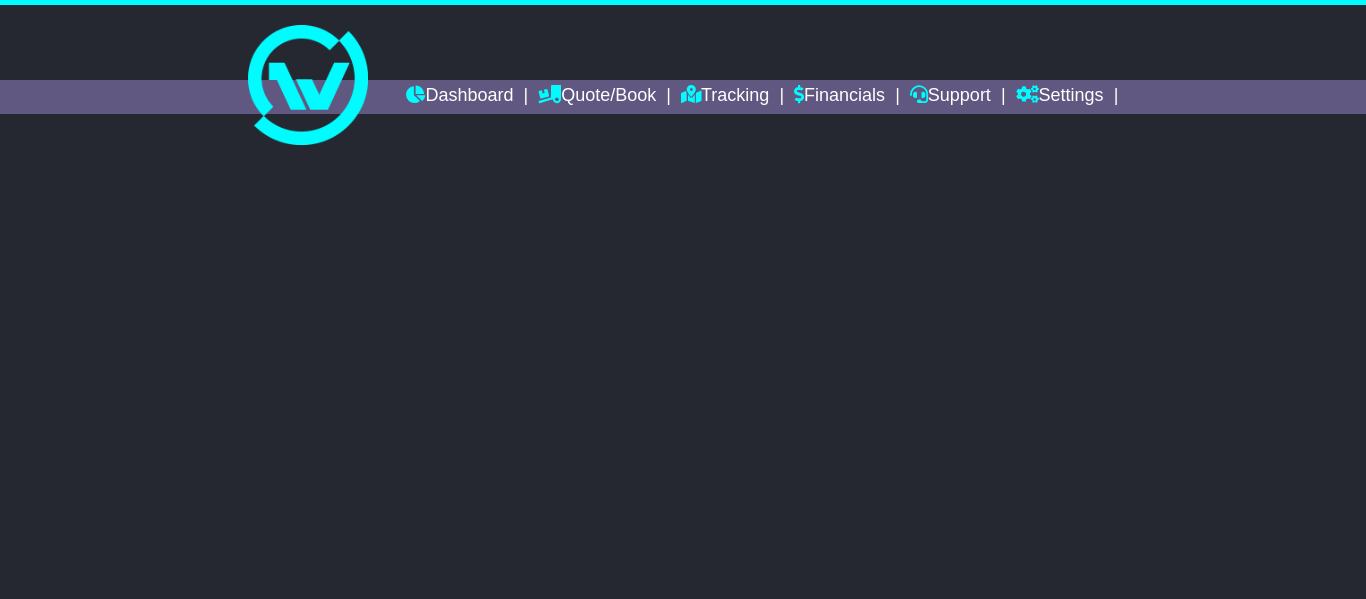 scroll, scrollTop: 0, scrollLeft: 0, axis: both 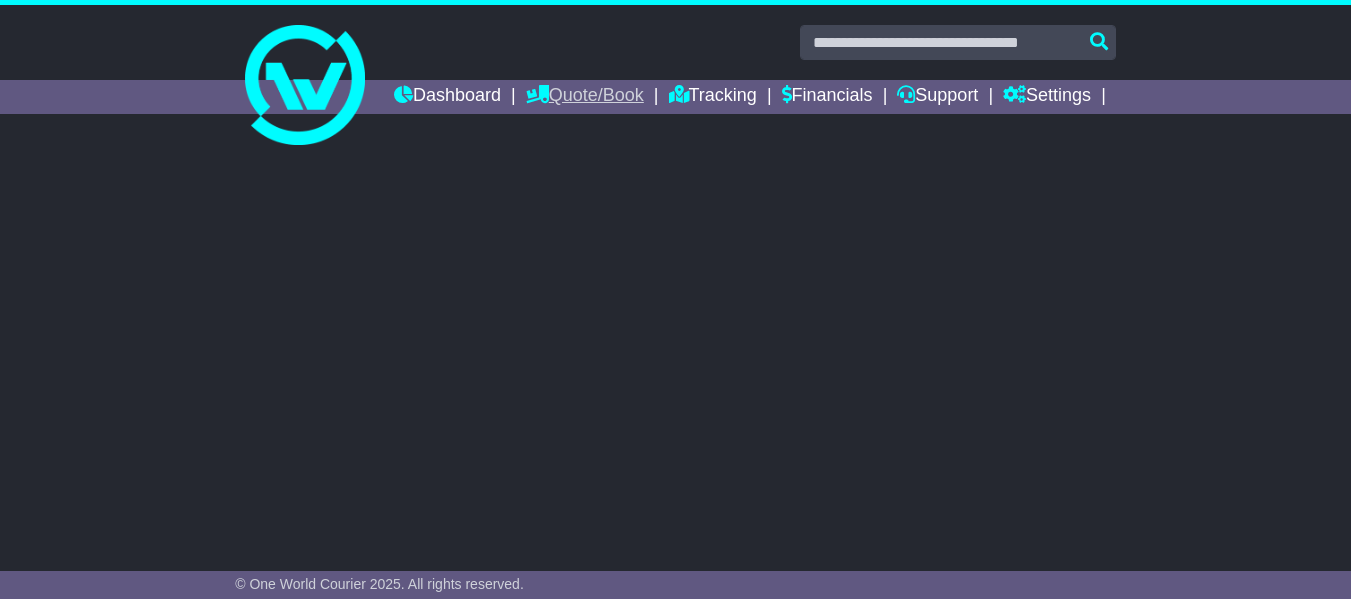 select on "**" 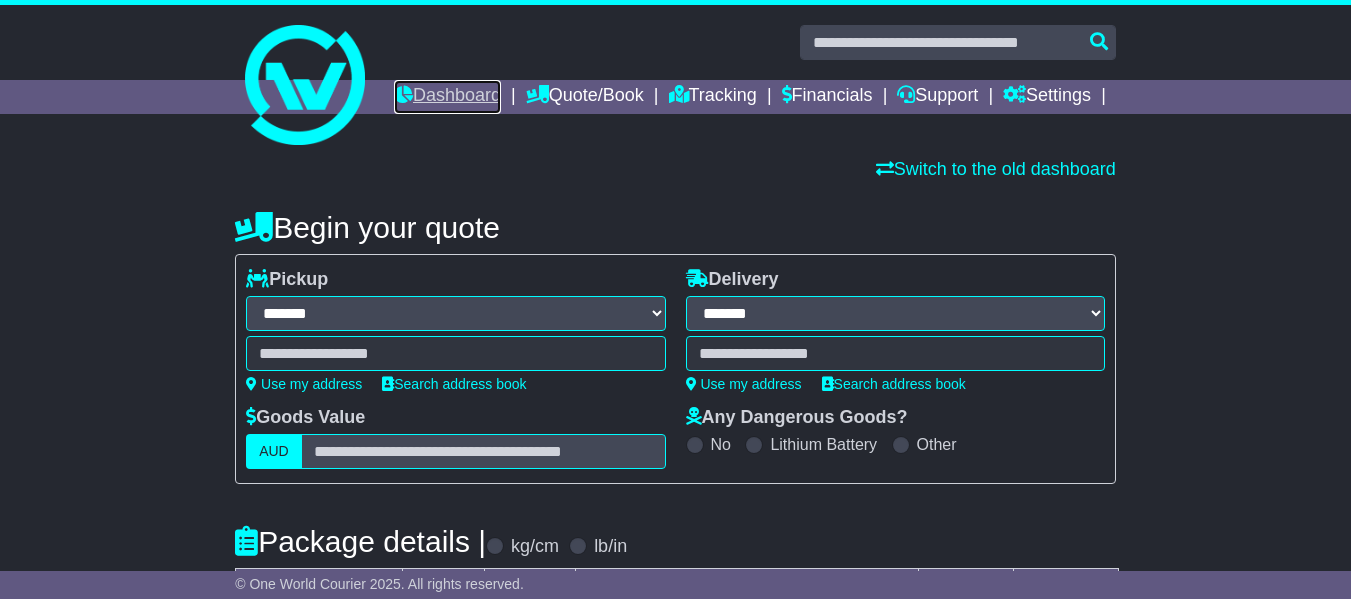 click on "Dashboard" at bounding box center [447, 97] 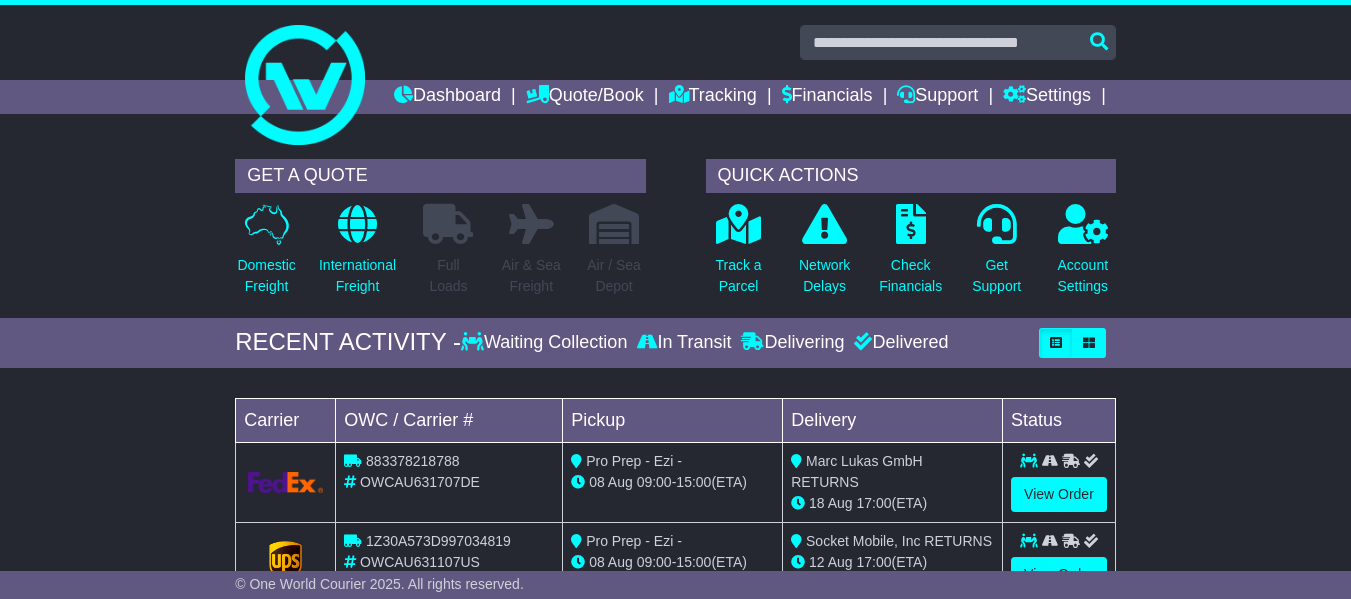 scroll, scrollTop: 98, scrollLeft: 0, axis: vertical 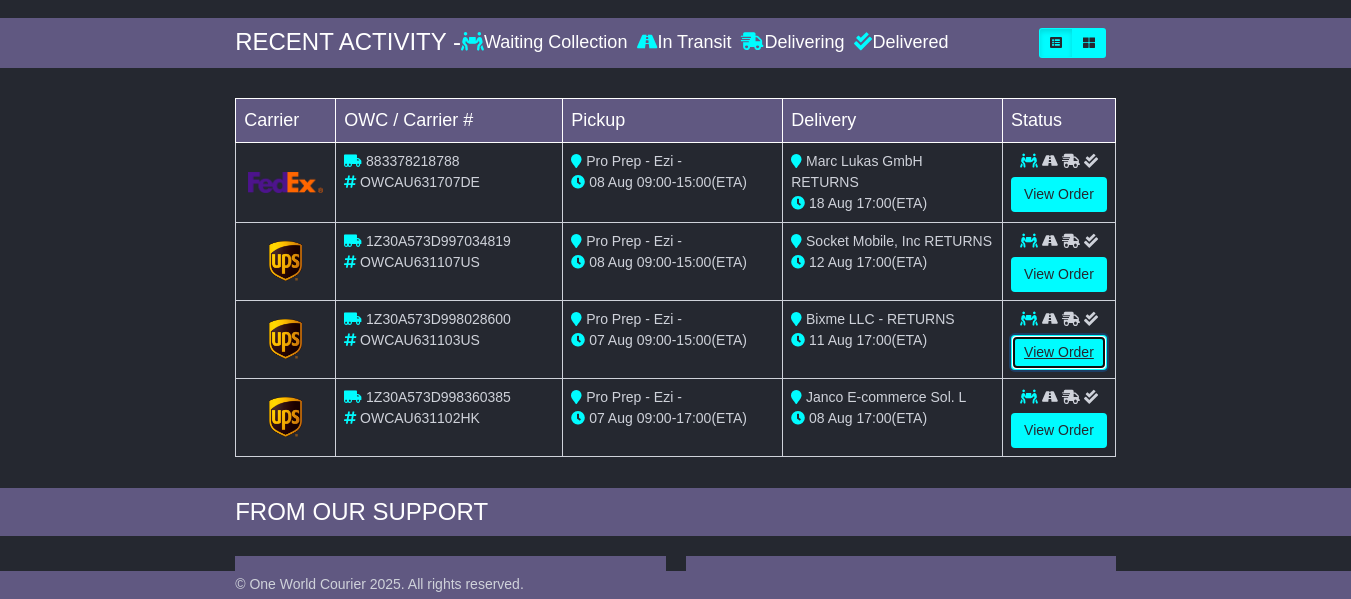 click on "View Order" at bounding box center (1059, 352) 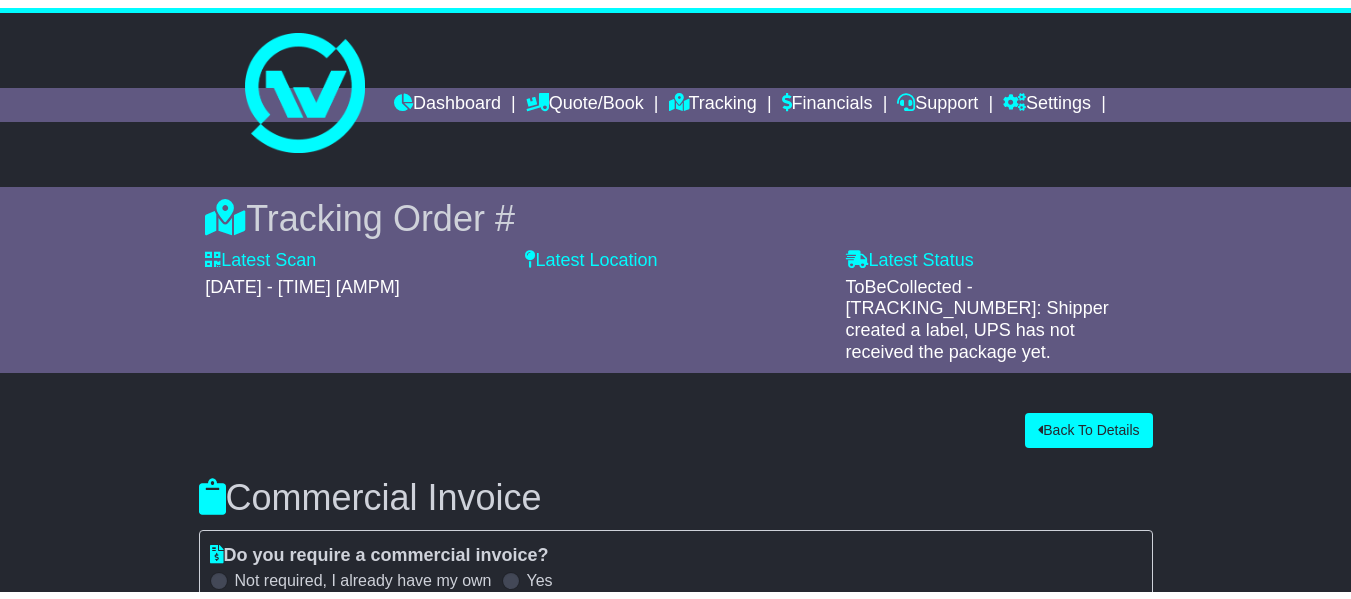 scroll, scrollTop: 0, scrollLeft: 0, axis: both 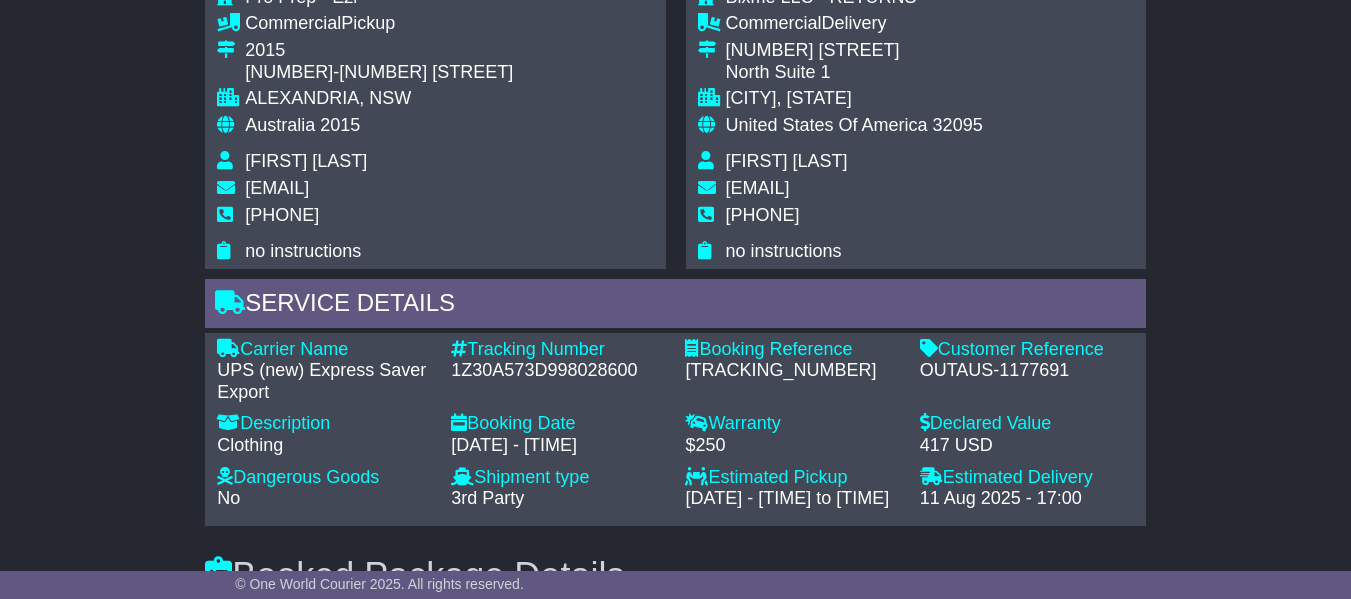 click on "1Z30A573D998028600" at bounding box center (558, 371) 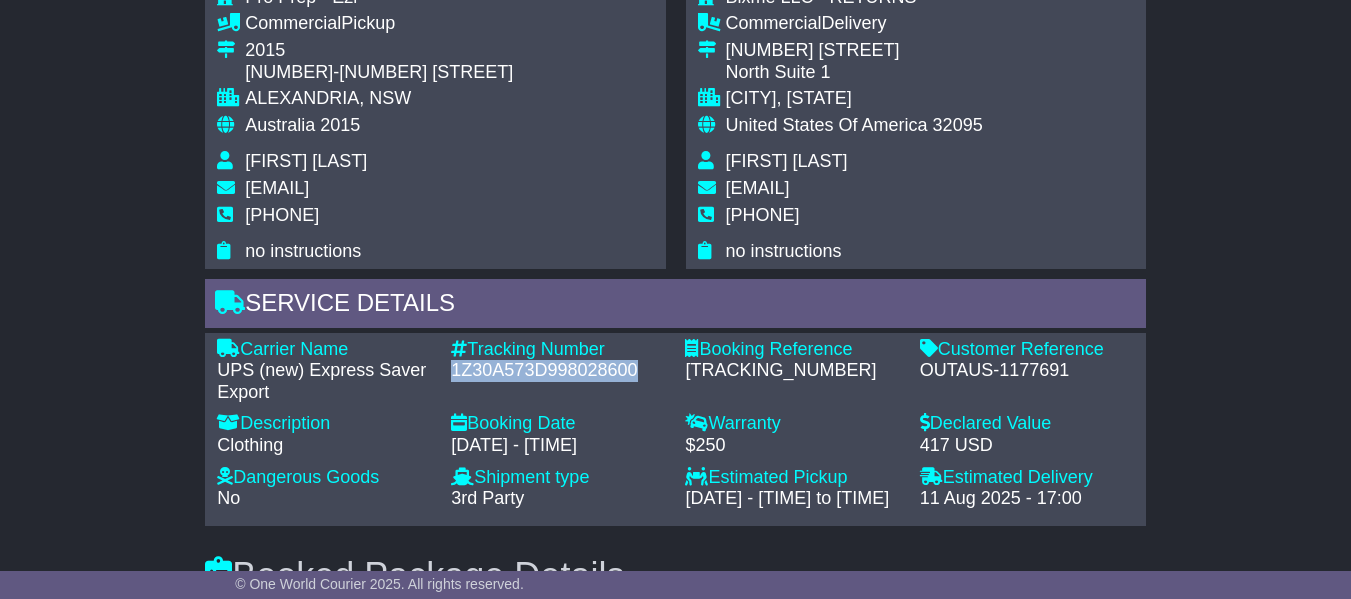 click on "1Z30A573D998028600" at bounding box center (558, 371) 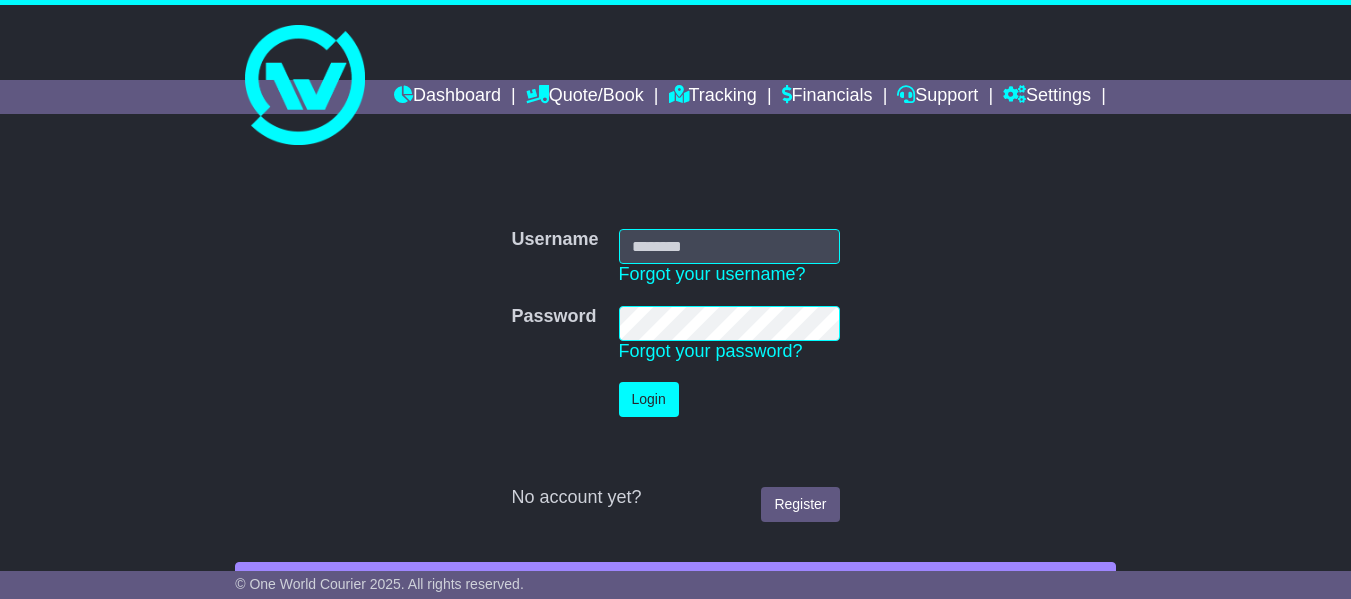 scroll, scrollTop: 0, scrollLeft: 0, axis: both 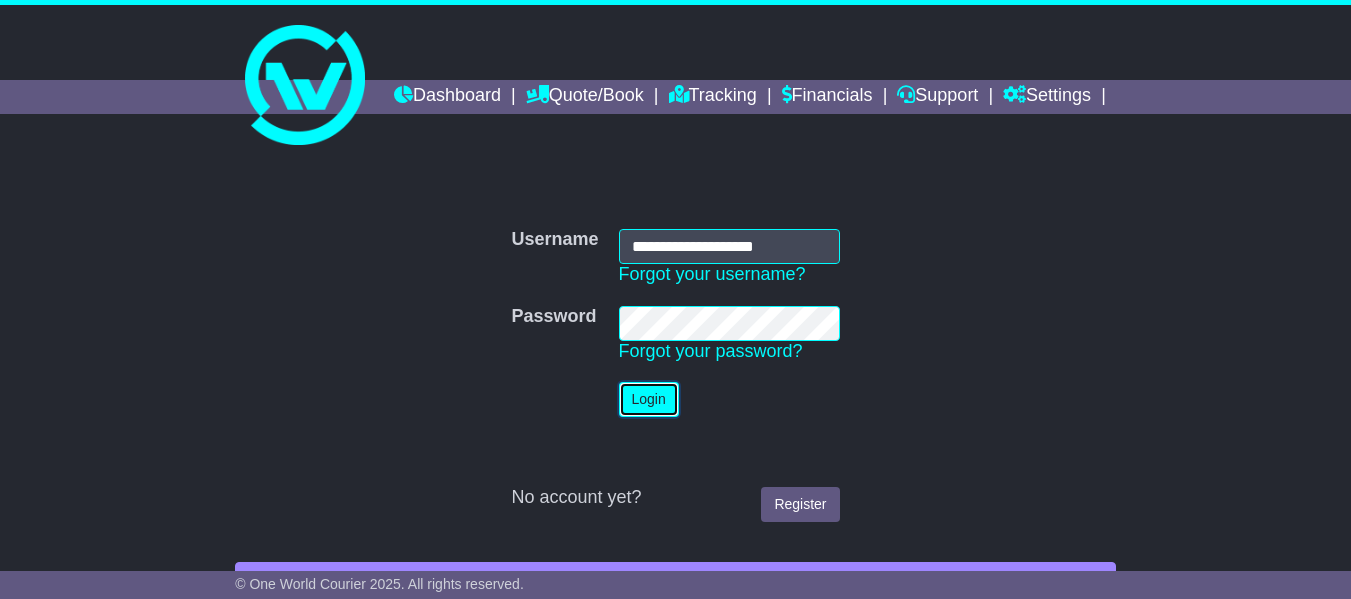 click on "Login" at bounding box center [649, 399] 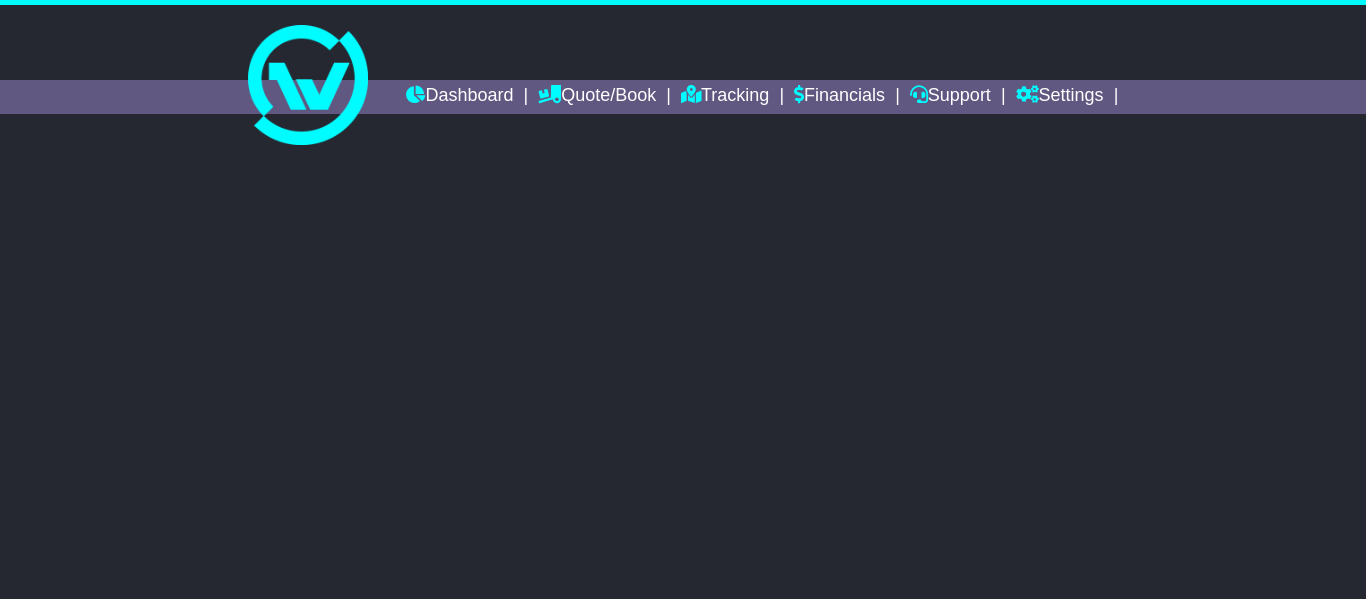 scroll, scrollTop: 0, scrollLeft: 0, axis: both 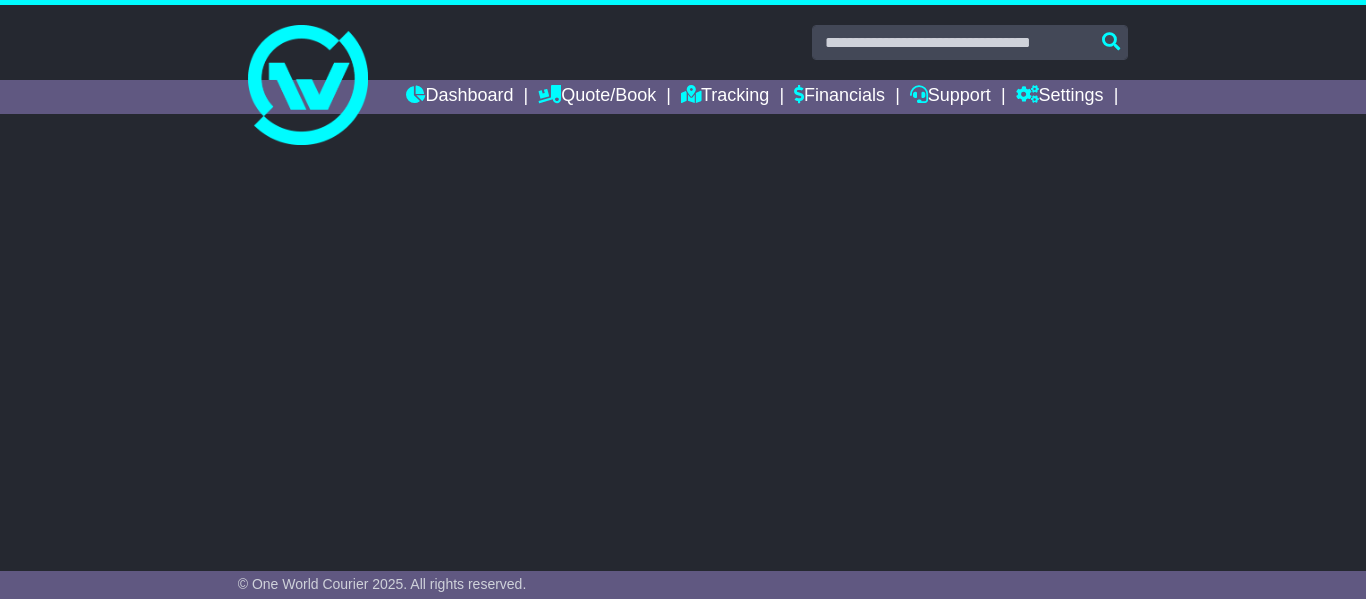 select on "**" 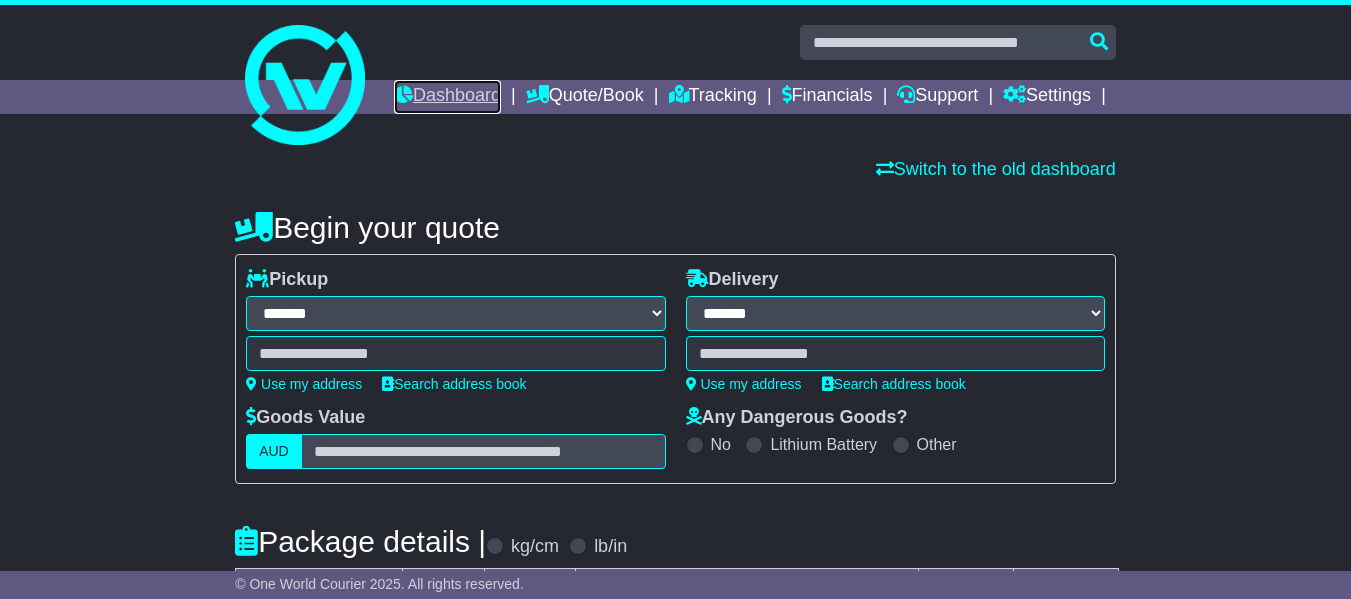 click on "Dashboard" at bounding box center [447, 97] 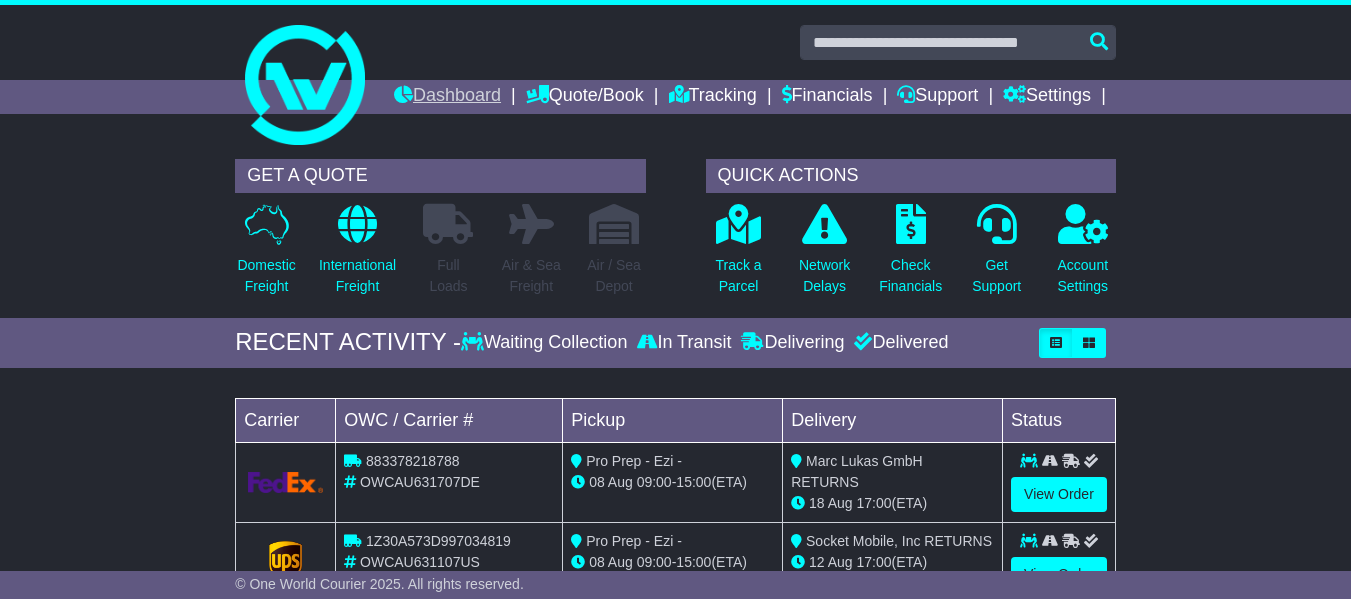 scroll, scrollTop: 0, scrollLeft: 0, axis: both 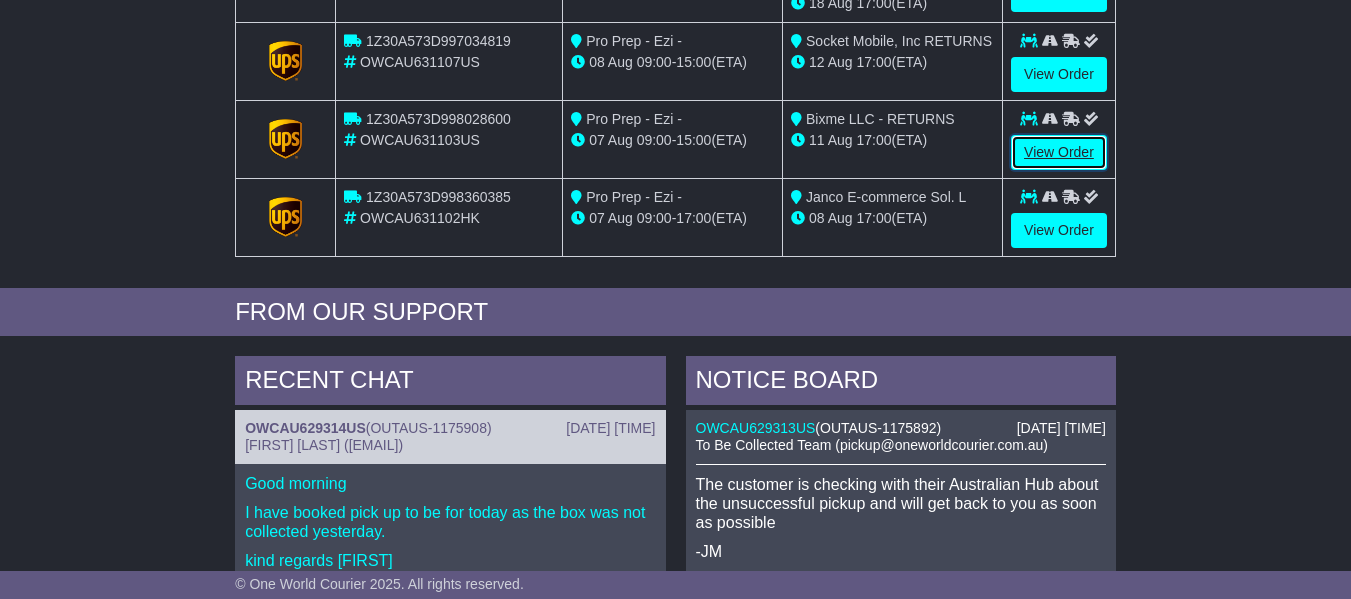 click on "View Order" at bounding box center [1059, 152] 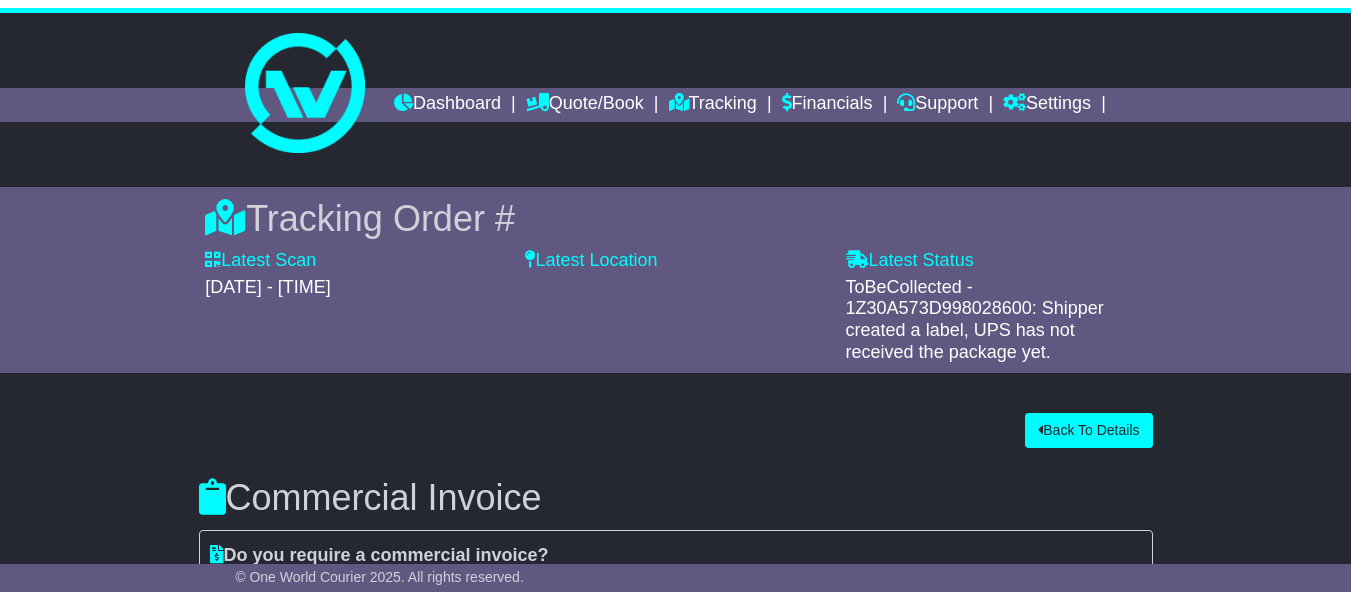 scroll, scrollTop: 0, scrollLeft: 0, axis: both 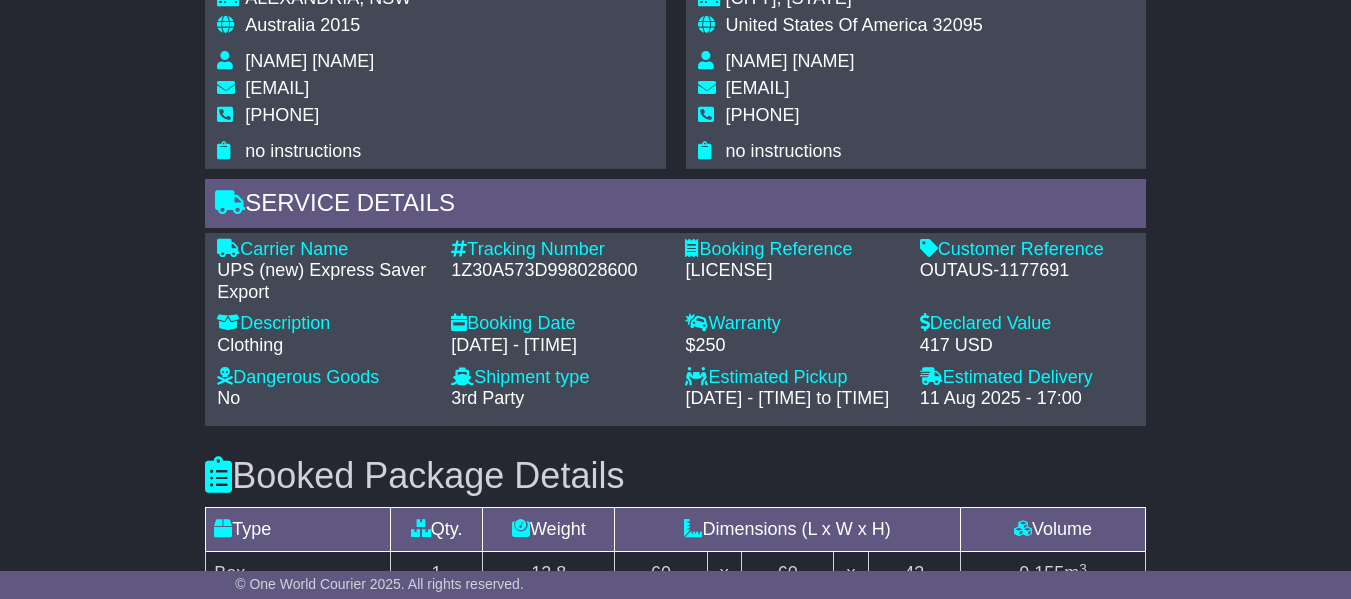 click on "1Z30A573D998028600" at bounding box center [558, 271] 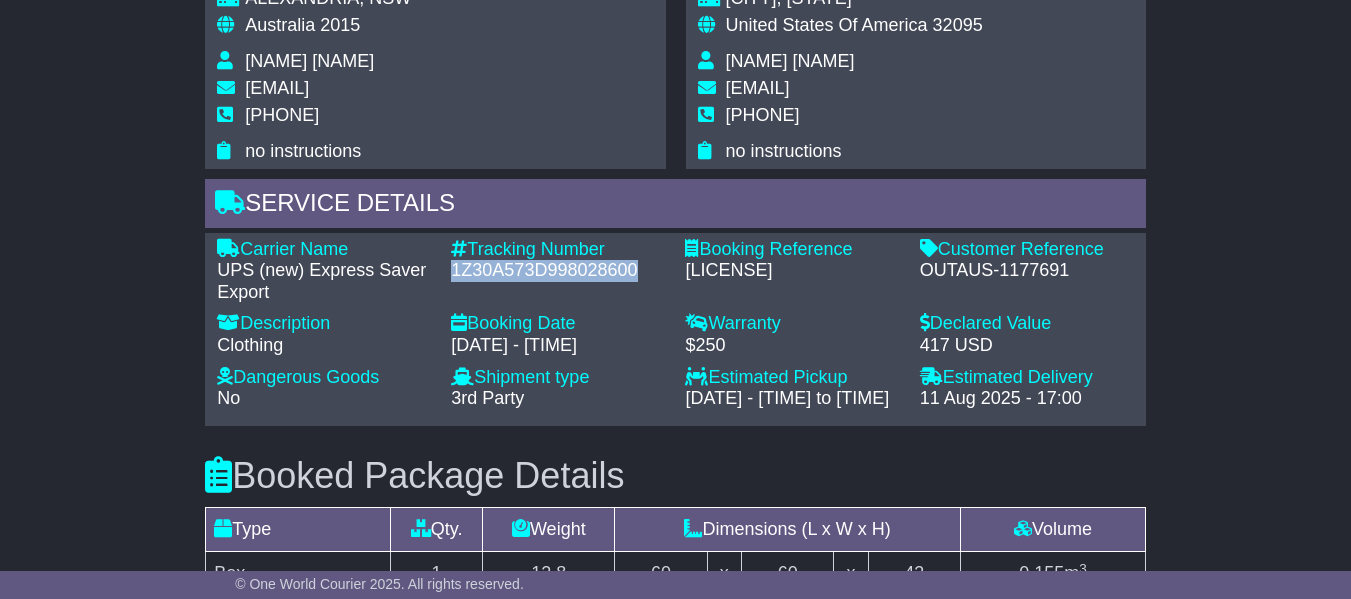 click on "1Z30A573D998028600" at bounding box center [558, 271] 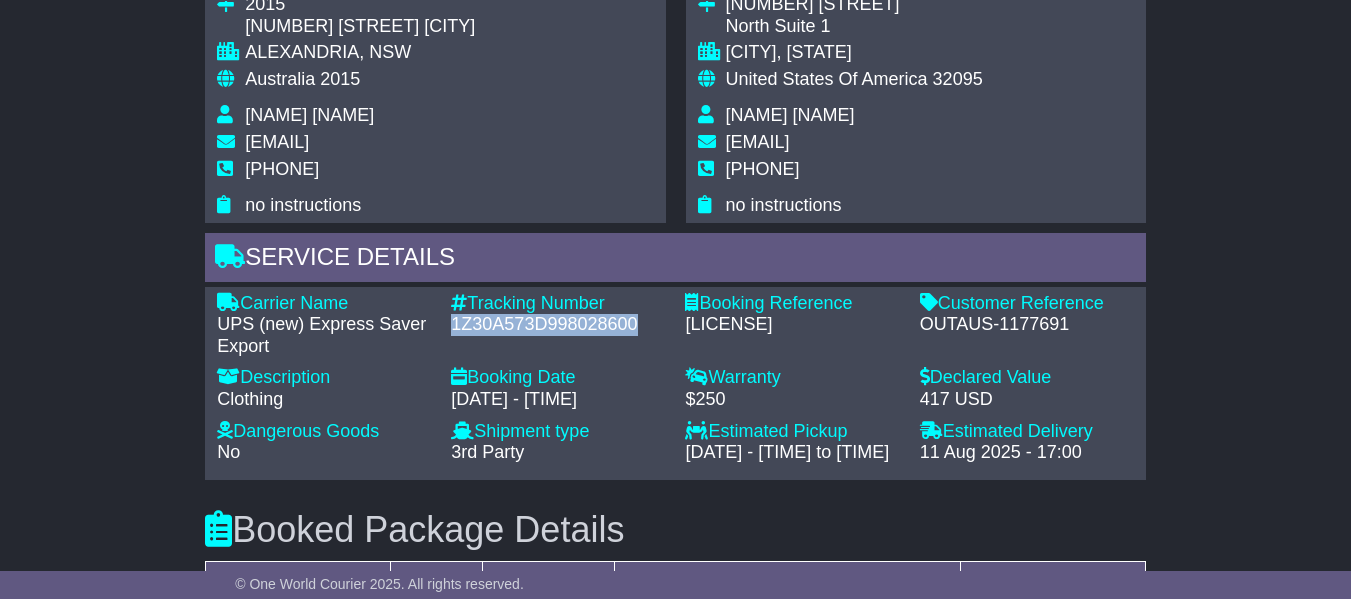 scroll, scrollTop: 1500, scrollLeft: 0, axis: vertical 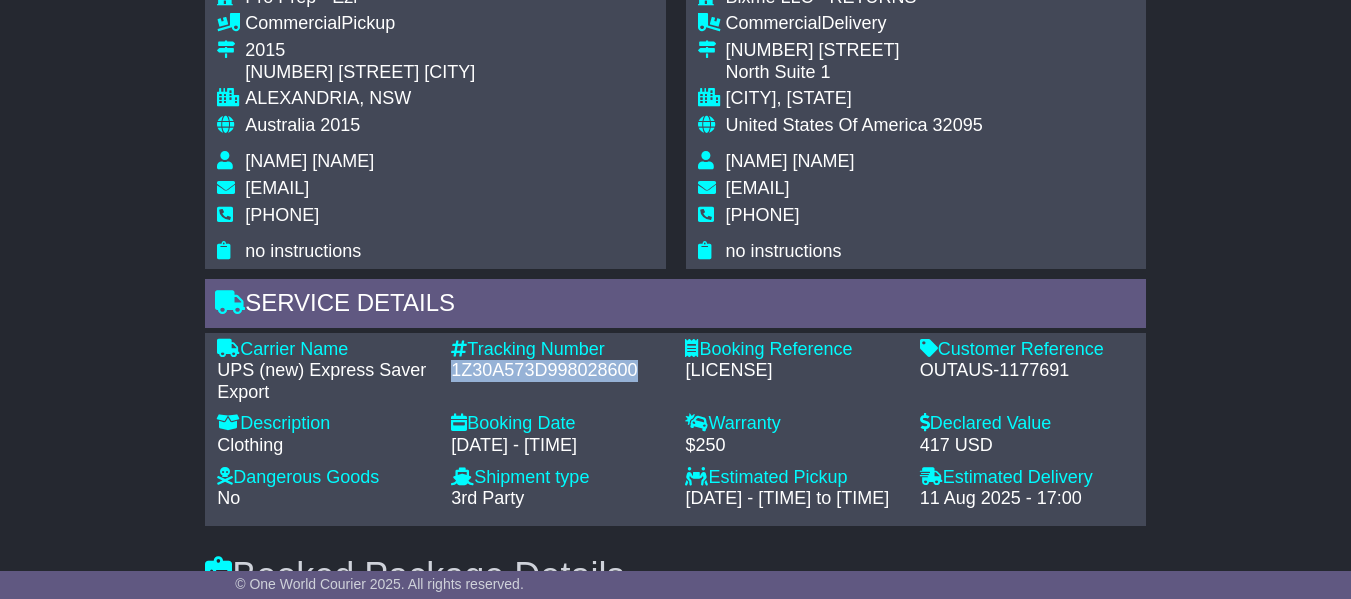copy on "1Z30A573D998028600" 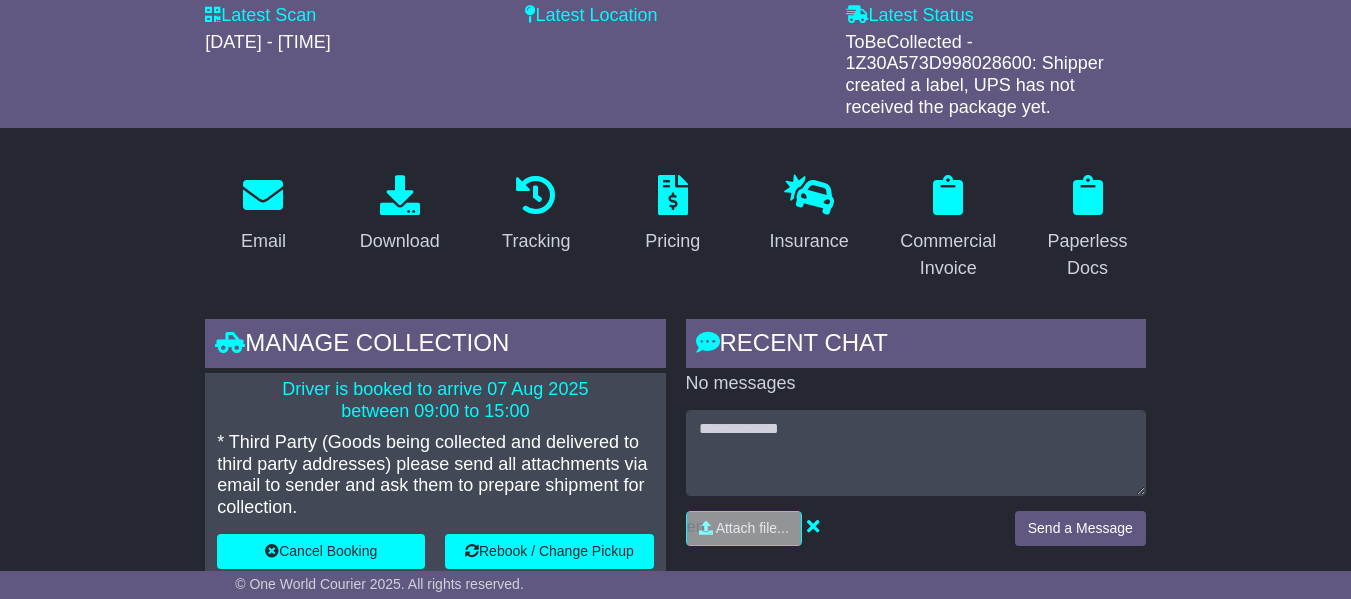 scroll, scrollTop: 0, scrollLeft: 0, axis: both 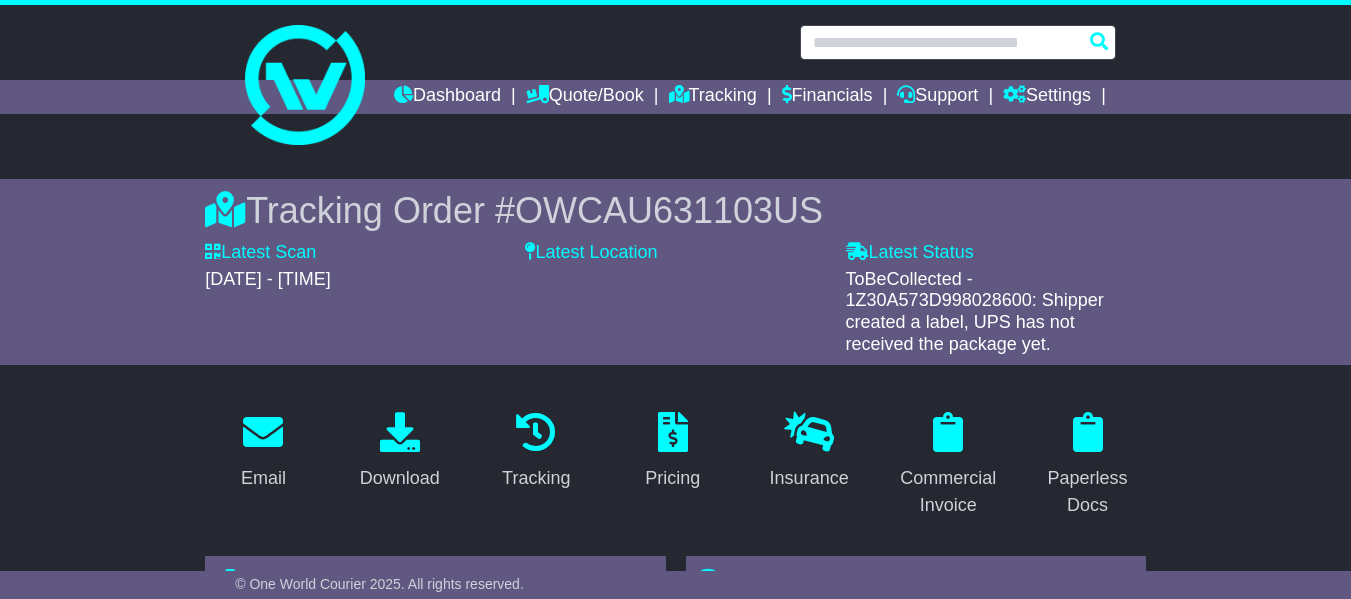 click at bounding box center (958, 42) 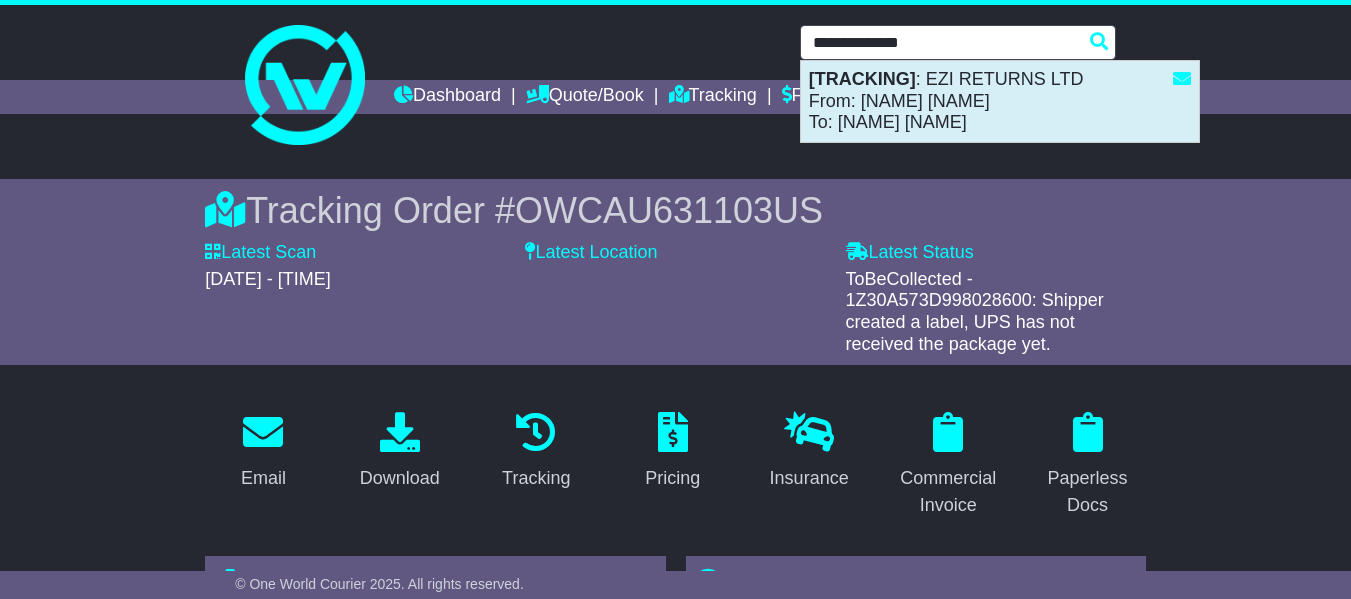 click on "[TRACKING] : [COMPANY] From: [NAME] [NAME] To: [NAME] [NAME]" at bounding box center [1000, 101] 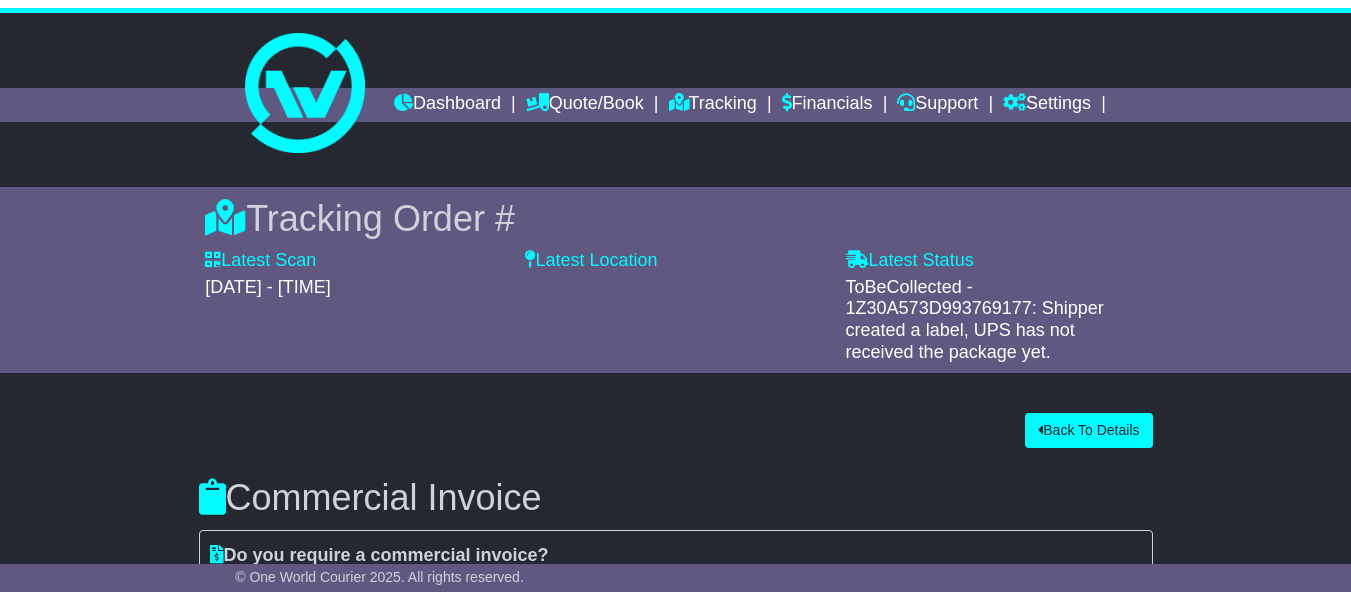 scroll, scrollTop: 0, scrollLeft: 0, axis: both 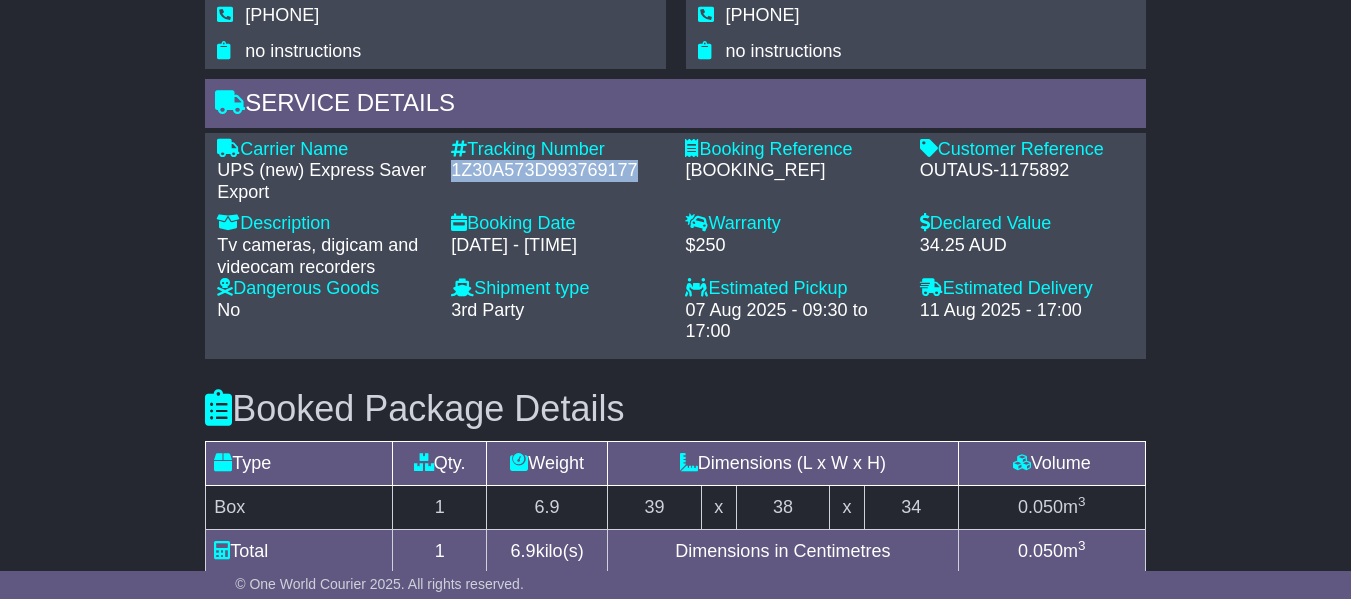 drag, startPoint x: 633, startPoint y: 201, endPoint x: 443, endPoint y: 197, distance: 190.0421 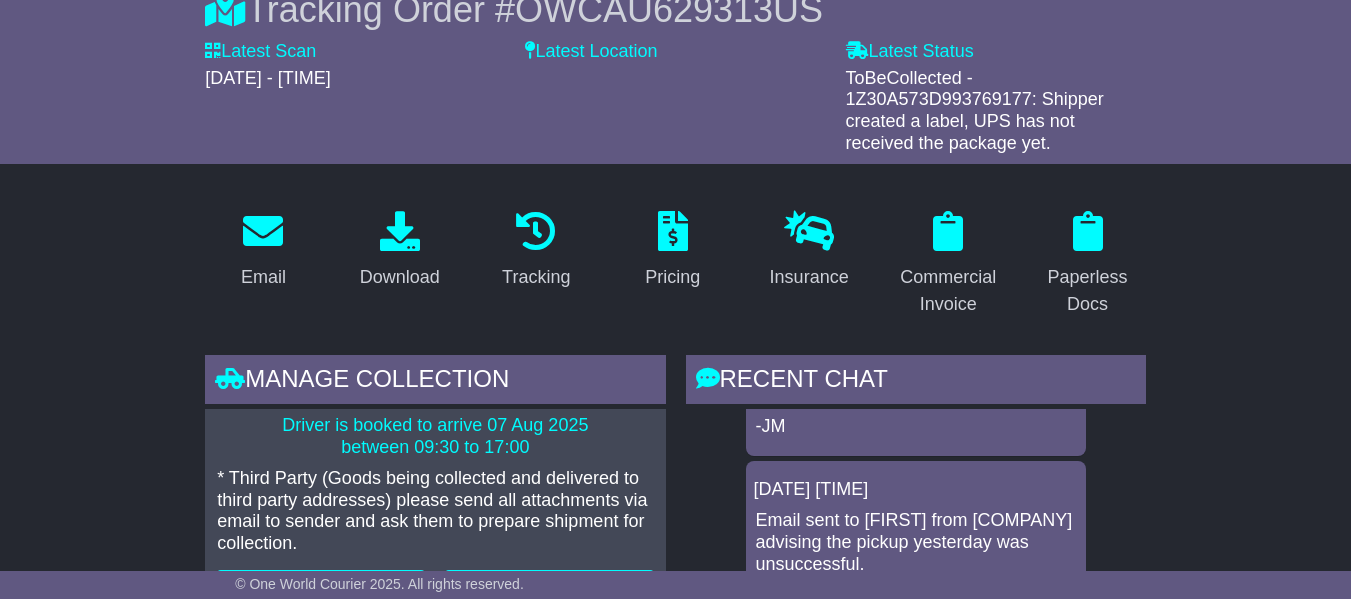 scroll, scrollTop: 200, scrollLeft: 0, axis: vertical 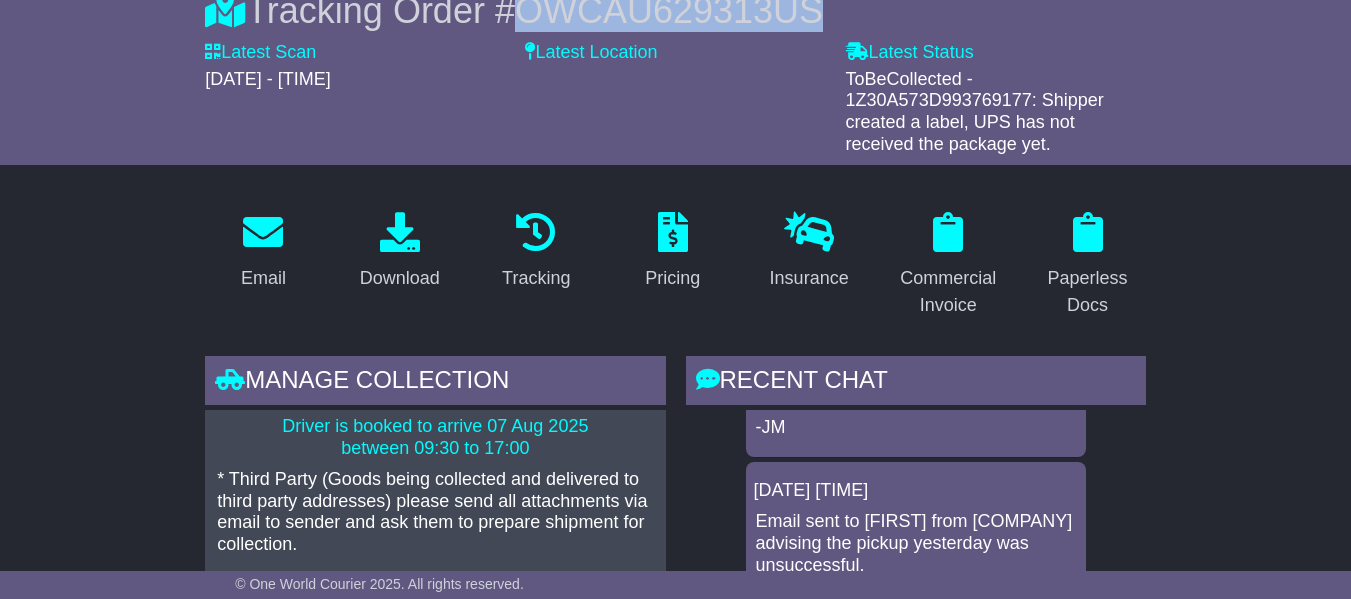 drag, startPoint x: 829, startPoint y: 46, endPoint x: 530, endPoint y: 44, distance: 299.00668 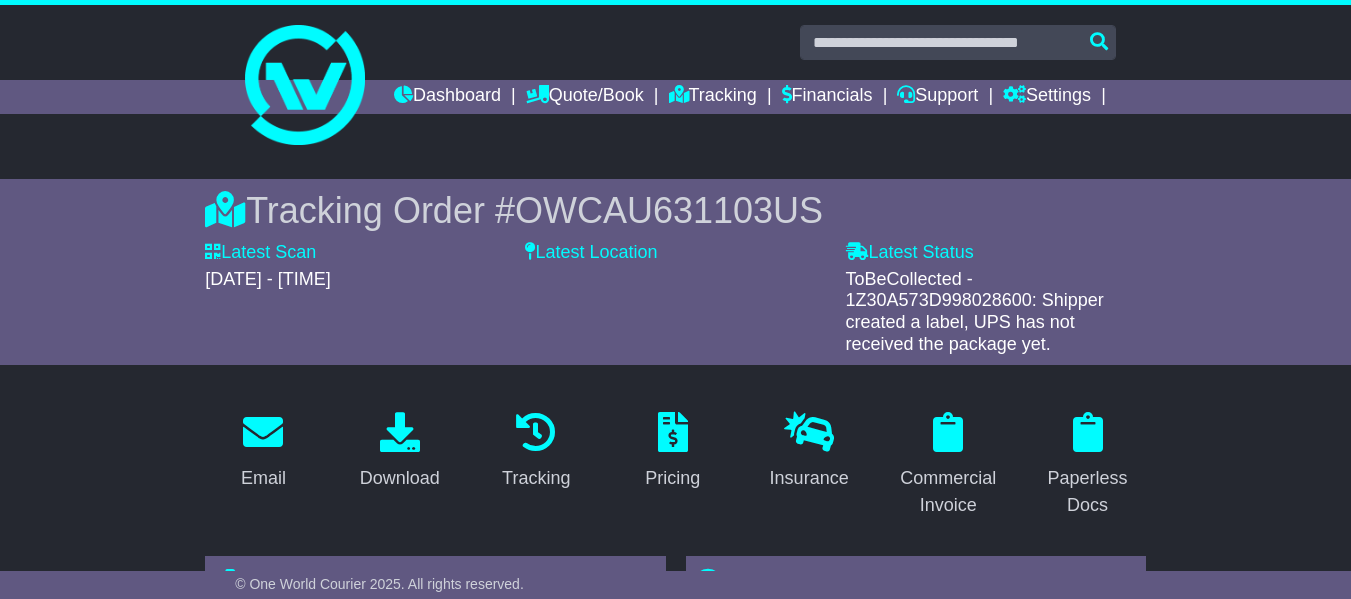 scroll, scrollTop: 100, scrollLeft: 0, axis: vertical 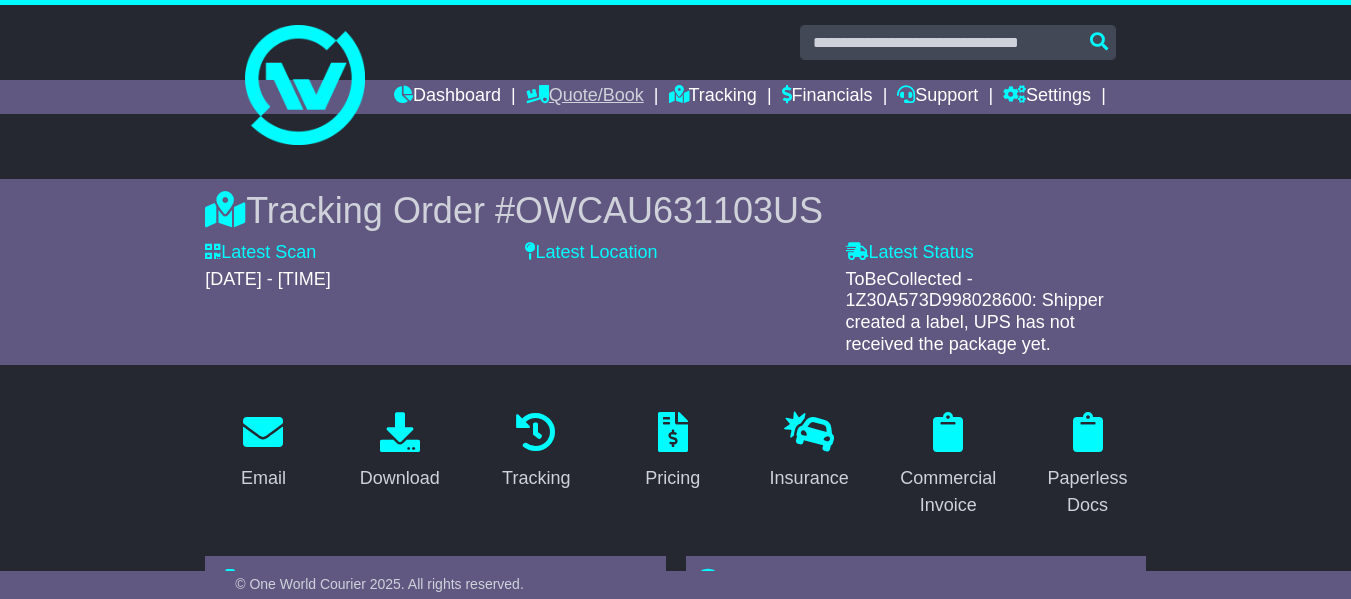 click on "Quote/Book" at bounding box center [585, 97] 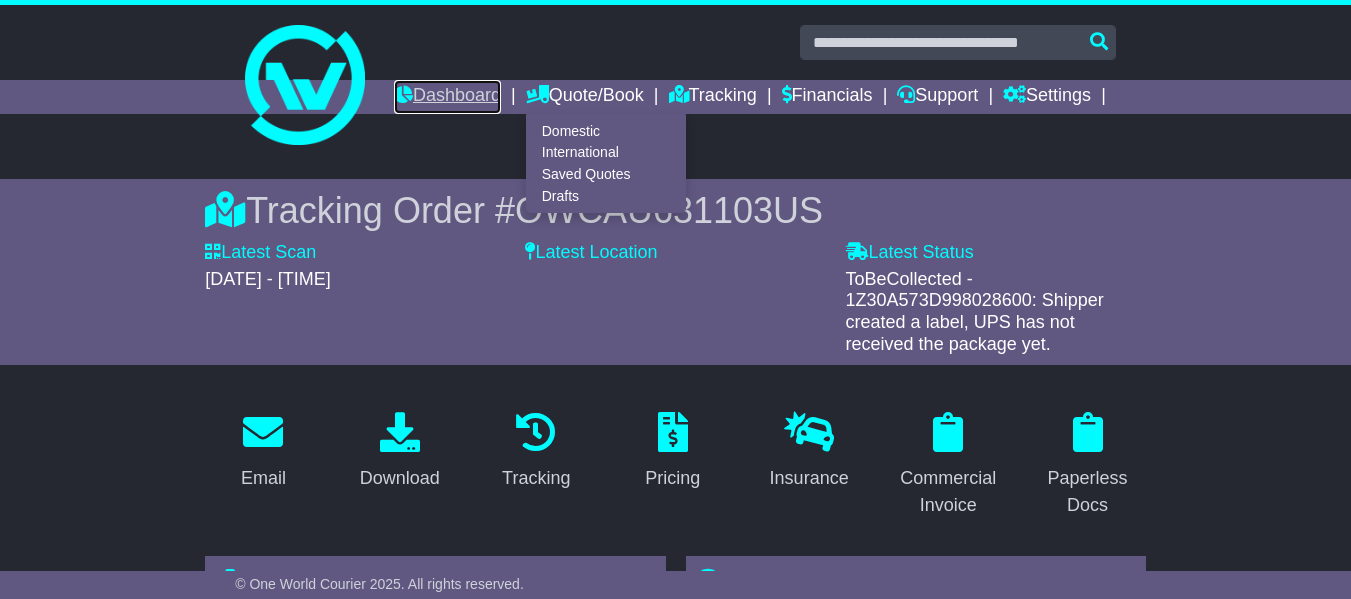 click on "Dashboard" at bounding box center (447, 97) 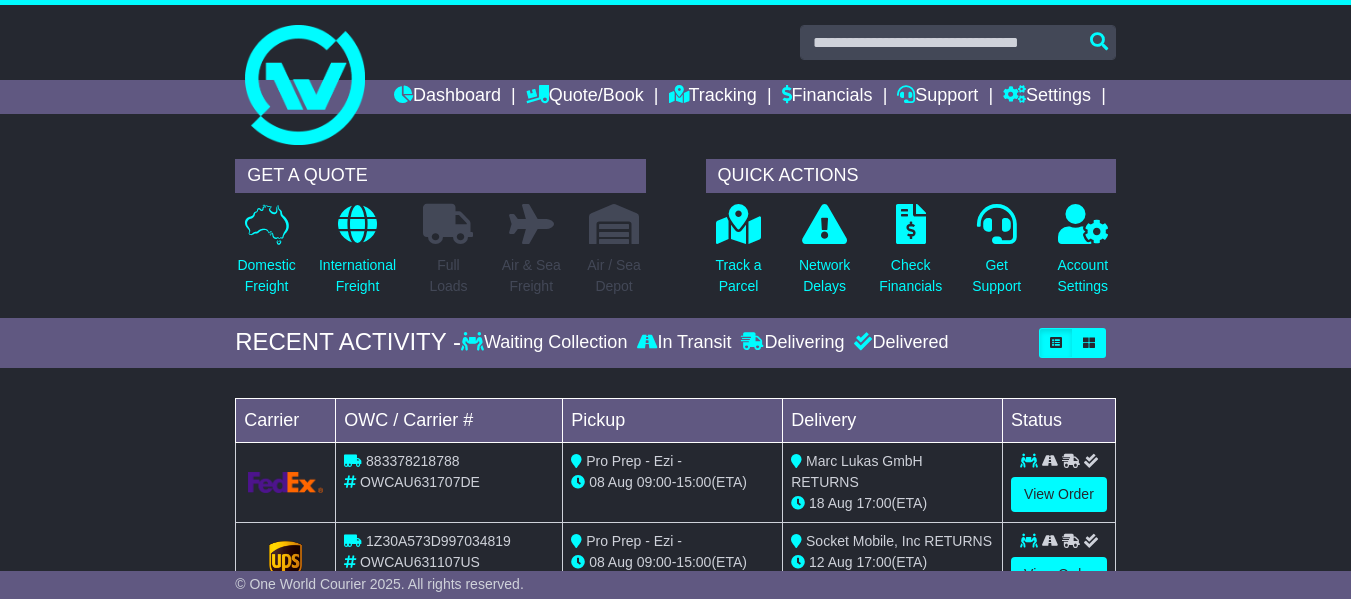 scroll, scrollTop: 400, scrollLeft: 0, axis: vertical 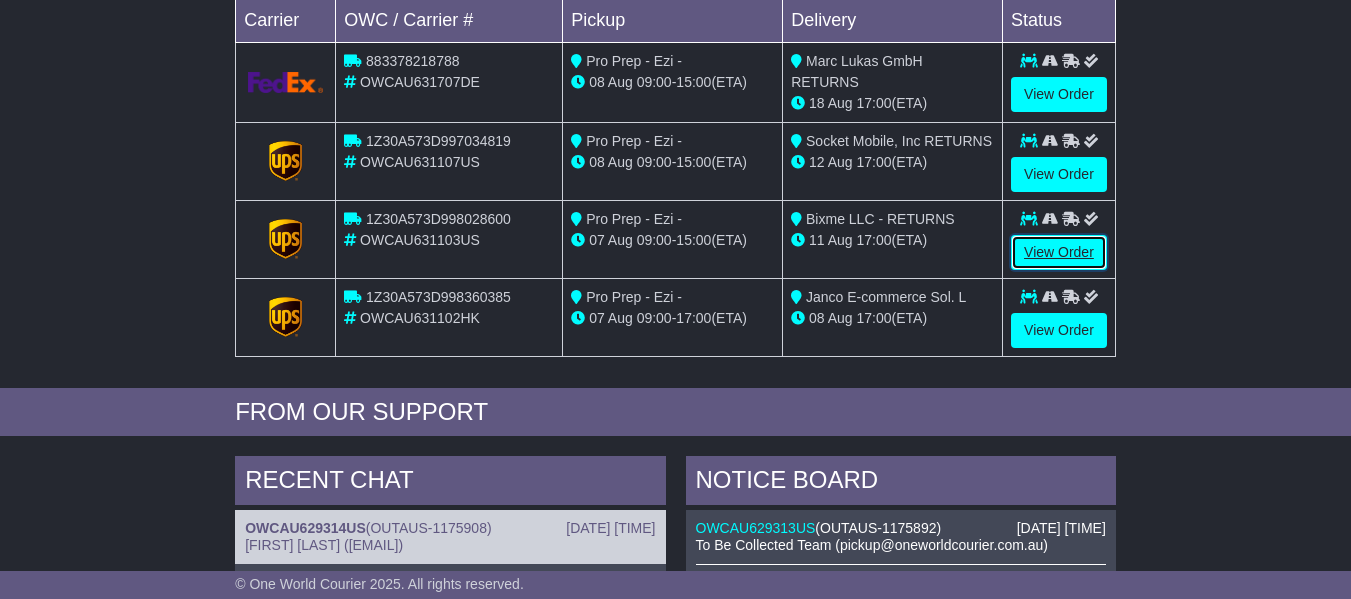 click on "View Order" at bounding box center (1059, 252) 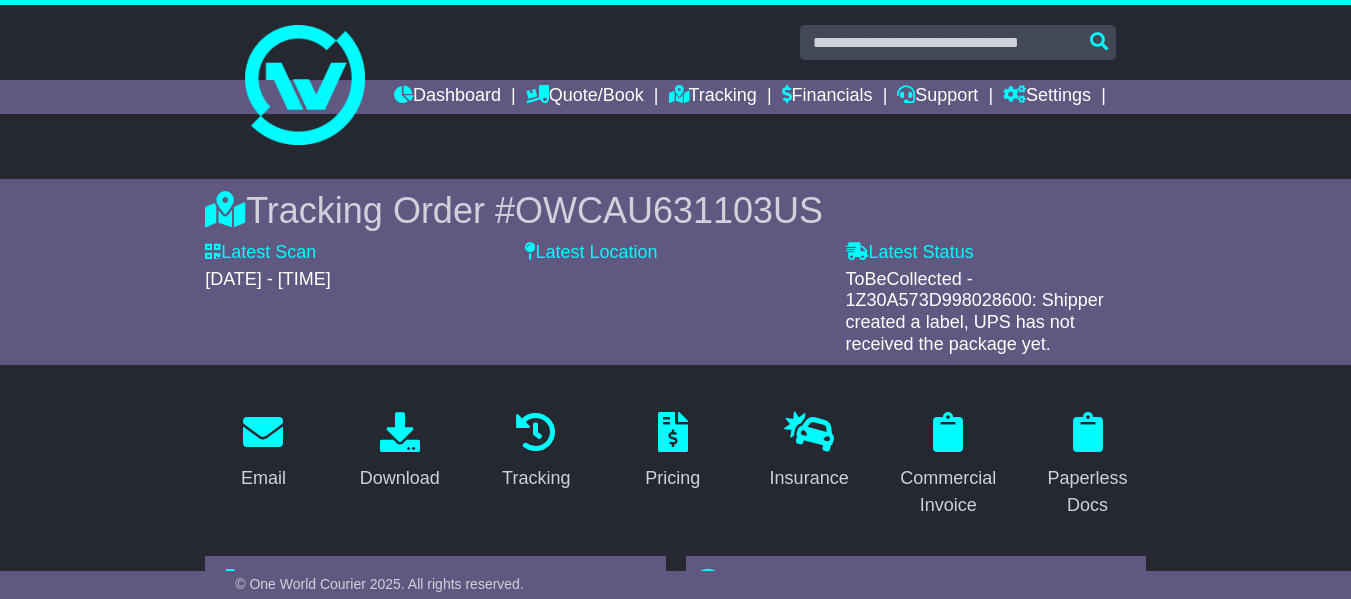 scroll, scrollTop: 99, scrollLeft: 0, axis: vertical 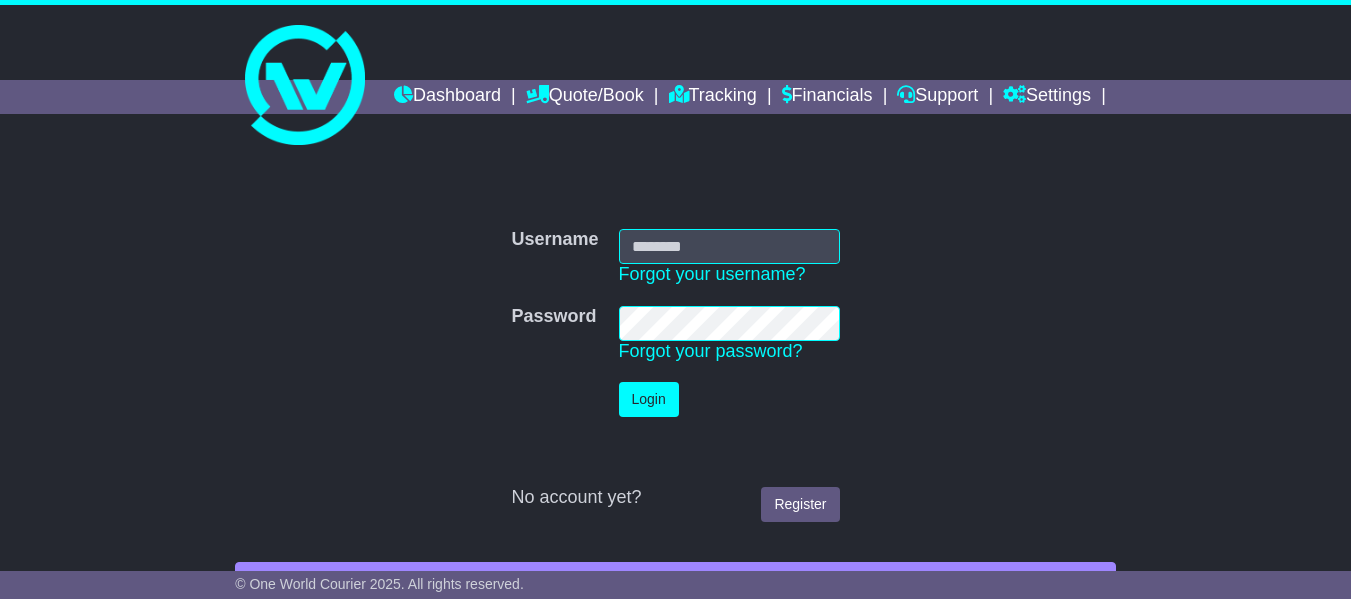 type on "**********" 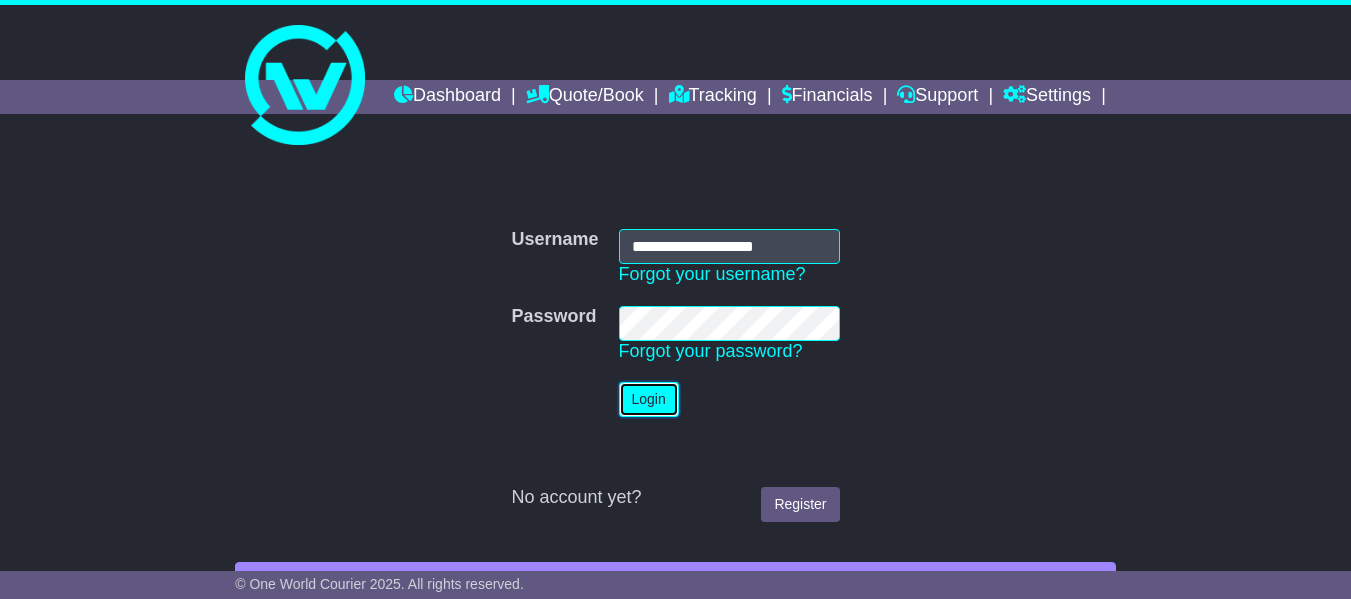 click on "Login" at bounding box center [649, 399] 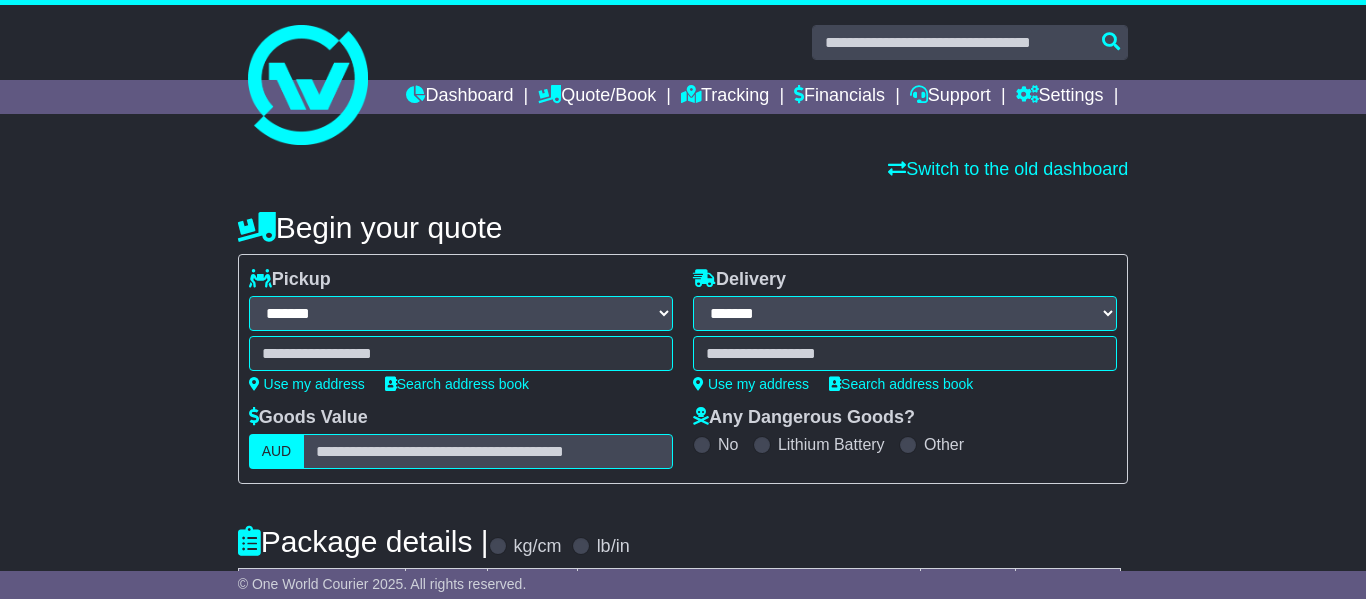 select on "**" 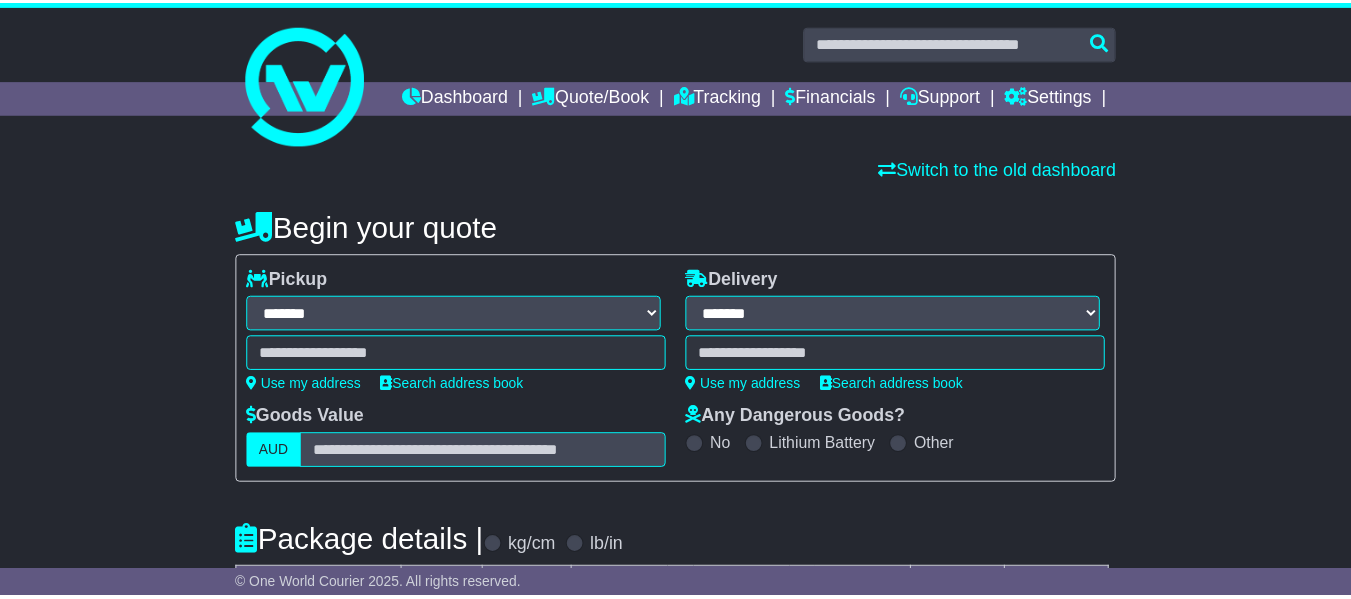 scroll, scrollTop: 0, scrollLeft: 0, axis: both 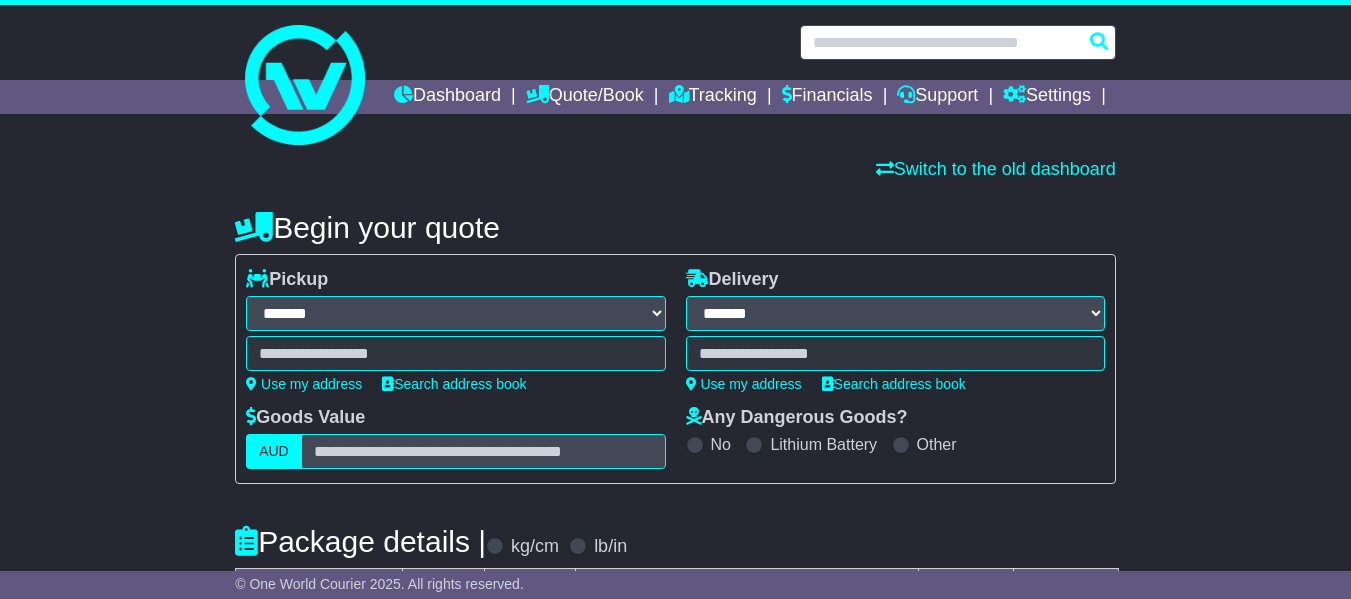 click at bounding box center (958, 42) 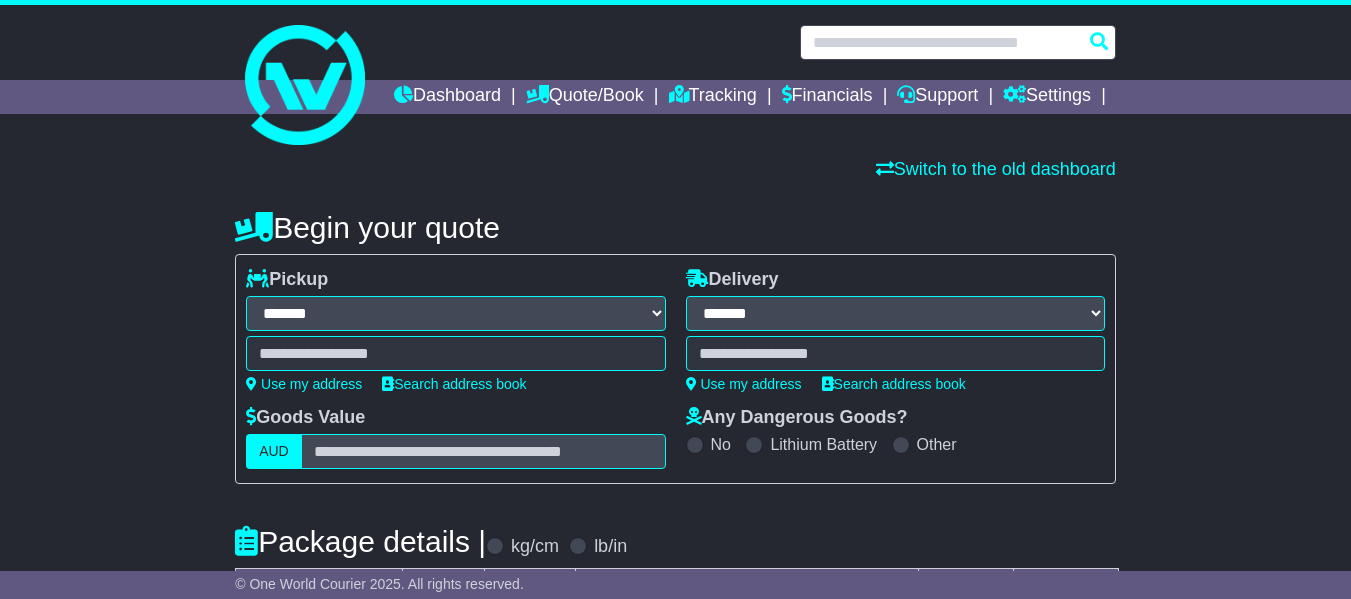 paste on "**********" 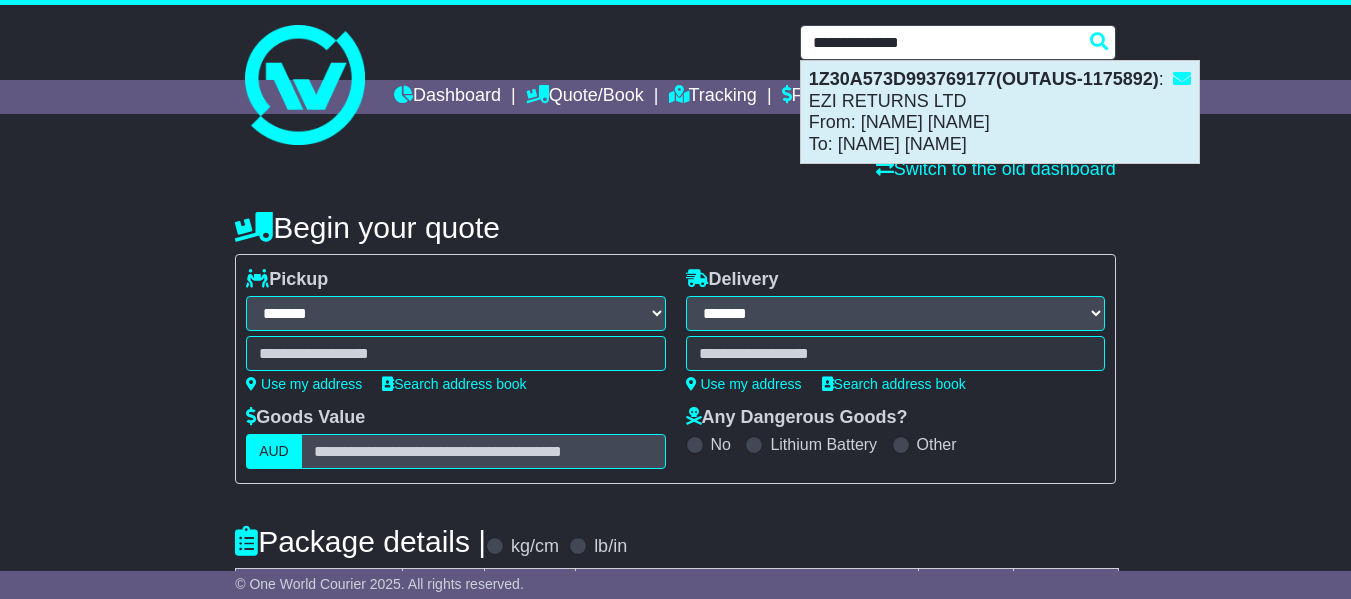 click on "1Z30A573D993769177(OUTAUS-1175892)" at bounding box center (984, 79) 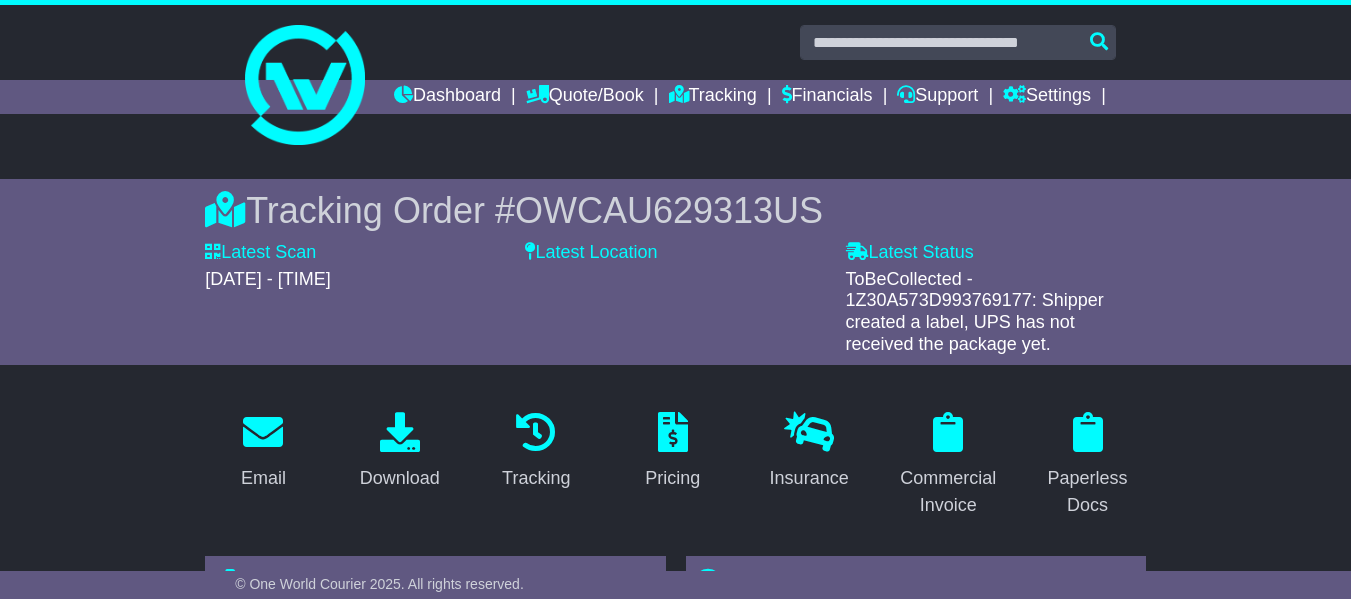 scroll, scrollTop: 0, scrollLeft: 0, axis: both 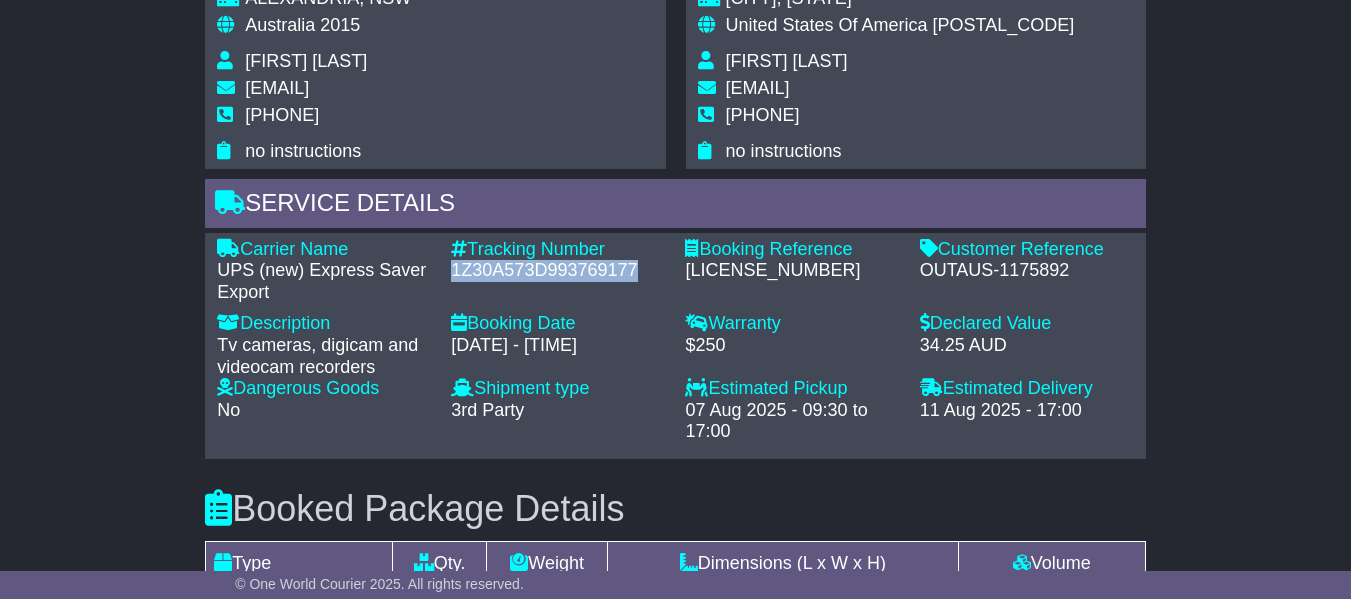 drag, startPoint x: 638, startPoint y: 306, endPoint x: 453, endPoint y: 306, distance: 185 